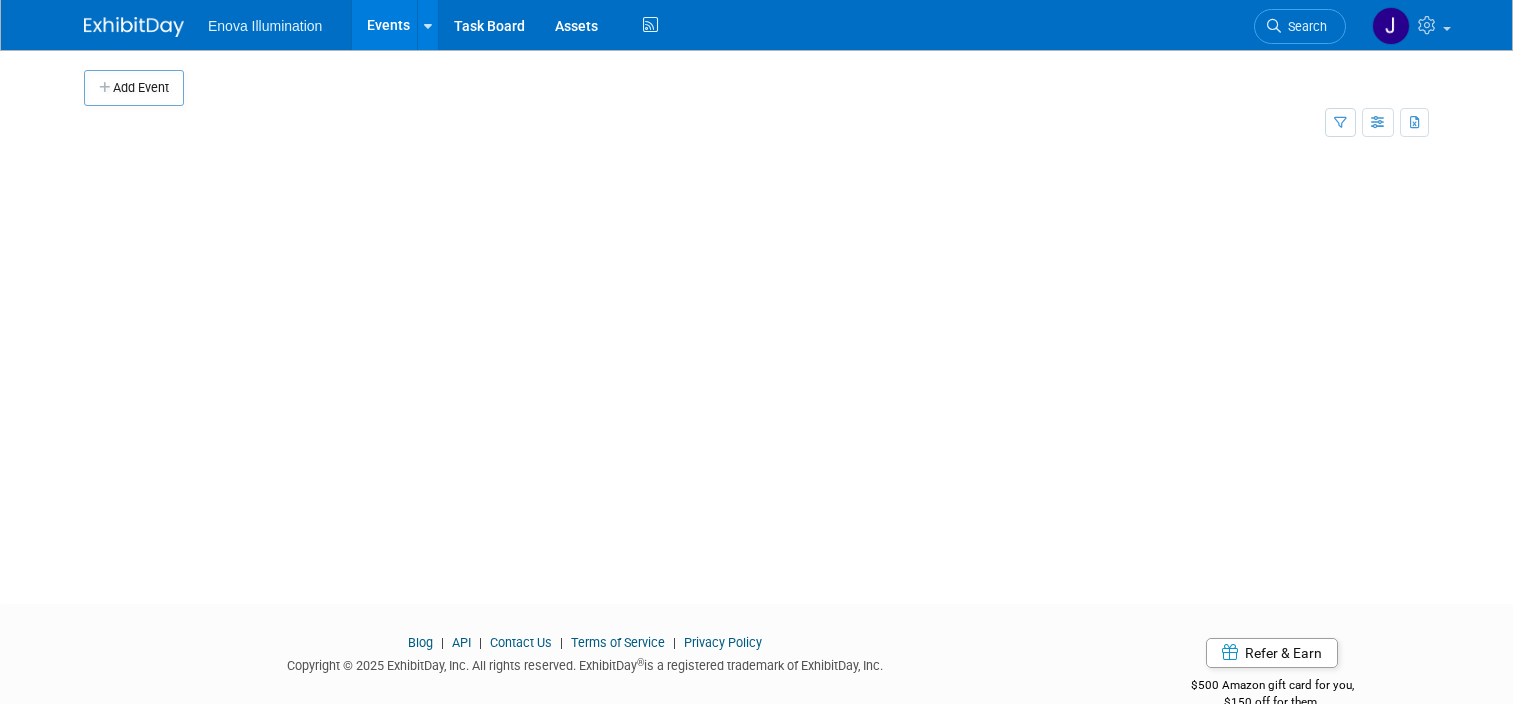scroll, scrollTop: 0, scrollLeft: 0, axis: both 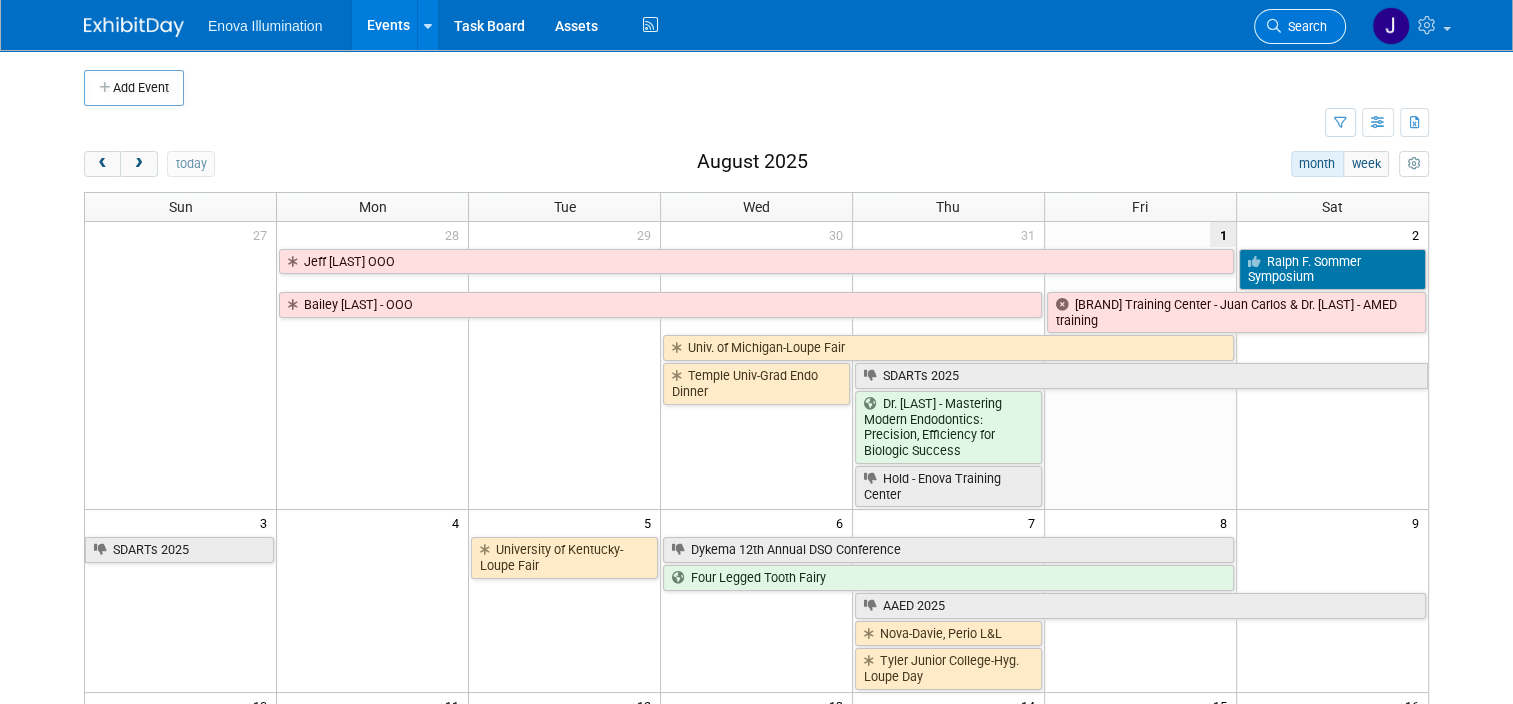 click at bounding box center (1274, 26) 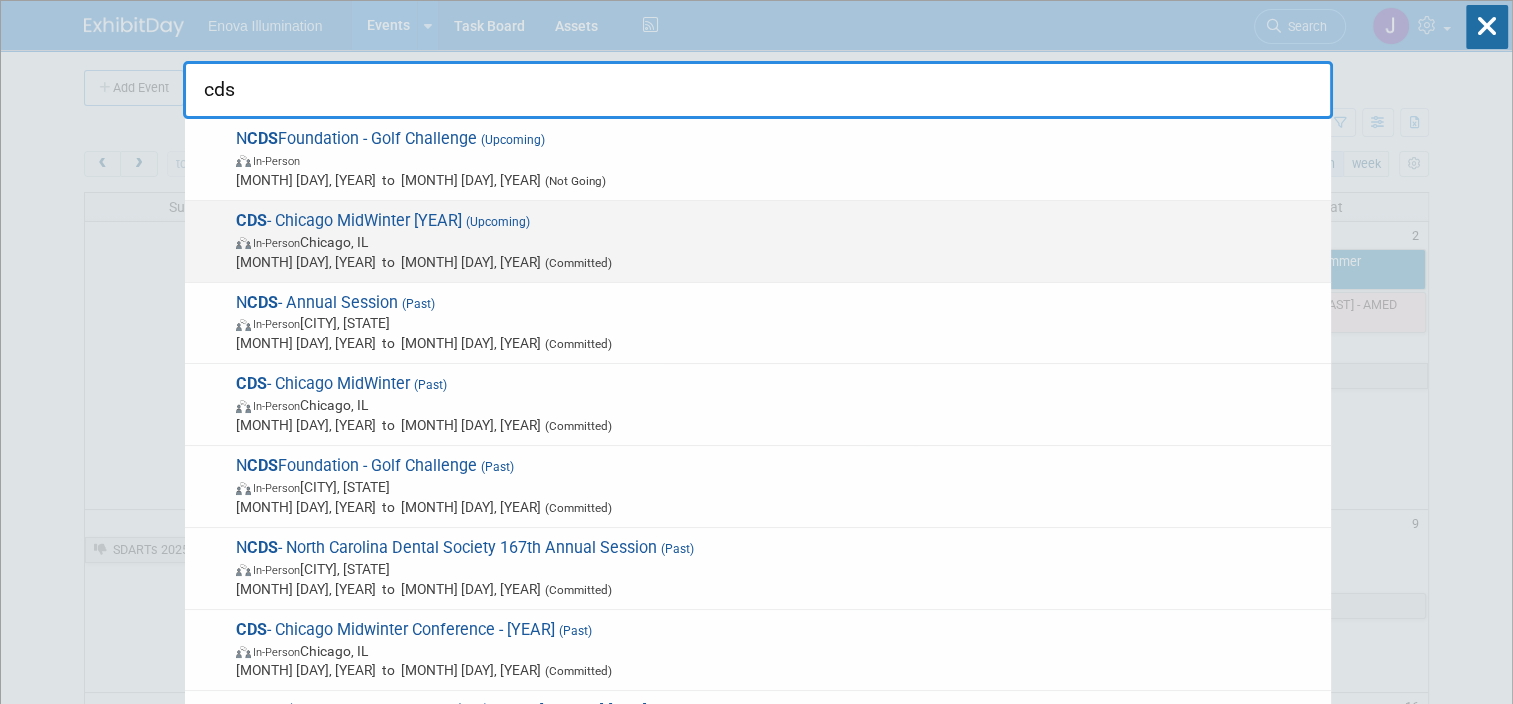 type on "cds" 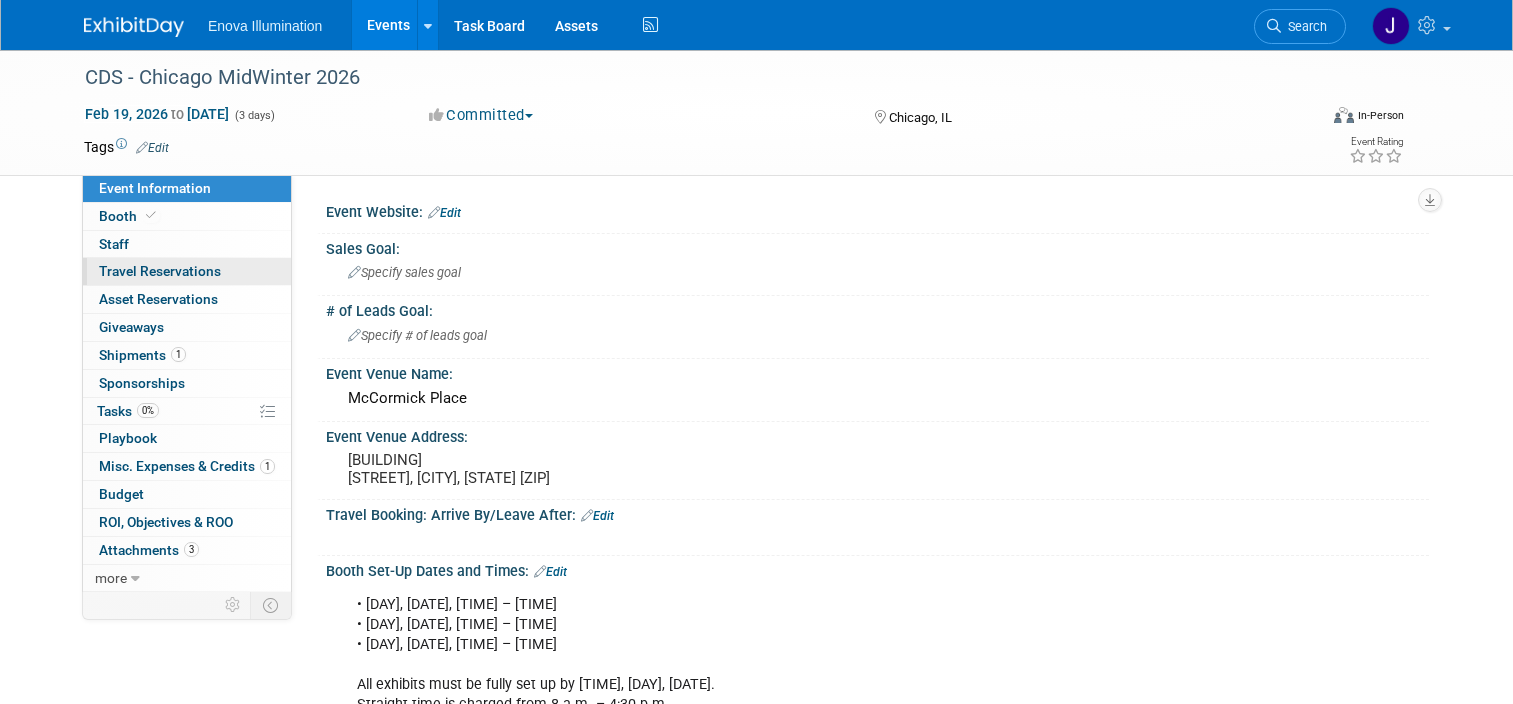scroll, scrollTop: 0, scrollLeft: 0, axis: both 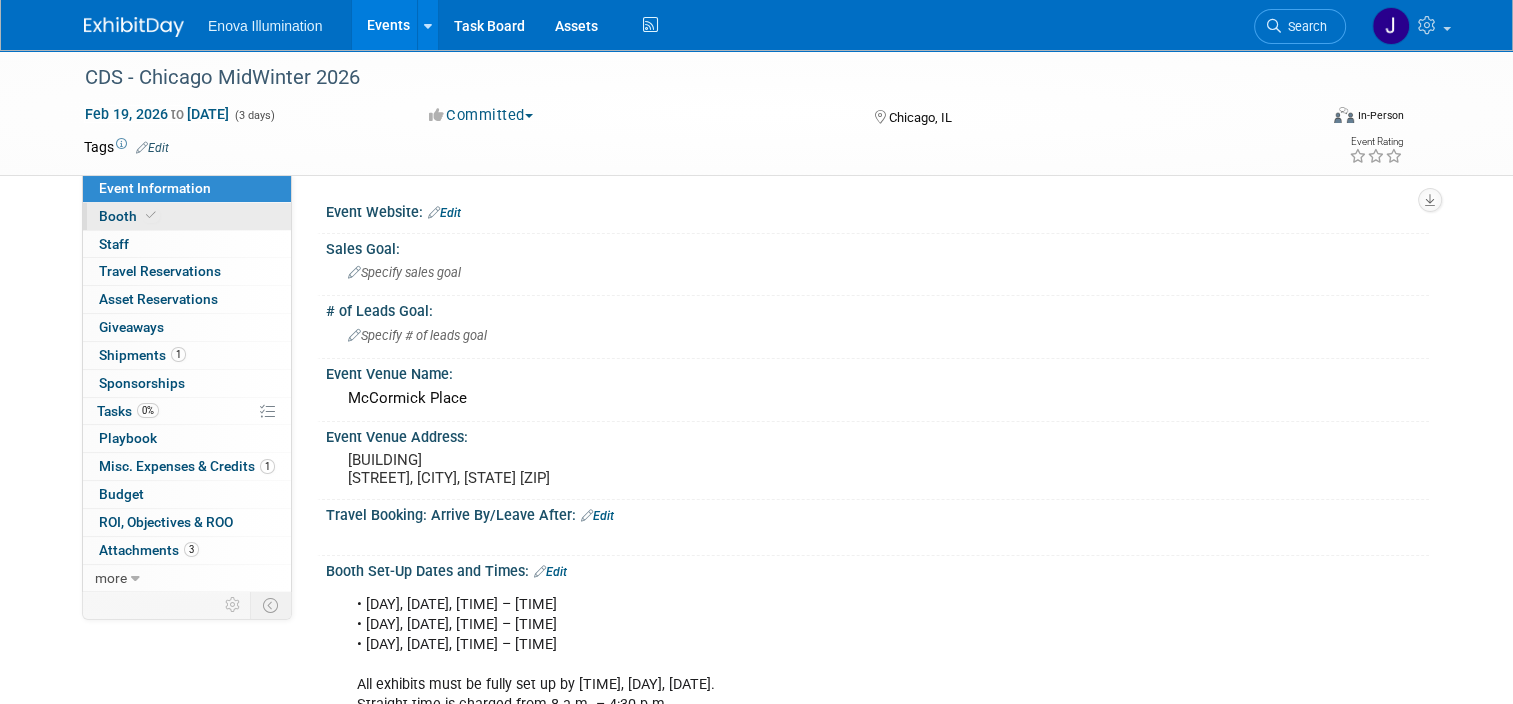 click on "Booth" at bounding box center [187, 216] 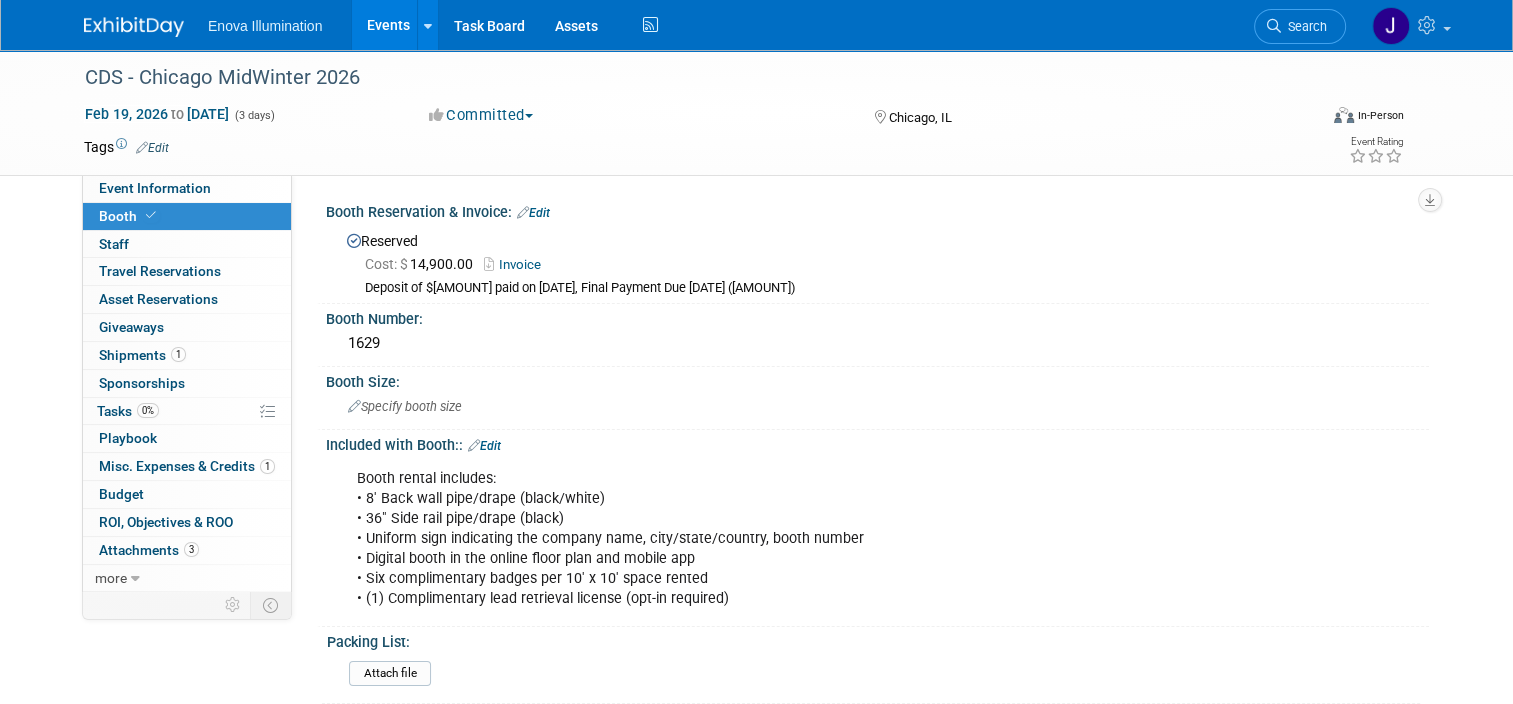 click on "Search" at bounding box center [1304, 26] 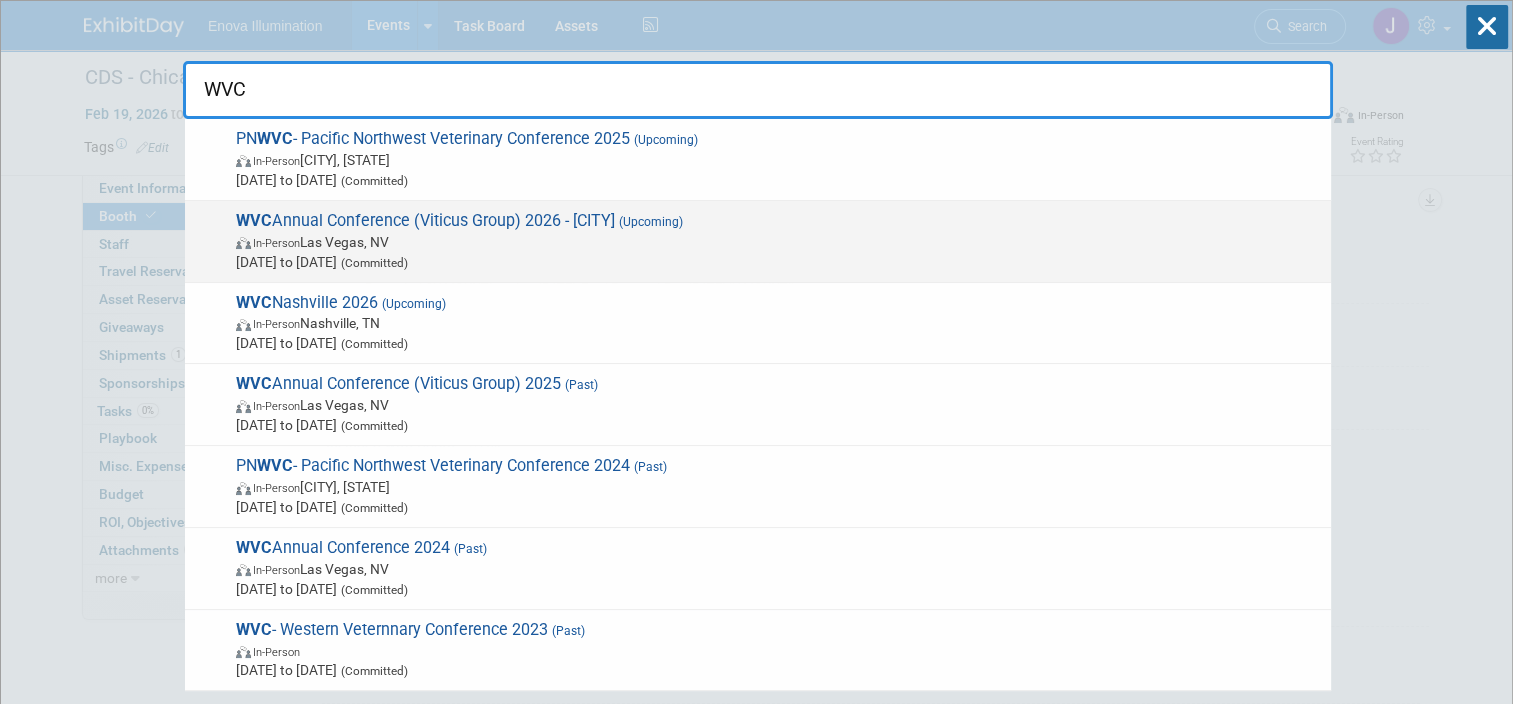 type on "WVC" 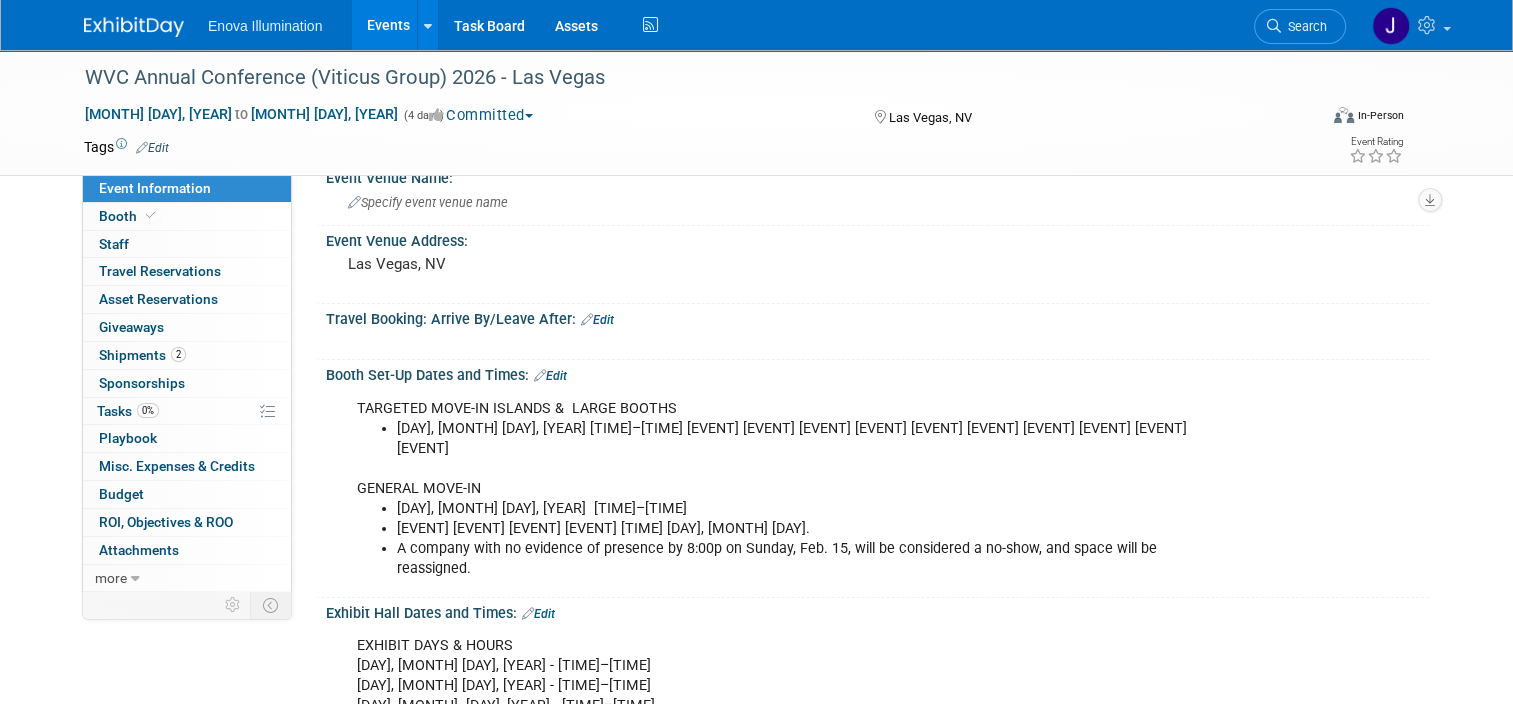 scroll, scrollTop: 0, scrollLeft: 0, axis: both 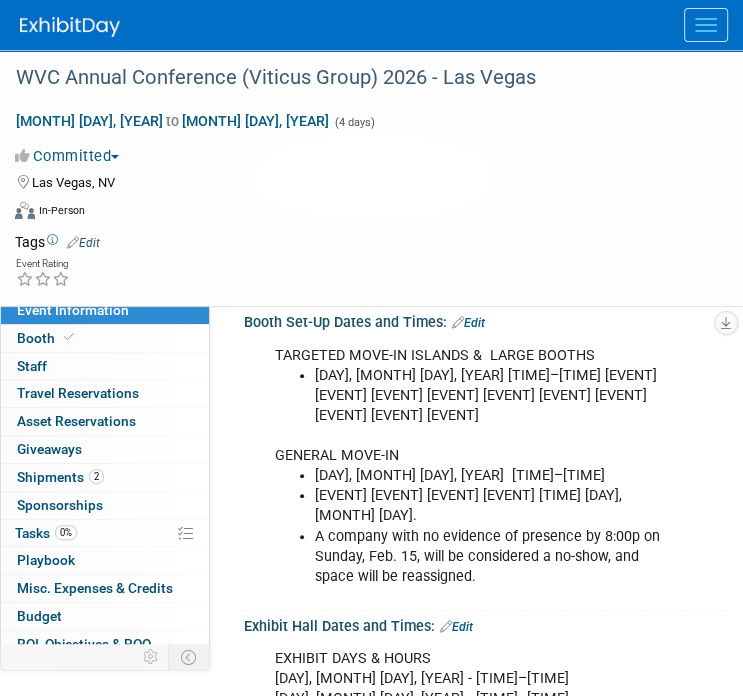 click at bounding box center [706, 25] 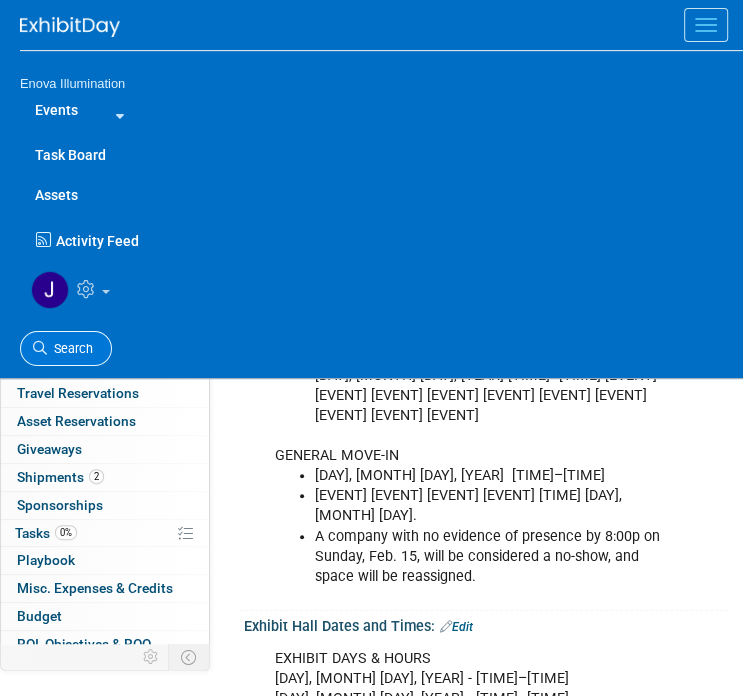 click on "Search" at bounding box center [66, 348] 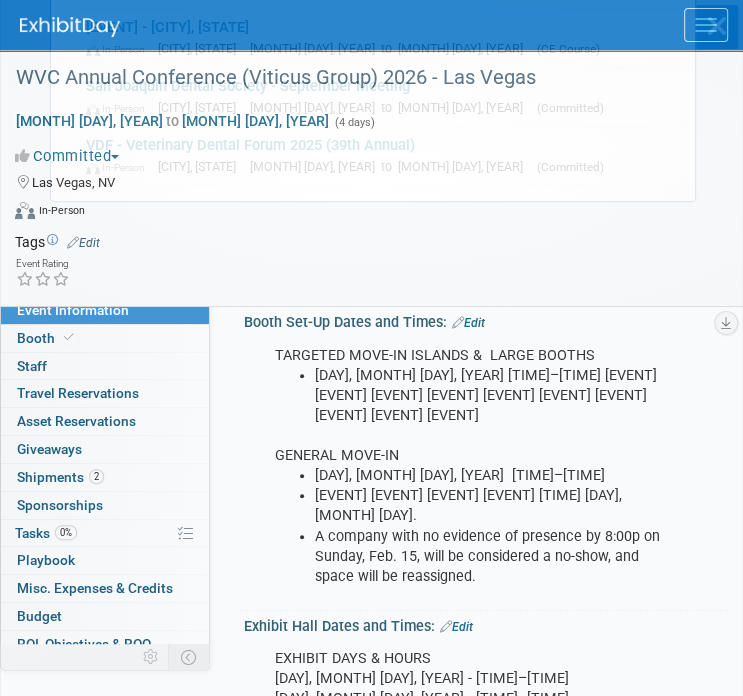 scroll, scrollTop: 0, scrollLeft: 0, axis: both 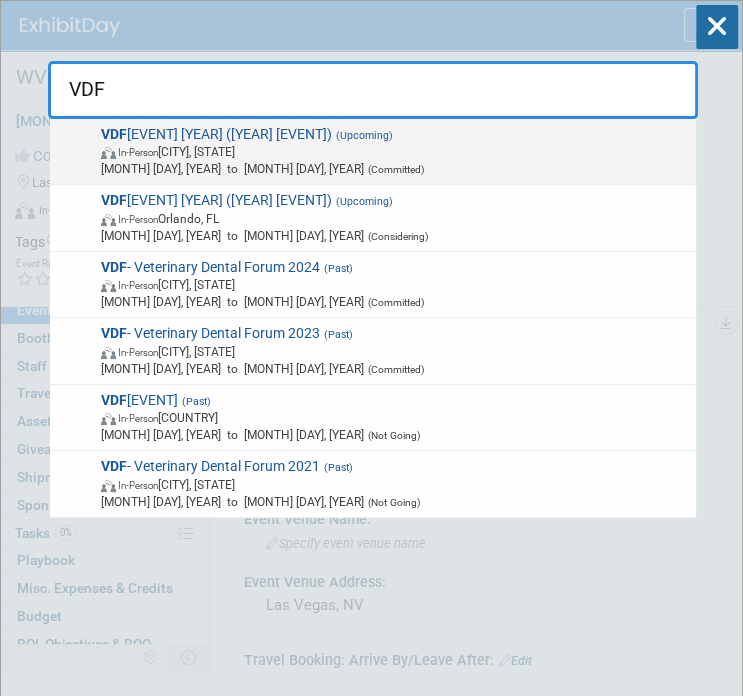 type on "VDF" 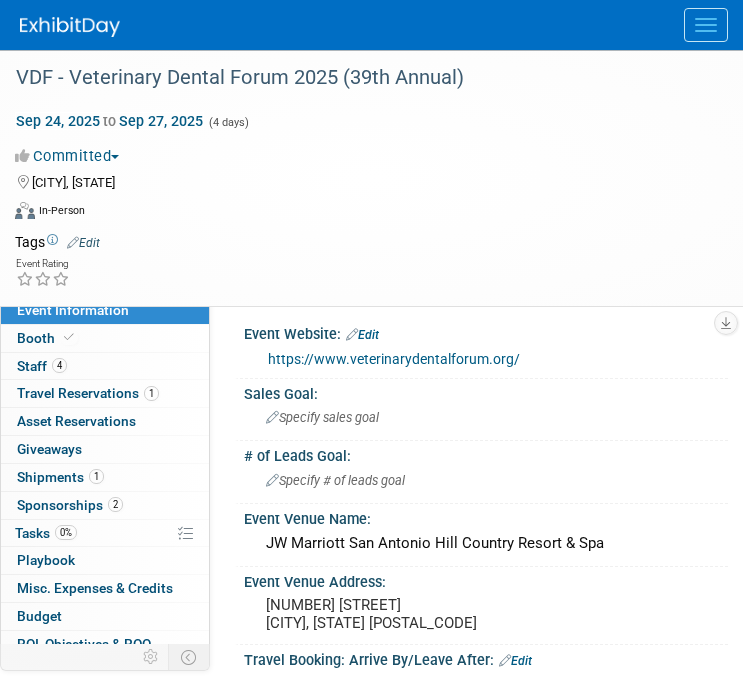 scroll, scrollTop: 0, scrollLeft: 0, axis: both 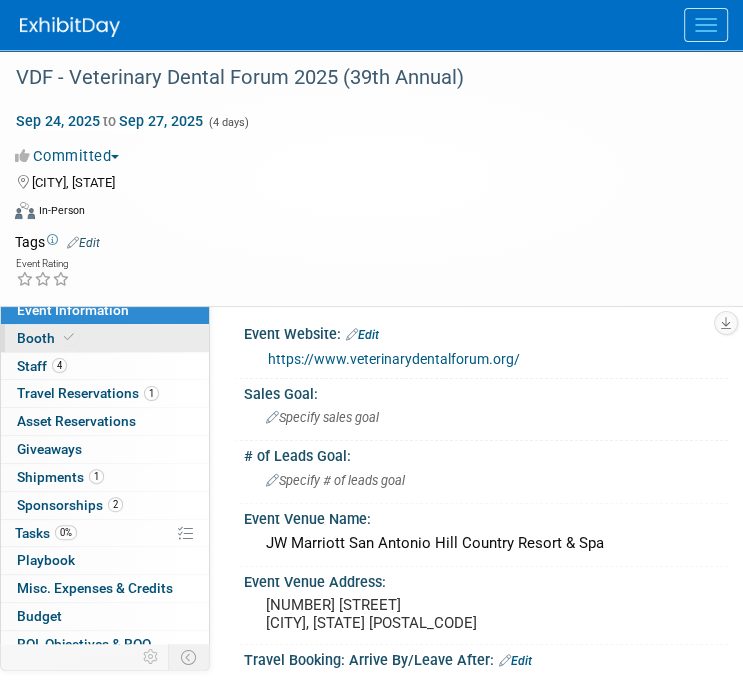 click on "Booth" at bounding box center [105, 338] 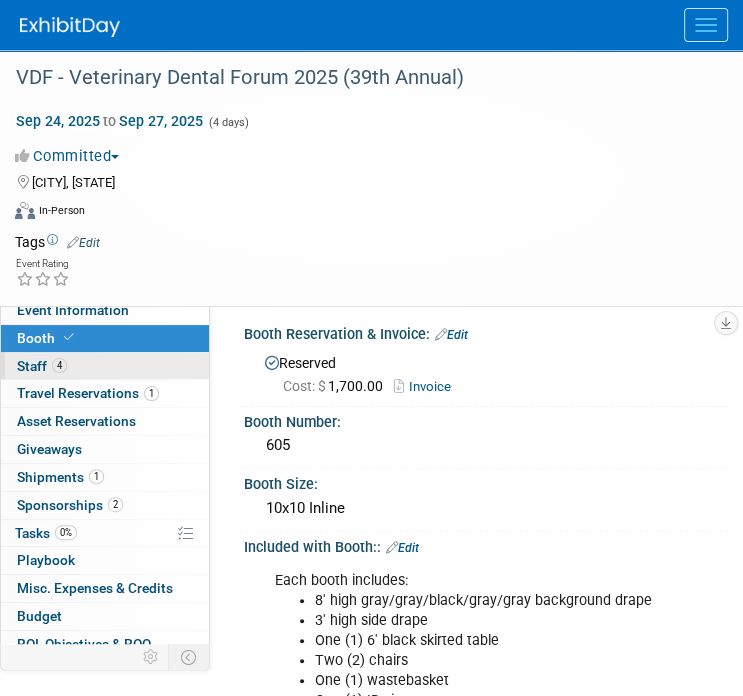 click on "4
Staff 4" at bounding box center (105, 366) 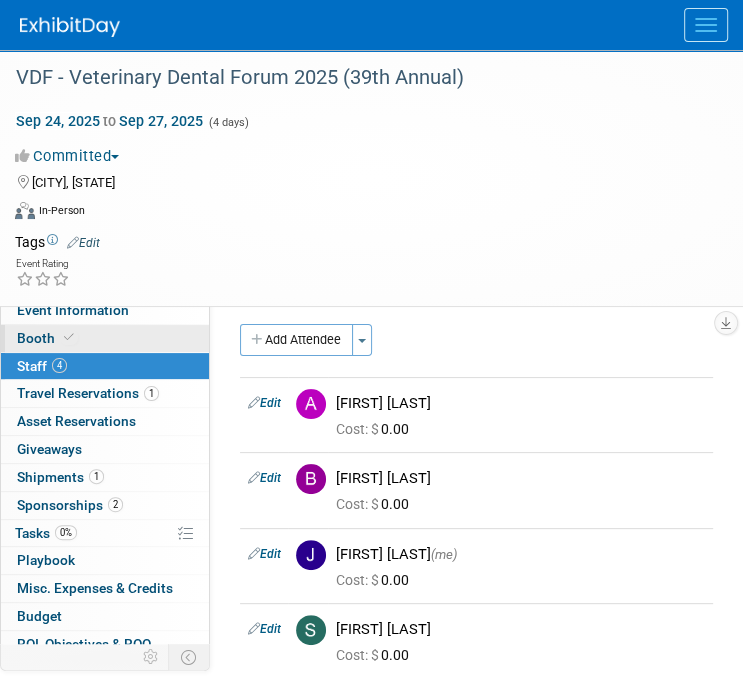 click on "Booth" at bounding box center (105, 338) 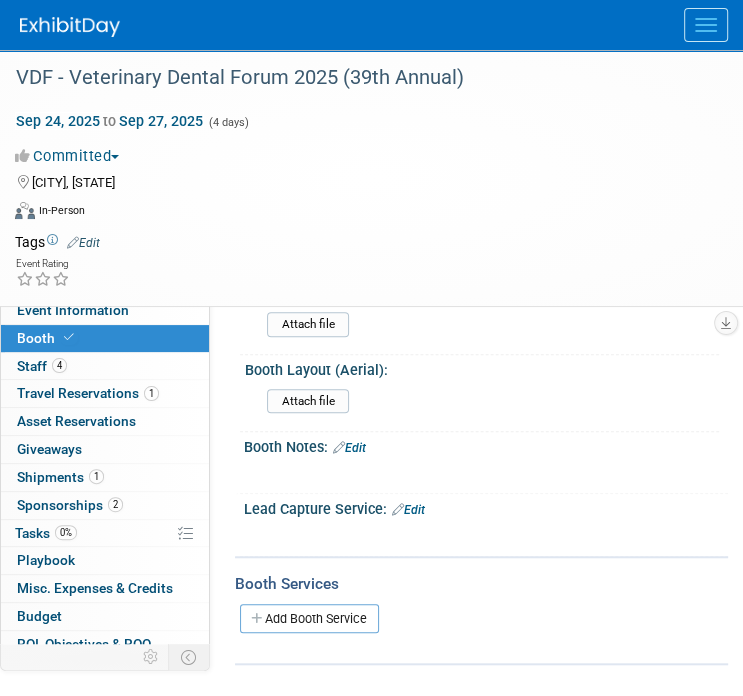 scroll, scrollTop: 500, scrollLeft: 0, axis: vertical 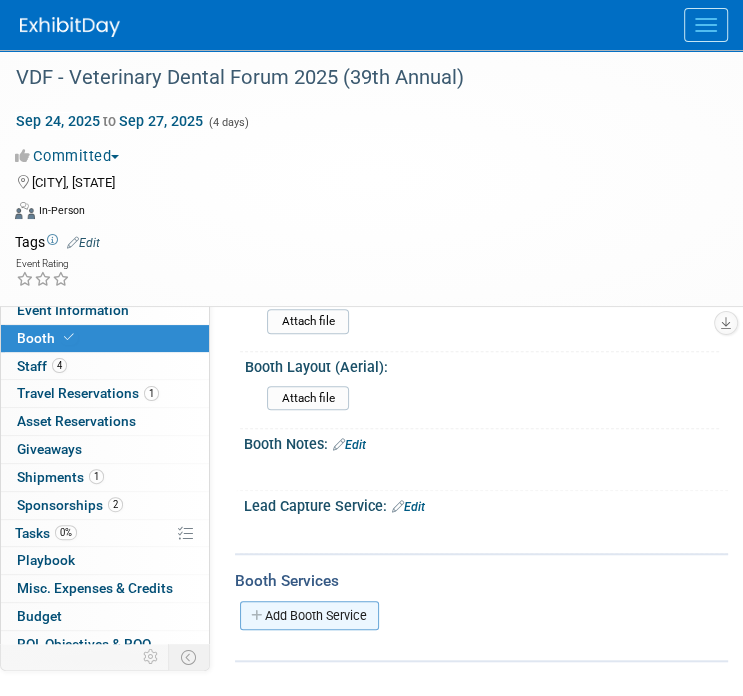 click on "Add Booth Service" at bounding box center (309, 615) 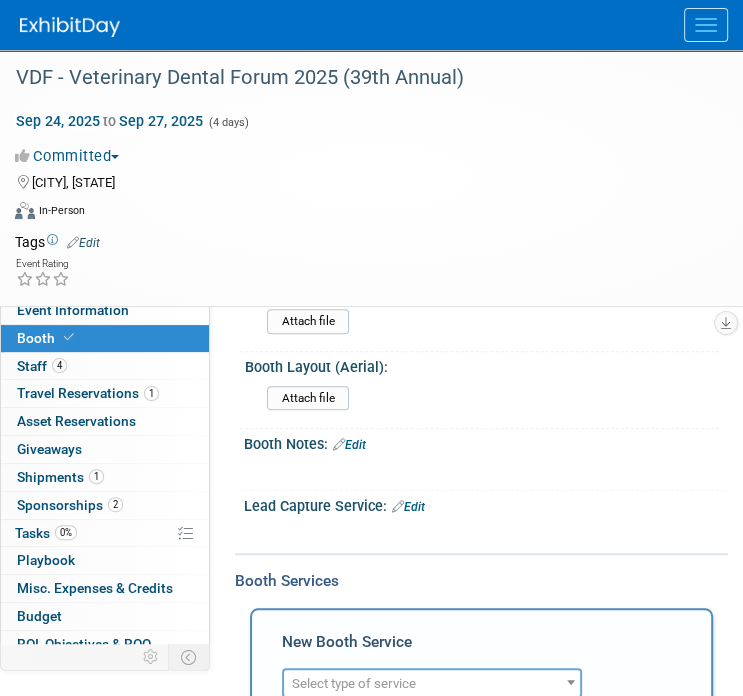 scroll, scrollTop: 0, scrollLeft: 0, axis: both 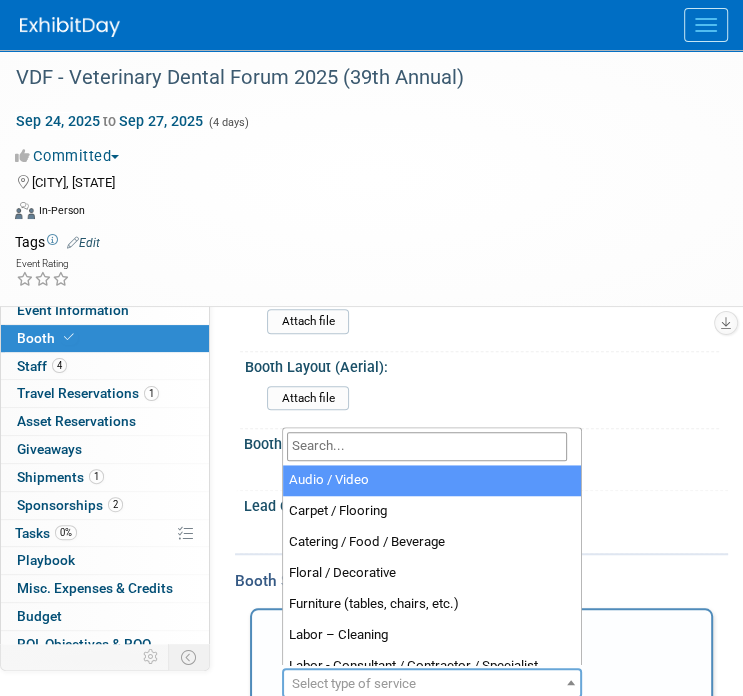 click on "Select type of service" at bounding box center [354, 683] 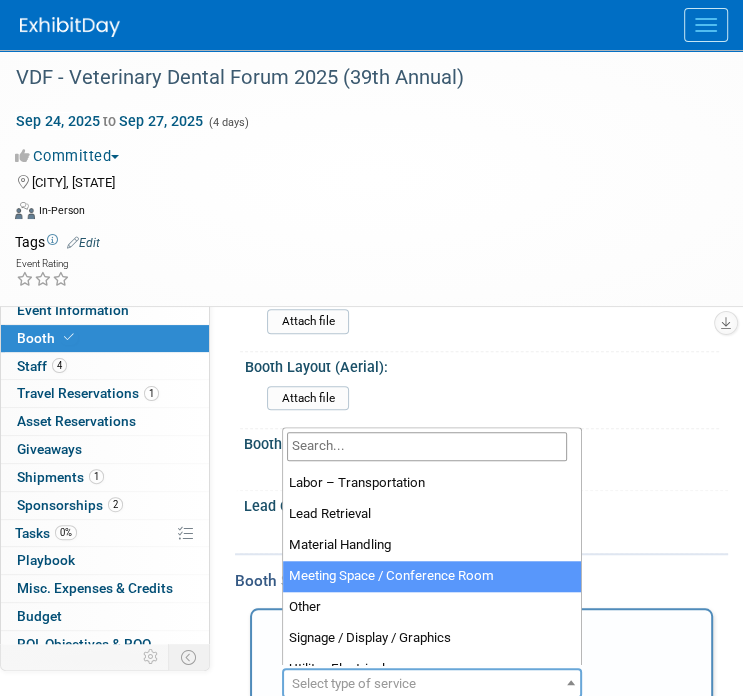 scroll, scrollTop: 512, scrollLeft: 0, axis: vertical 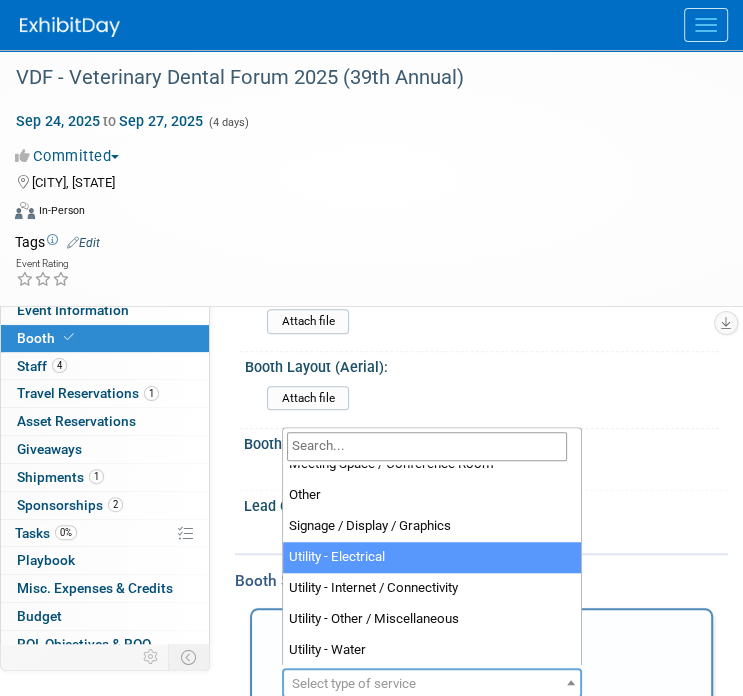 select on "8" 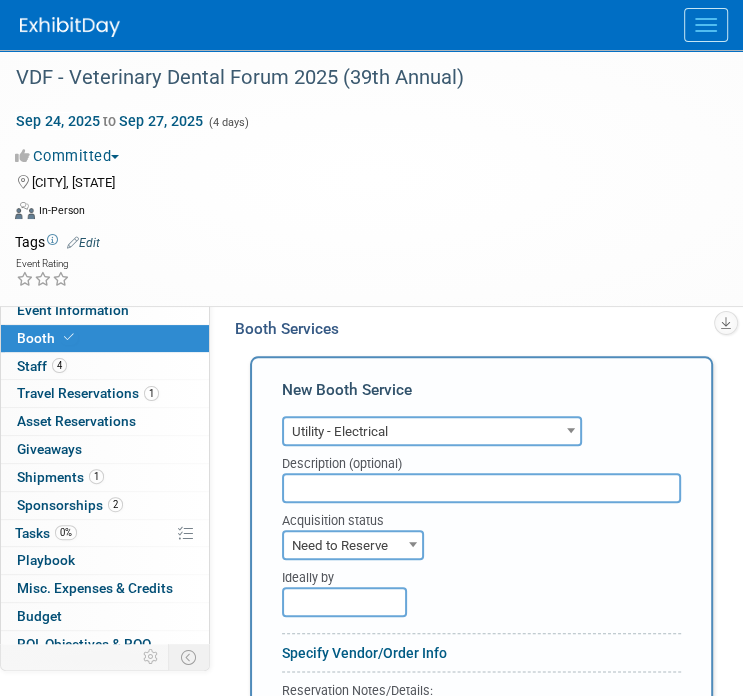 scroll, scrollTop: 900, scrollLeft: 0, axis: vertical 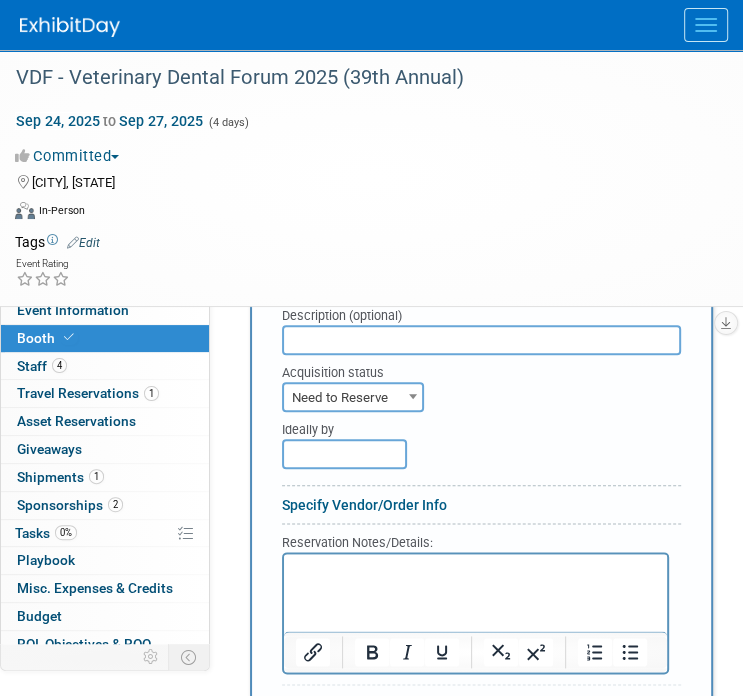 click on "Need to Reserve" at bounding box center [353, 398] 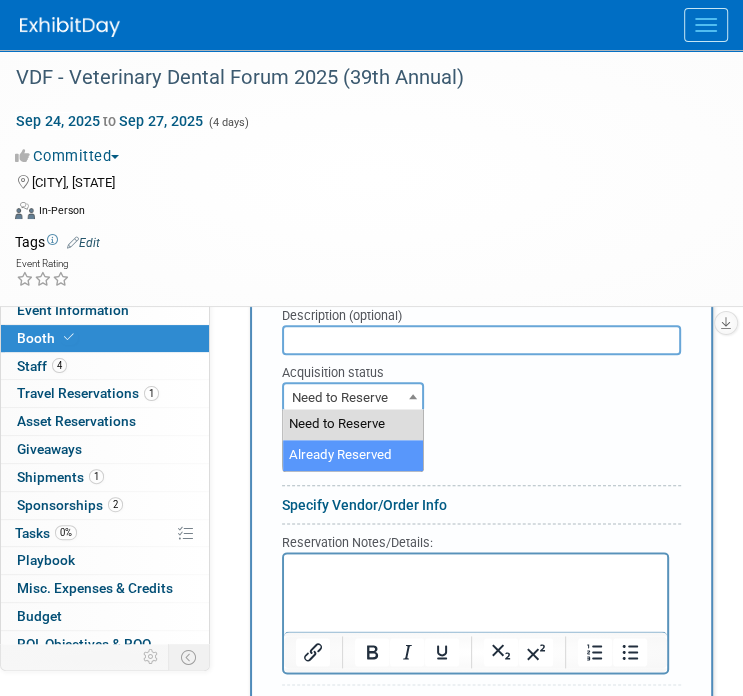 select on "2" 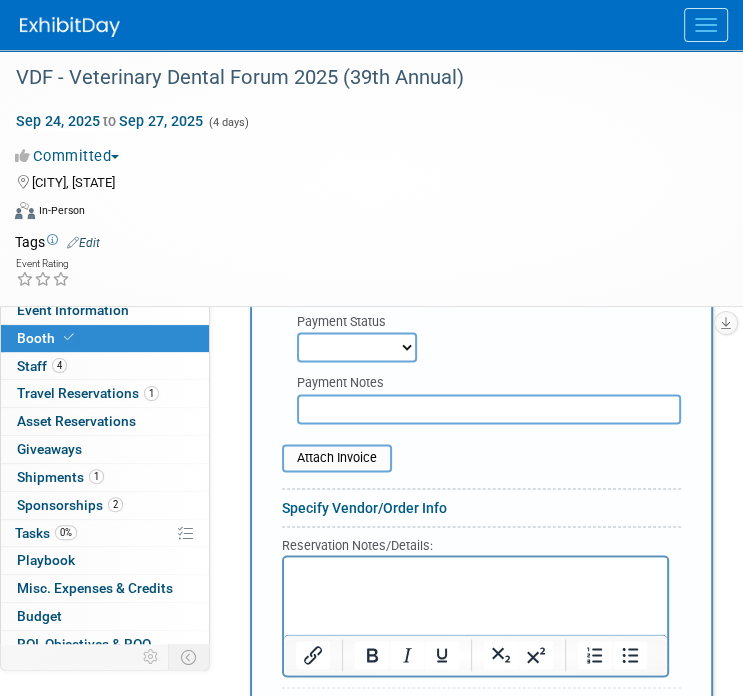 scroll, scrollTop: 1200, scrollLeft: 0, axis: vertical 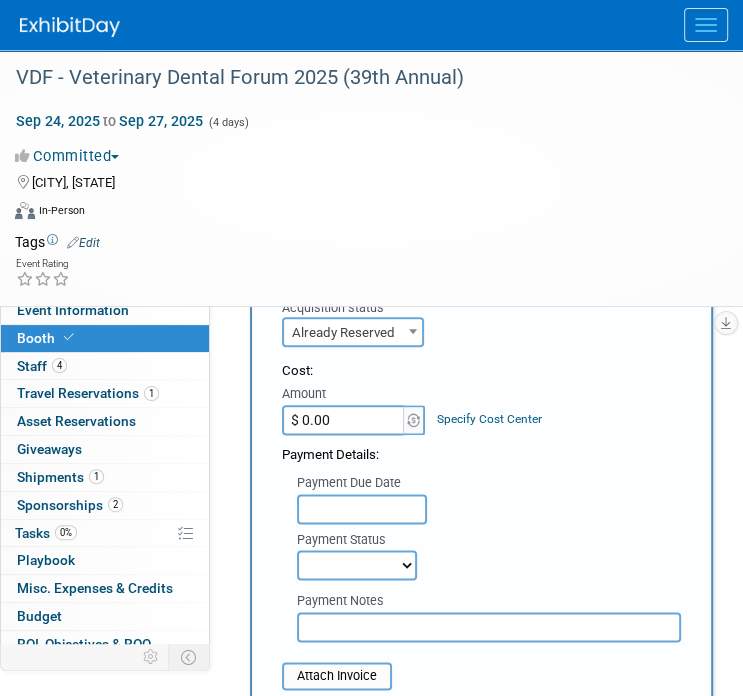 click at bounding box center (362, 509) 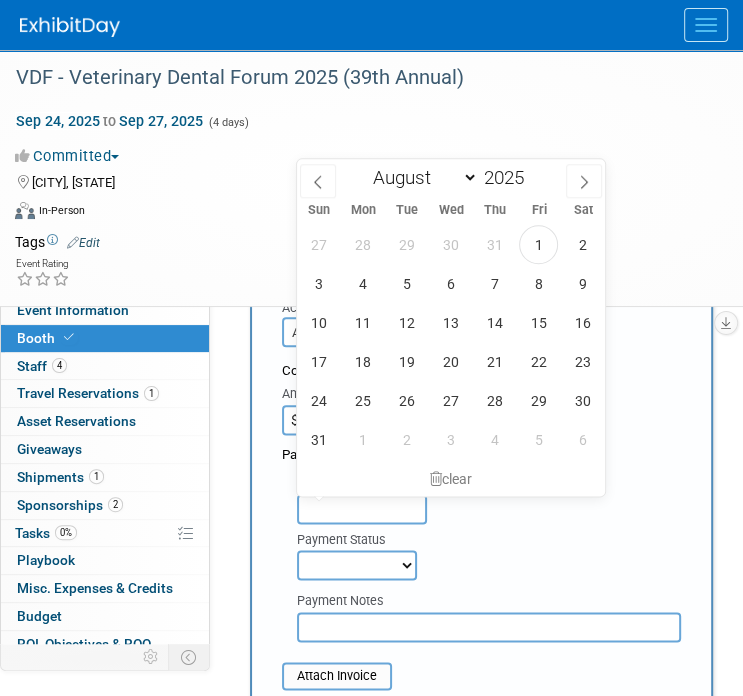 click on "Payment Due Date
Payment Status
Not Paid Yet
Partially Paid
Paid in Full
Next Payment Due Date" at bounding box center [481, 523] 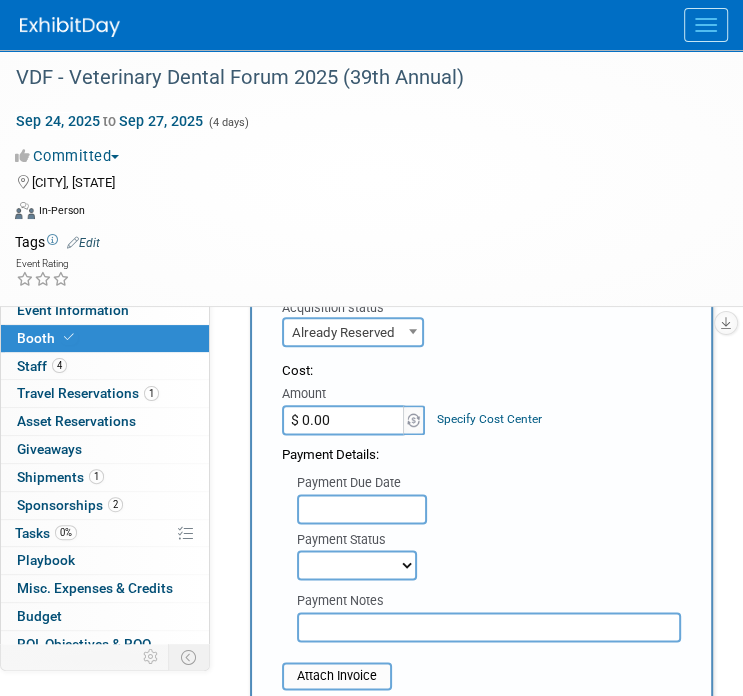 click on "$ 0.00" at bounding box center [344, 420] 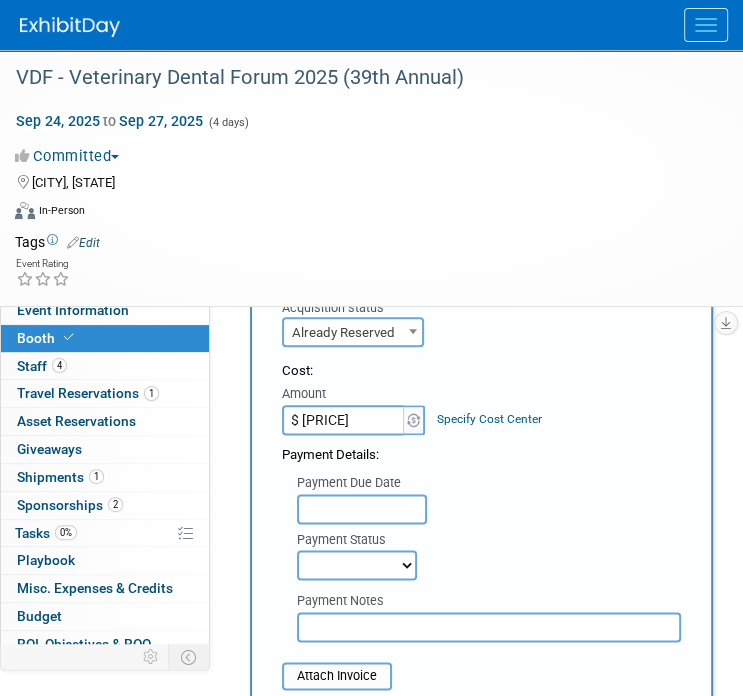 type on "$ 690.75" 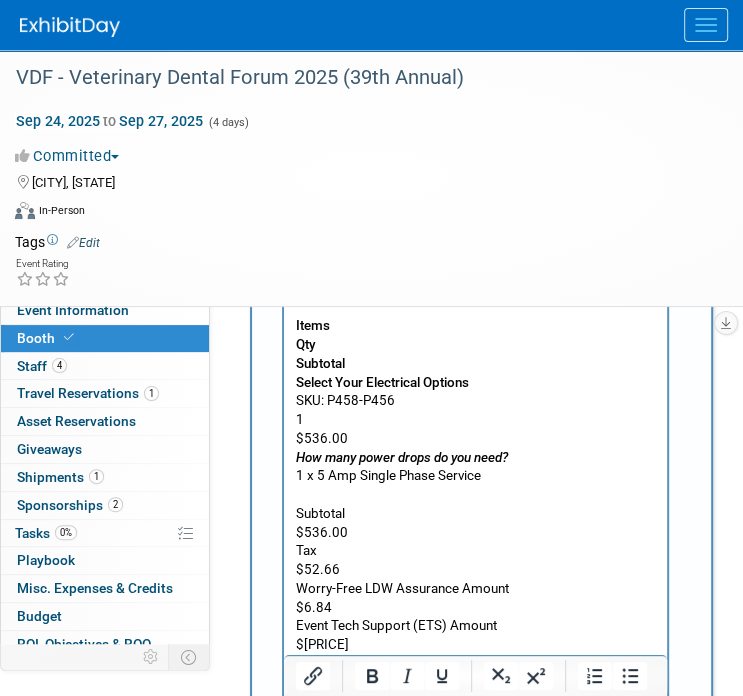 scroll, scrollTop: 1765, scrollLeft: 0, axis: vertical 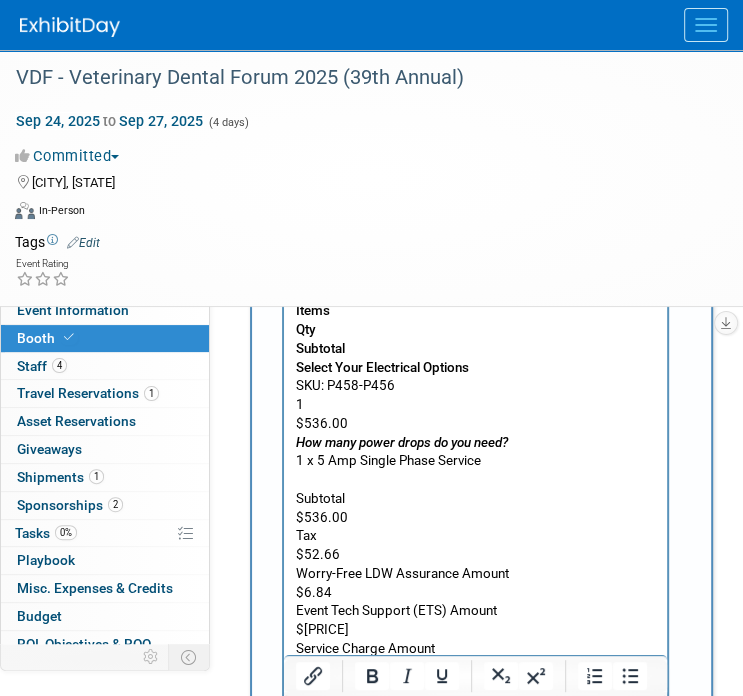 click on "Subtotal" at bounding box center (476, 499) 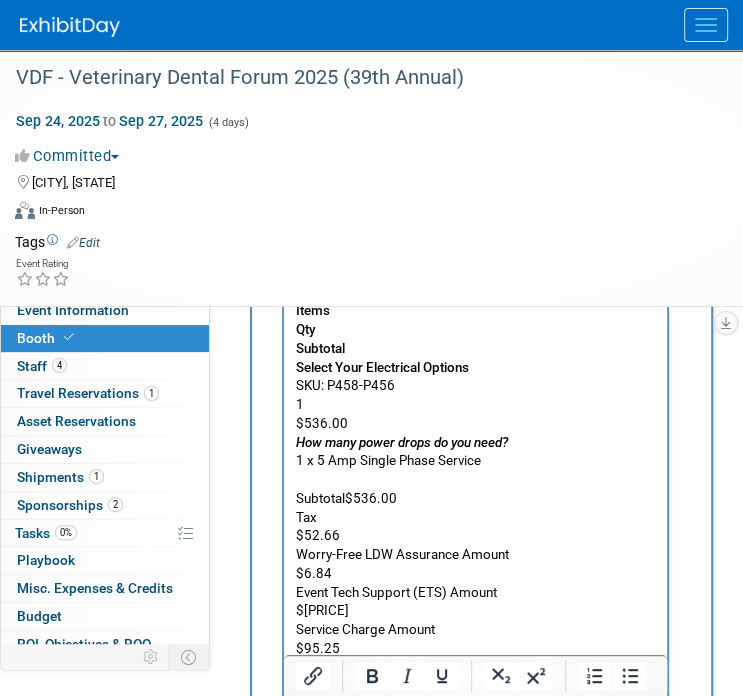 click on "Tax" at bounding box center [476, 518] 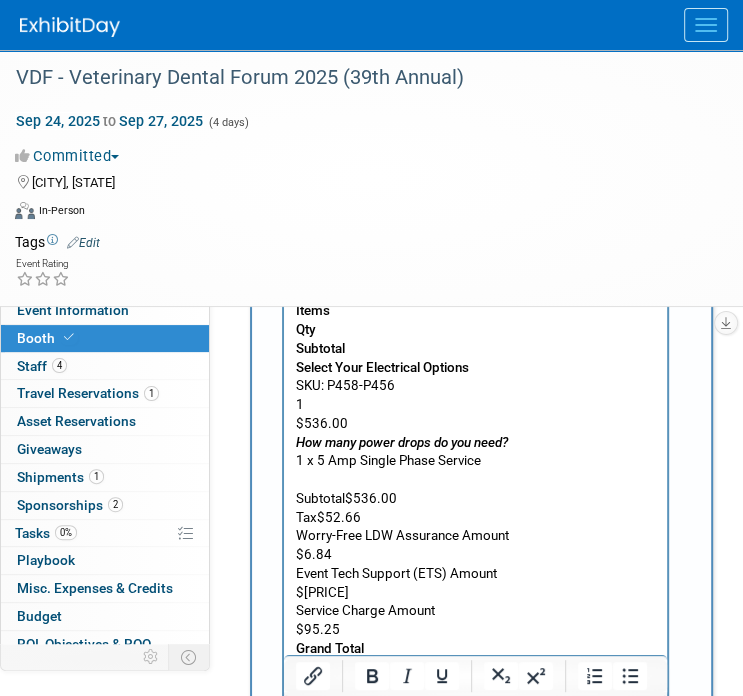 click on "Worry-Free LDW Assurance Amount" at bounding box center (476, 536) 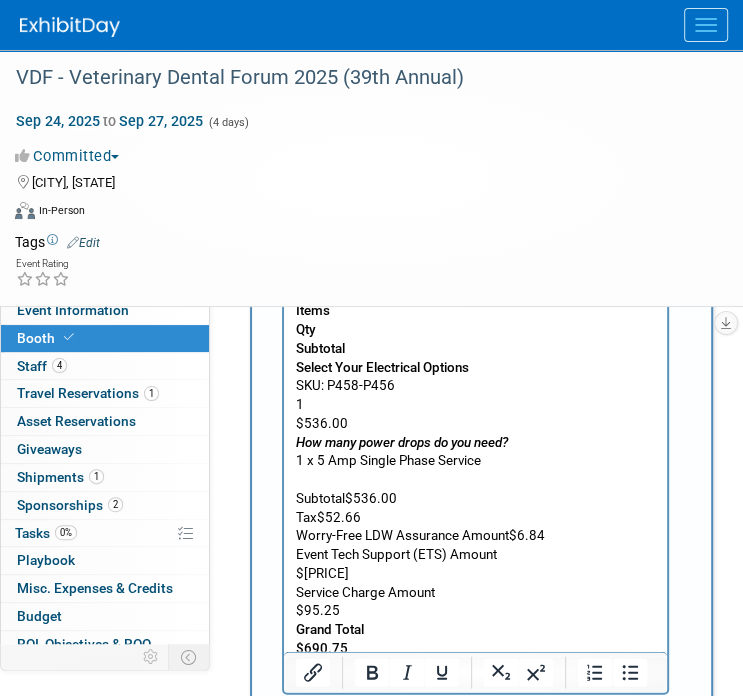 click on "Event Tech Support (ETS) Amount" at bounding box center [476, 555] 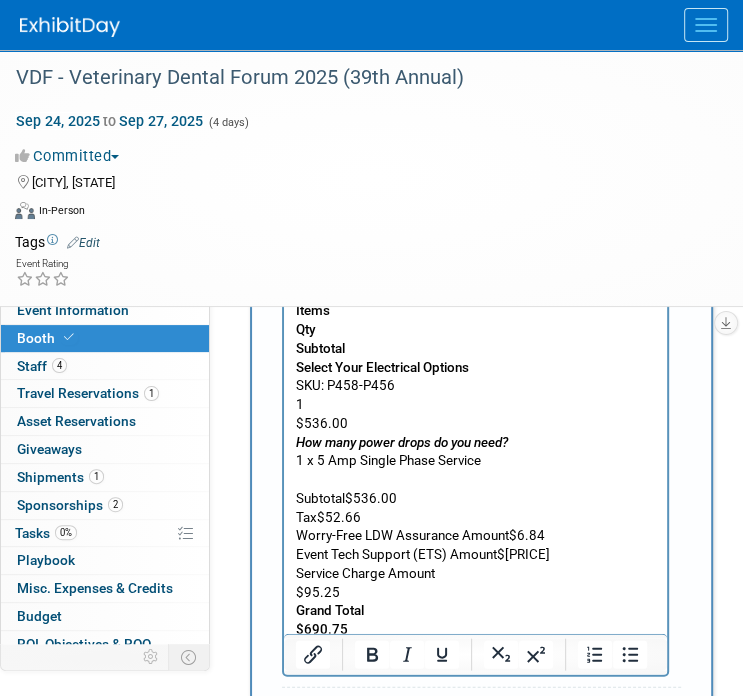 click on "Service Charge Amount" at bounding box center [476, 574] 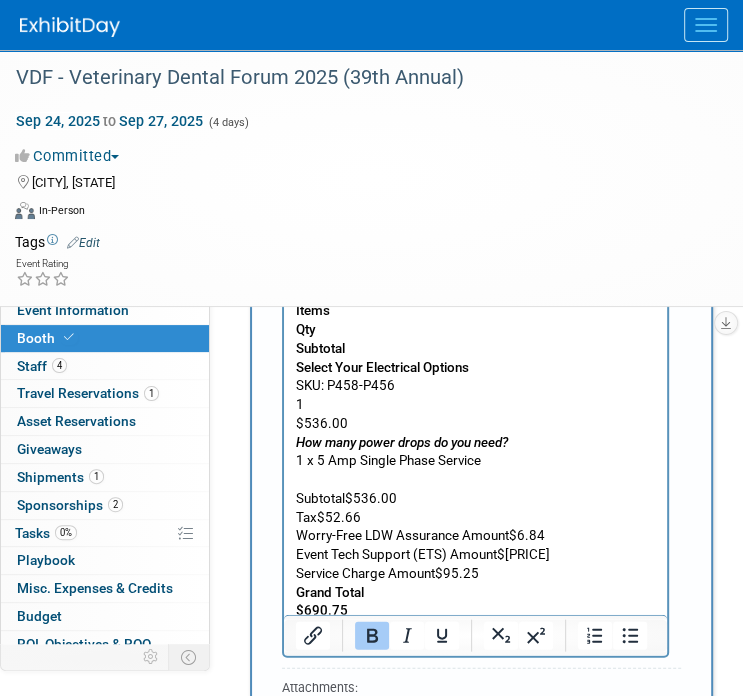 click on "Grand Total" at bounding box center [476, 593] 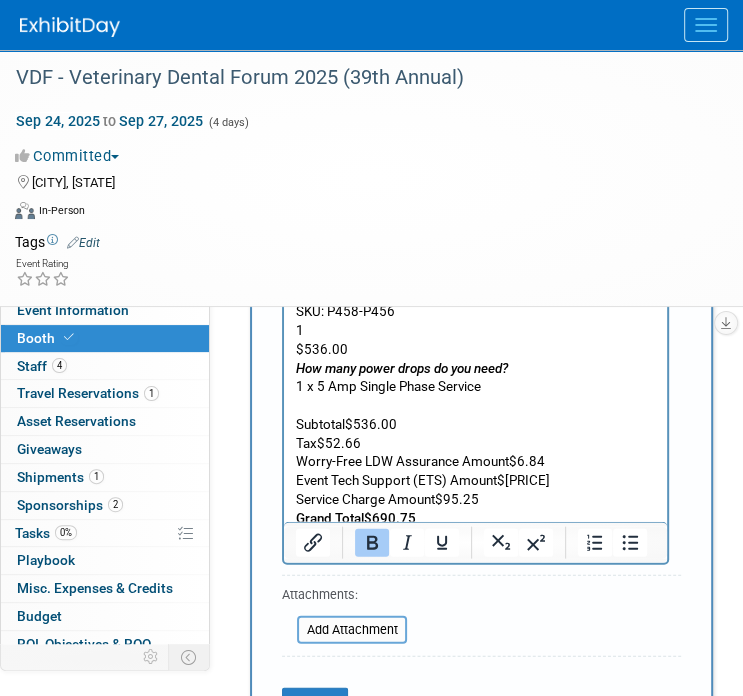 scroll, scrollTop: 1865, scrollLeft: 0, axis: vertical 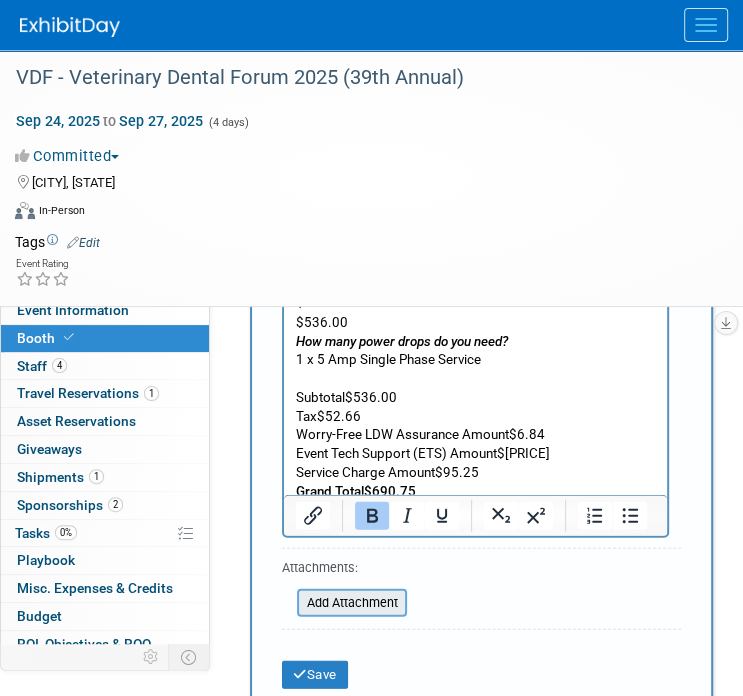 click at bounding box center [286, 603] 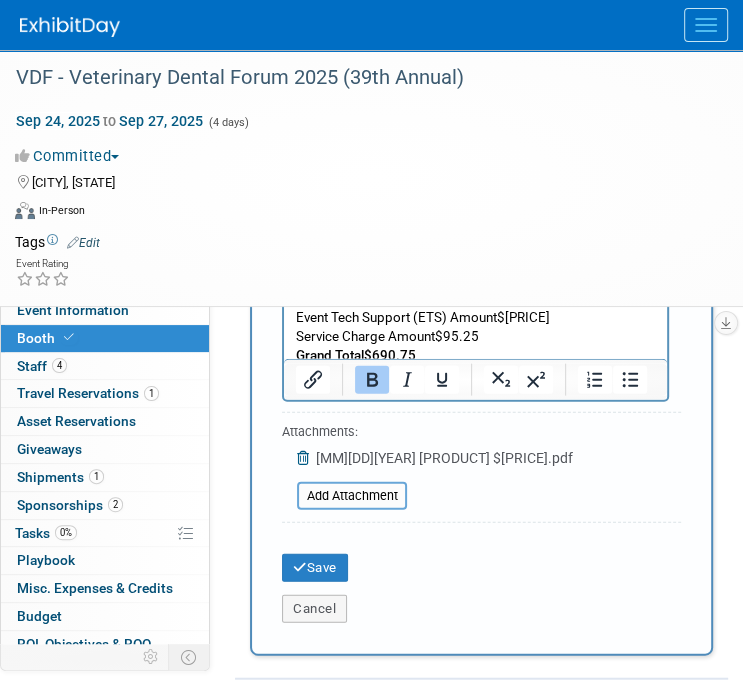 scroll, scrollTop: 2065, scrollLeft: 0, axis: vertical 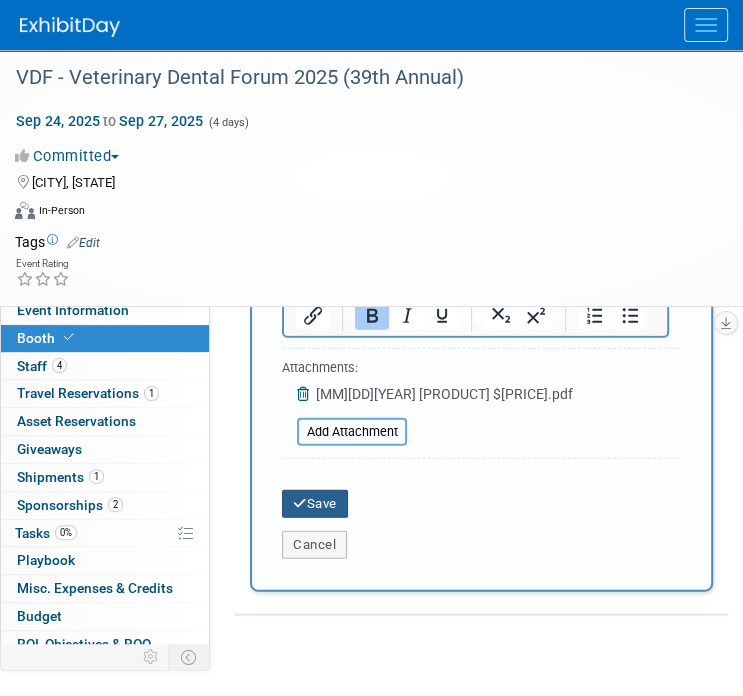 click at bounding box center (300, 503) 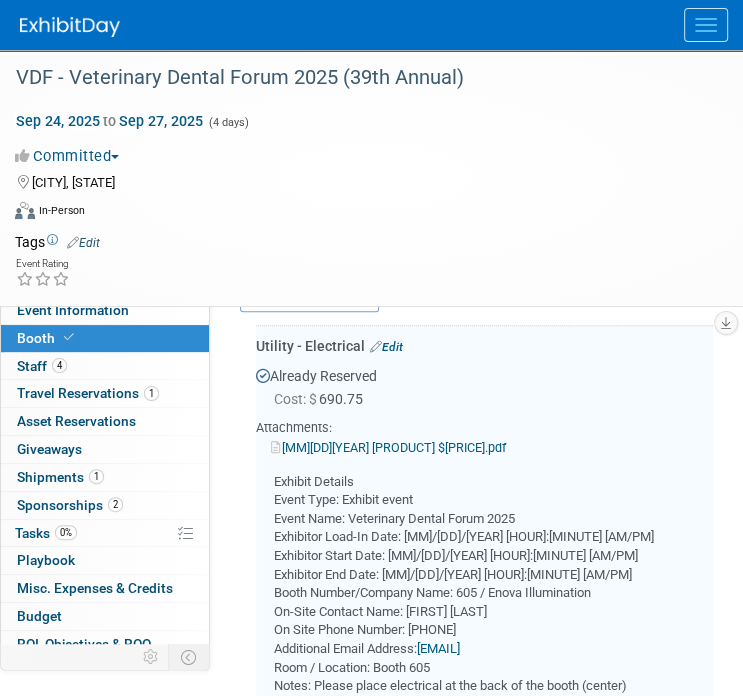 scroll, scrollTop: 807, scrollLeft: 0, axis: vertical 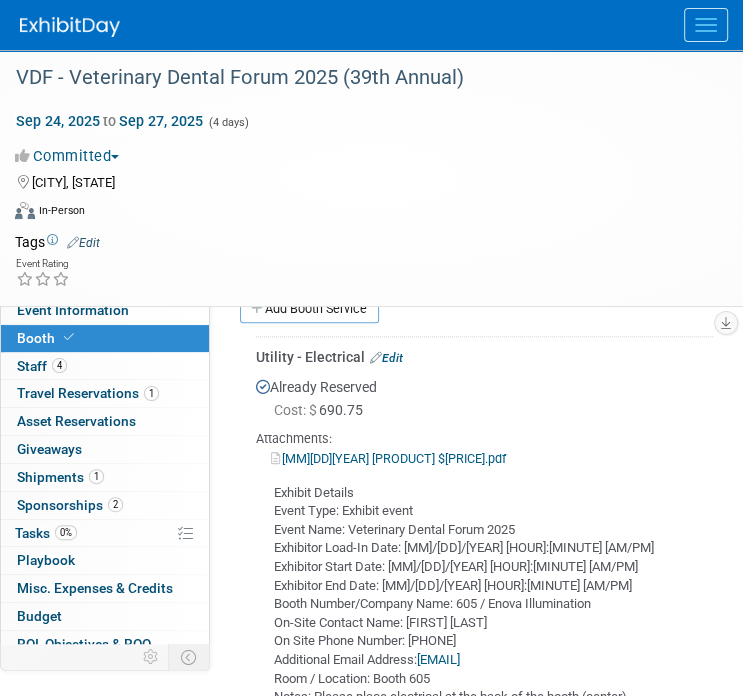 click at bounding box center [706, 25] 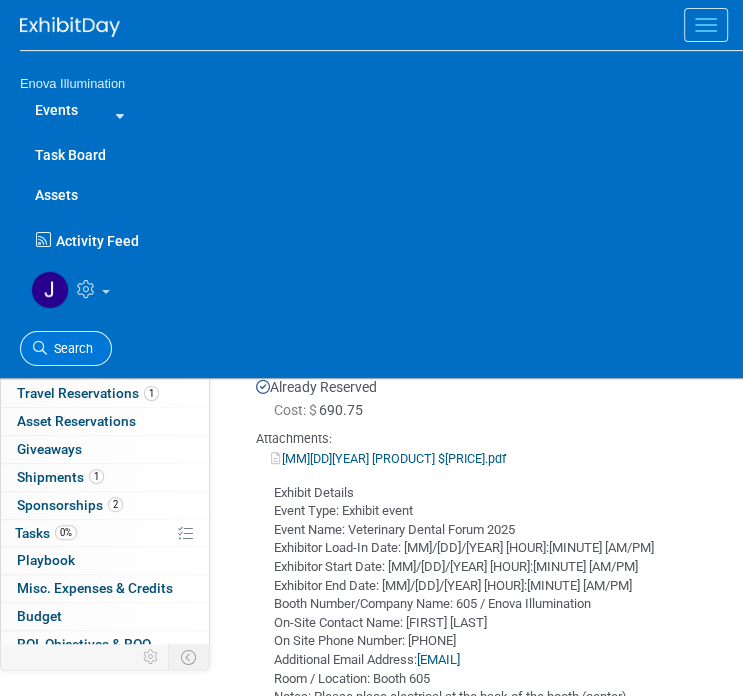 click on "Search" at bounding box center [70, 348] 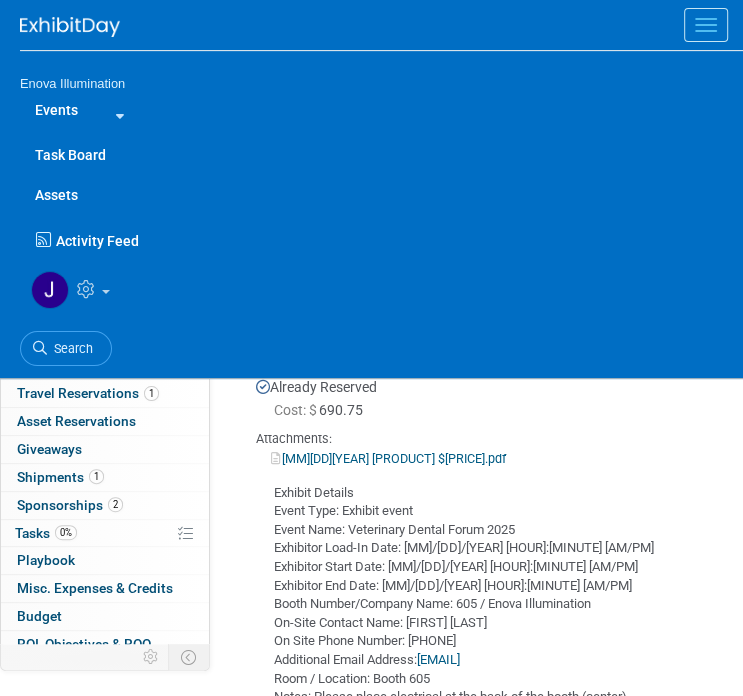 scroll, scrollTop: 0, scrollLeft: 0, axis: both 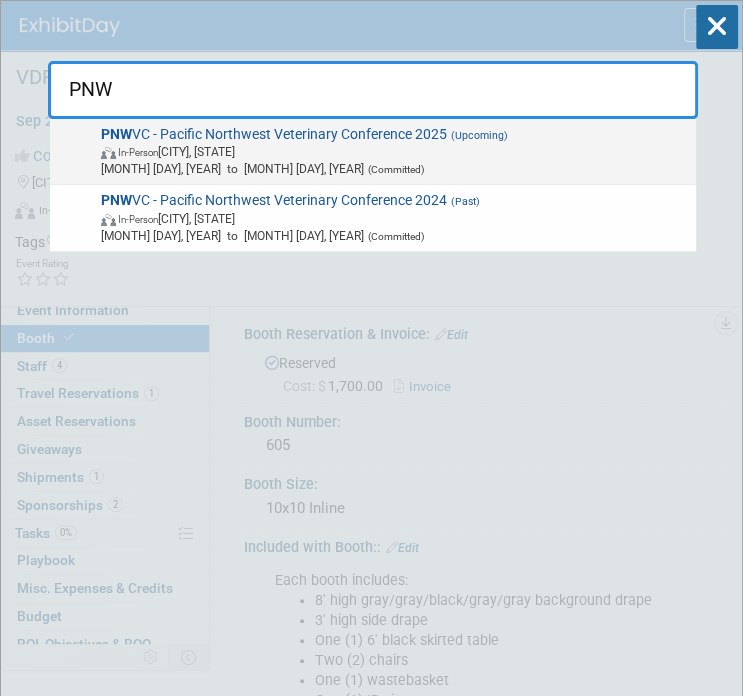 type on "PNW" 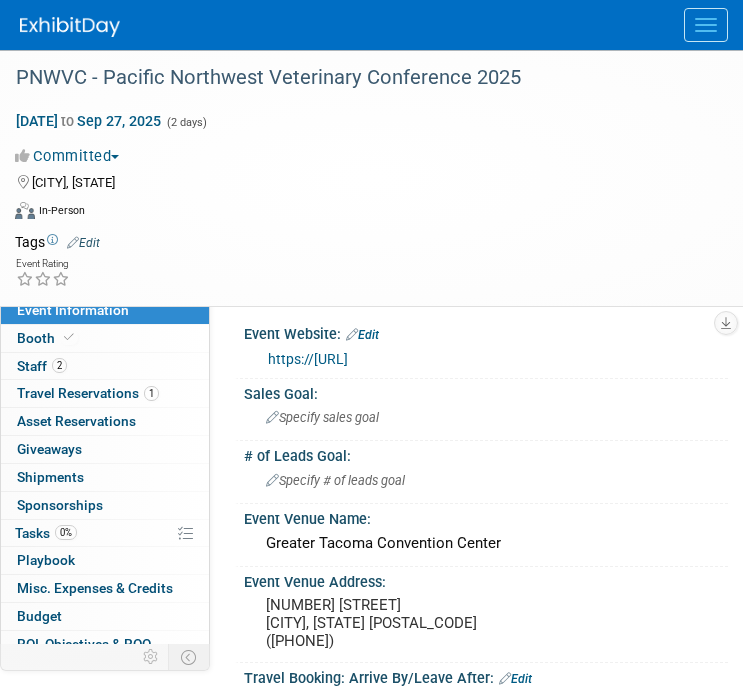 scroll, scrollTop: 0, scrollLeft: 0, axis: both 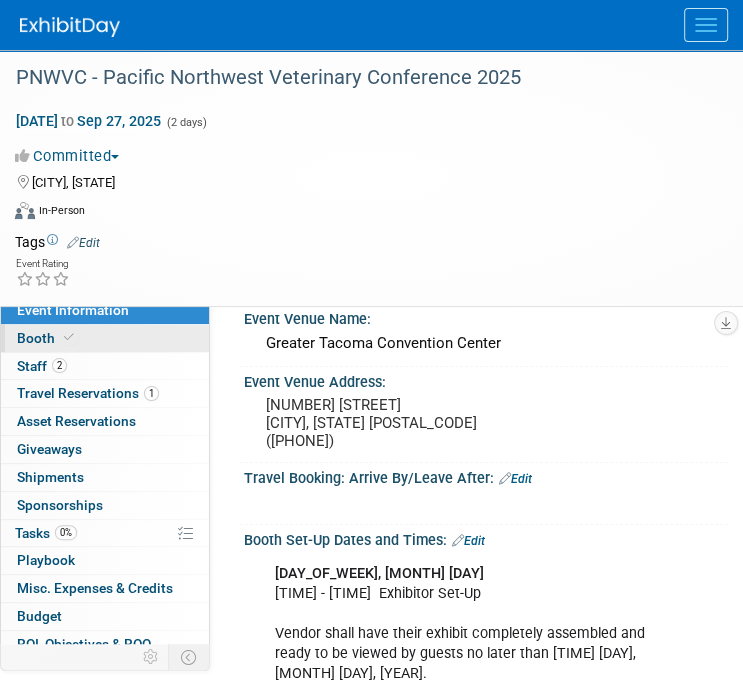click on "Booth" at bounding box center (105, 338) 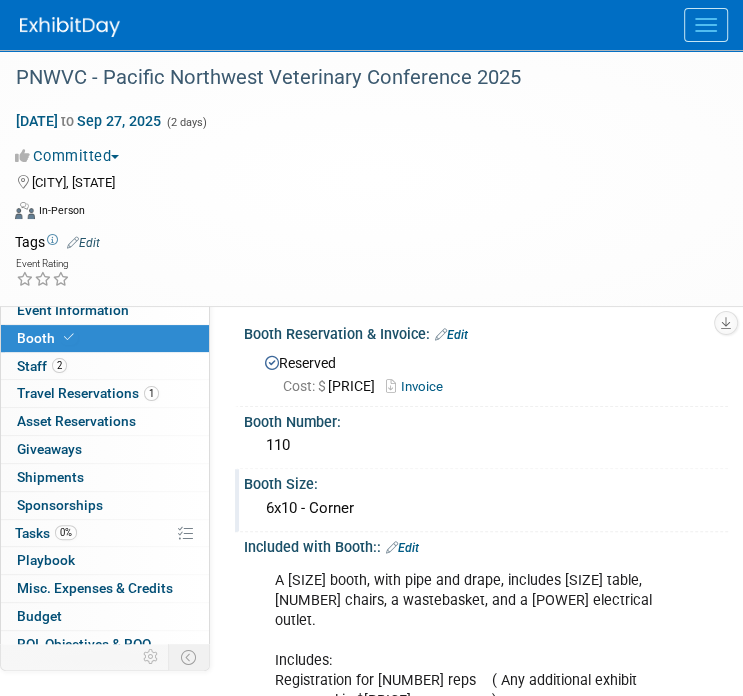 scroll, scrollTop: 100, scrollLeft: 0, axis: vertical 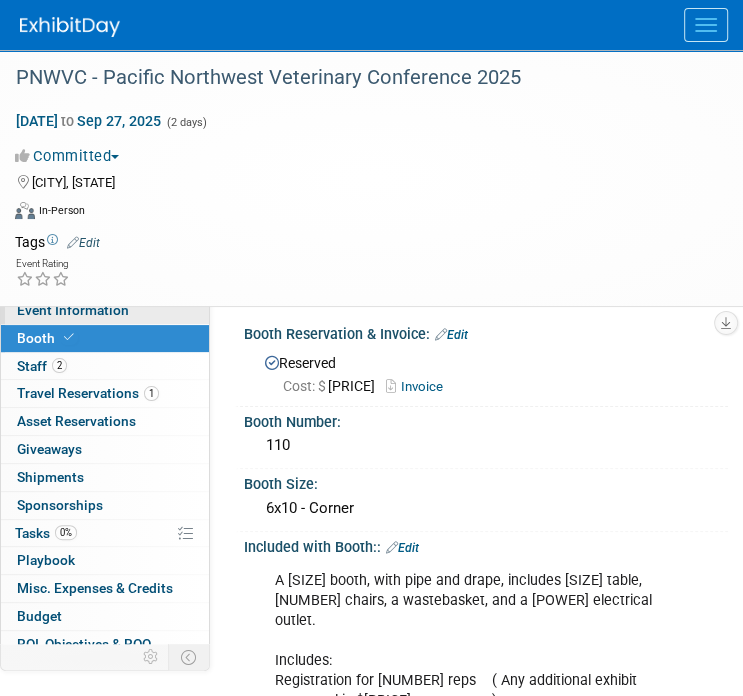 click on "Event Information" at bounding box center [105, 310] 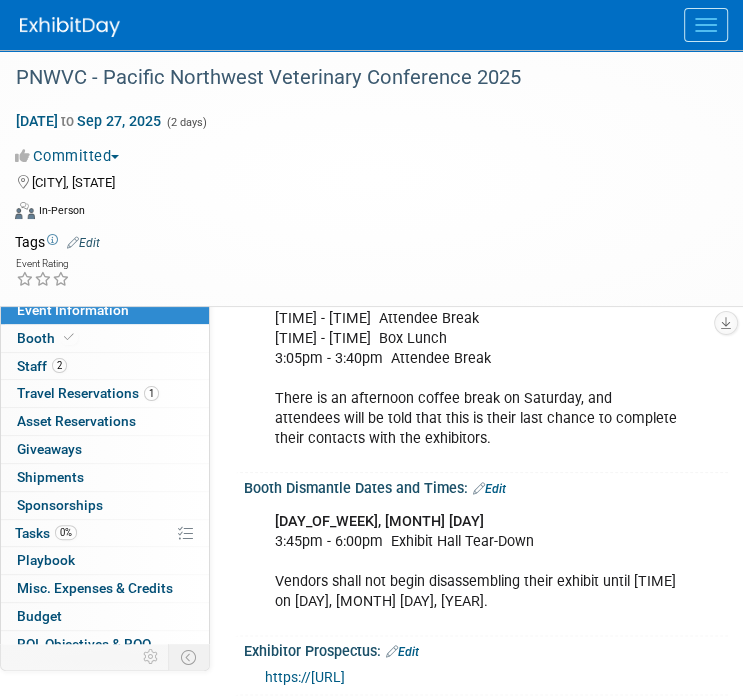 scroll, scrollTop: 900, scrollLeft: 0, axis: vertical 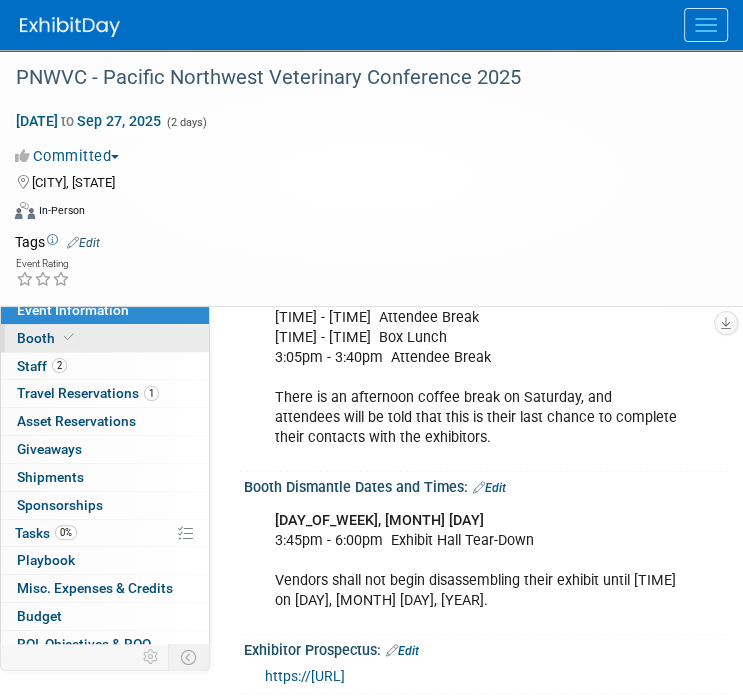 click on "Booth" at bounding box center (47, 338) 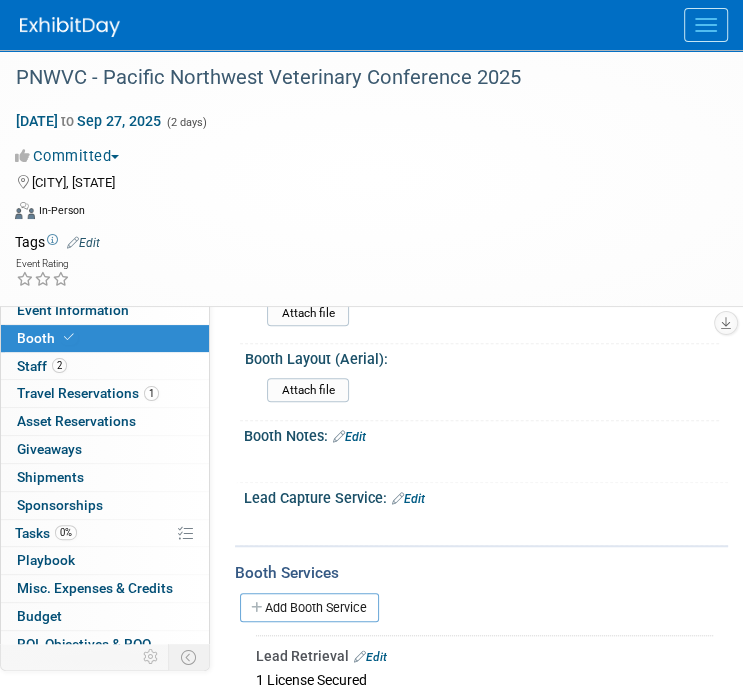 scroll, scrollTop: 600, scrollLeft: 0, axis: vertical 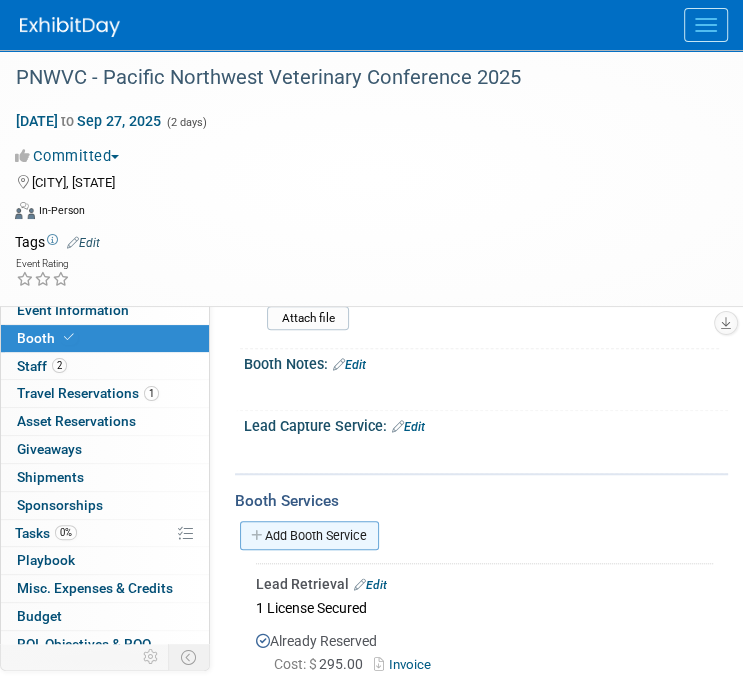 click on "Add Booth Service" at bounding box center [309, 535] 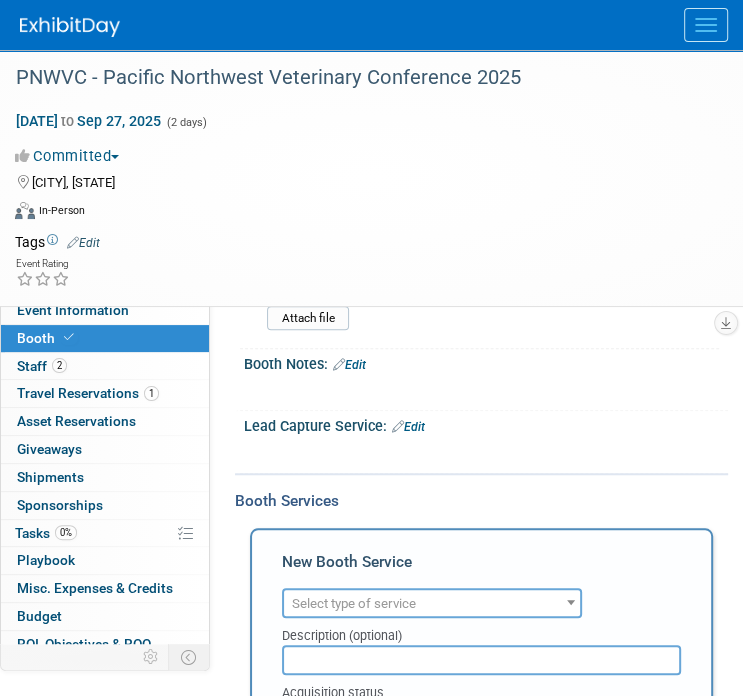 scroll, scrollTop: 0, scrollLeft: 0, axis: both 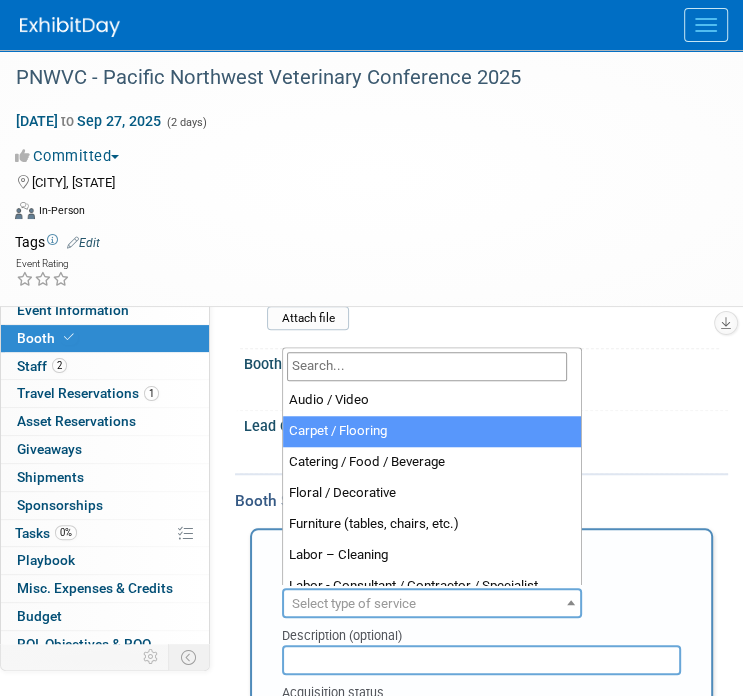 select on "4" 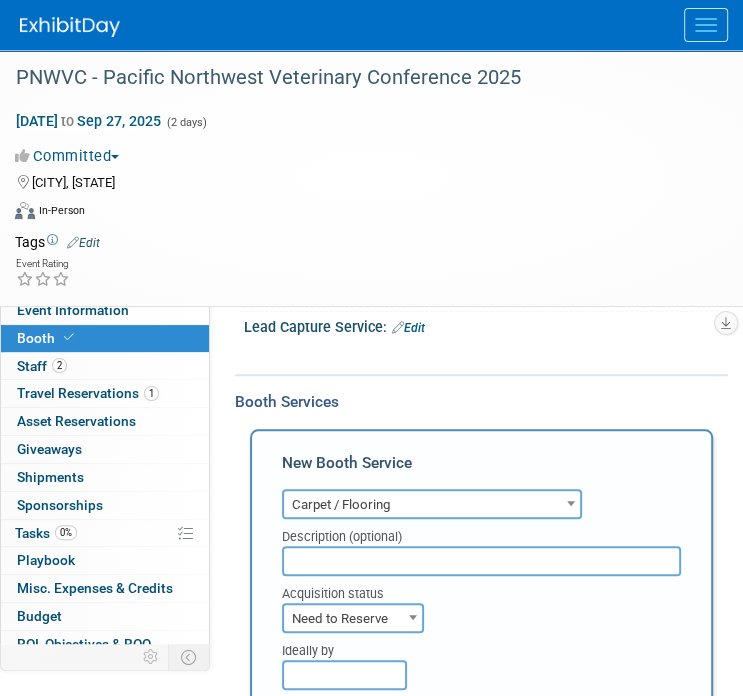 scroll, scrollTop: 800, scrollLeft: 0, axis: vertical 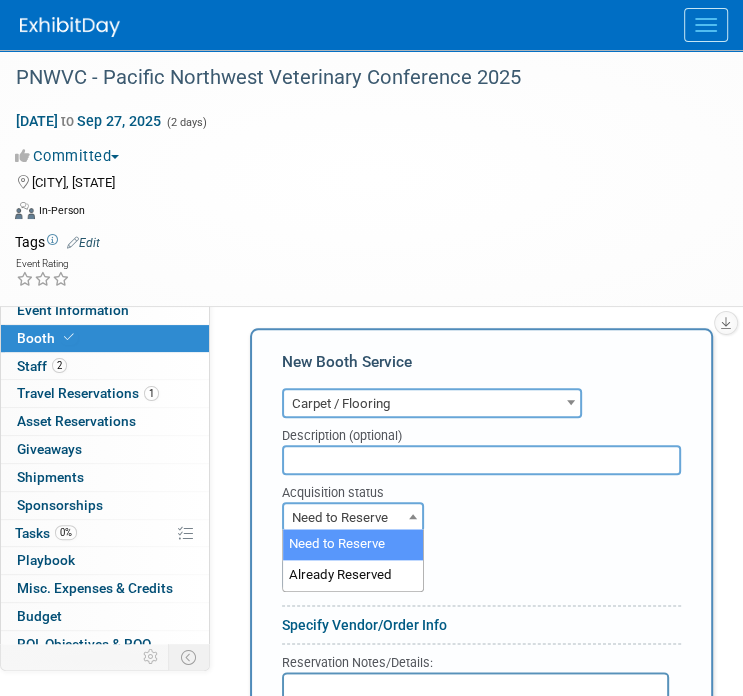 click on "Need to Reserve" at bounding box center [353, 518] 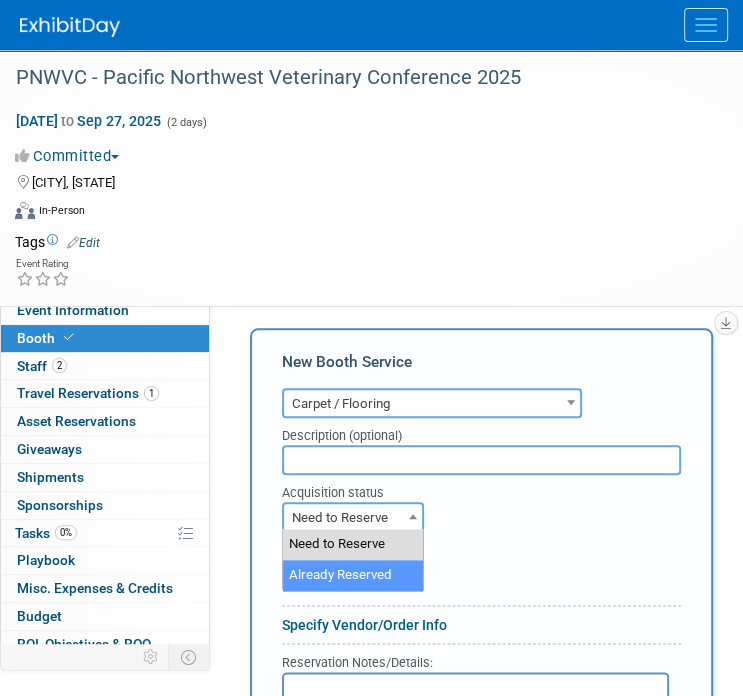select on "2" 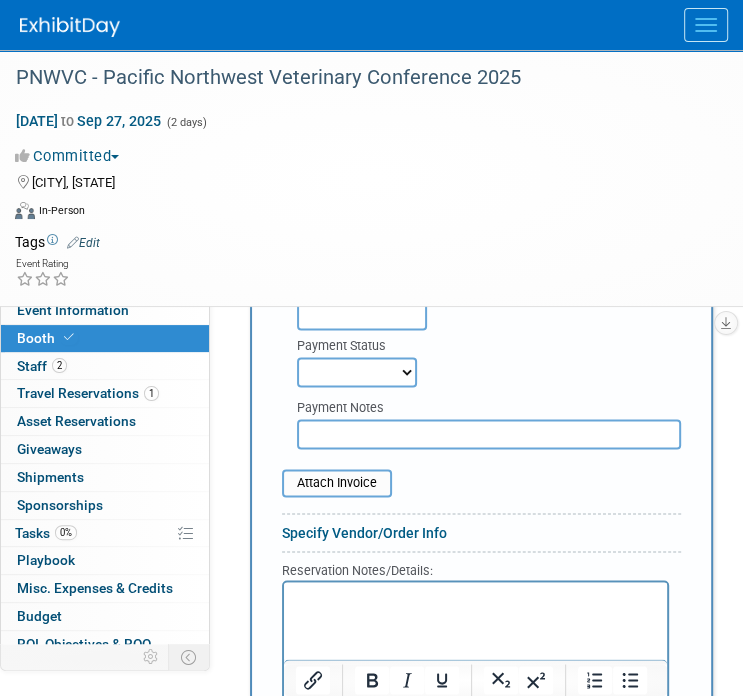 scroll, scrollTop: 1200, scrollLeft: 0, axis: vertical 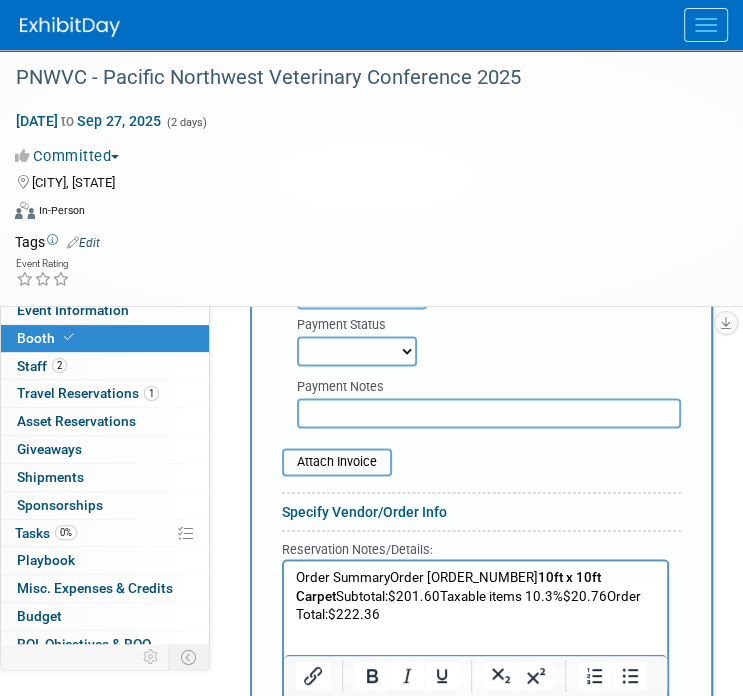 click on "Order SummaryOrder 2146437084 10ft x 10ft Carpet Subtotal:$201.60Taxable items 10.3%$20.76Order Total:$222.36" at bounding box center [476, 596] 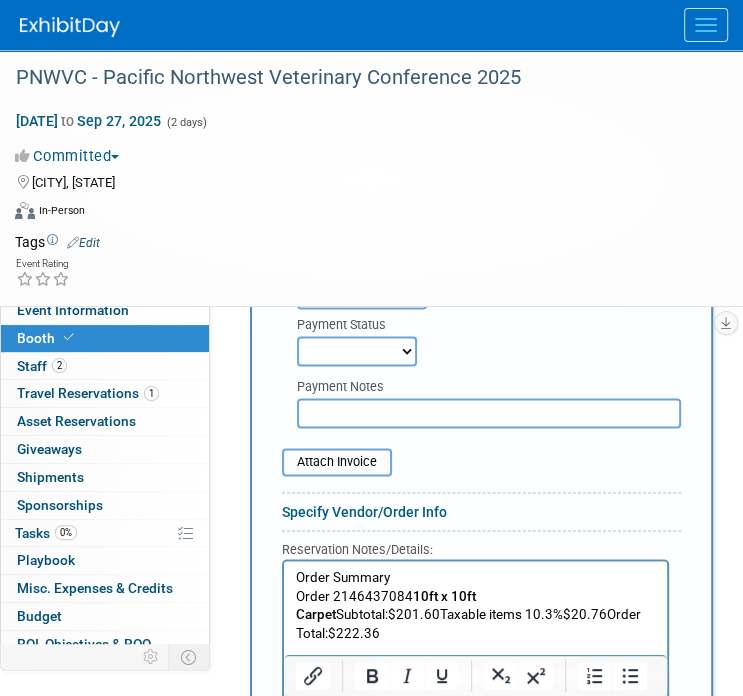 click on "10ft x 10ft Carpet" at bounding box center [386, 605] 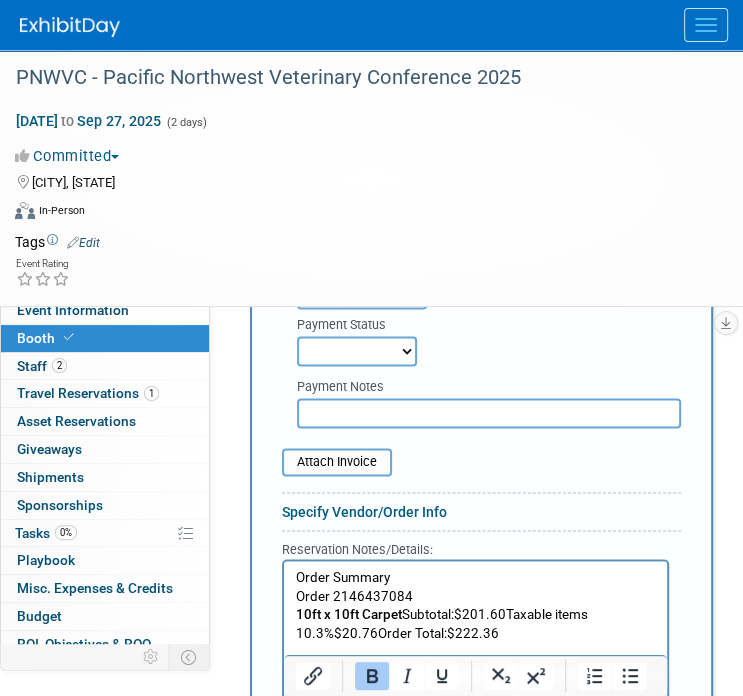 click on "10ft x 10ft Carpet Subtotal:$201.60Taxable items 10.3%$20.76Order Total:$222.36" at bounding box center [476, 623] 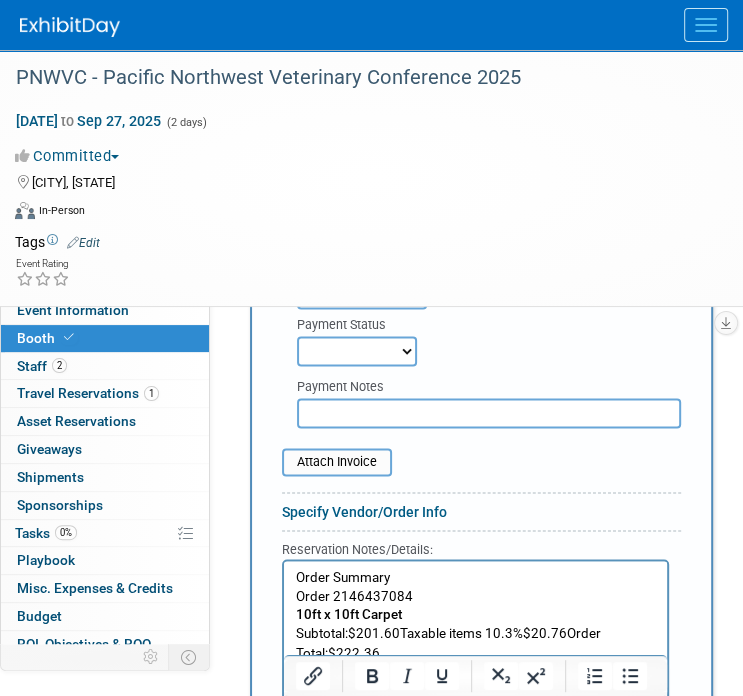 click on "Subtotal:$201.60Taxable items 10.3%$20.76Order Total:$222.36" at bounding box center [476, 642] 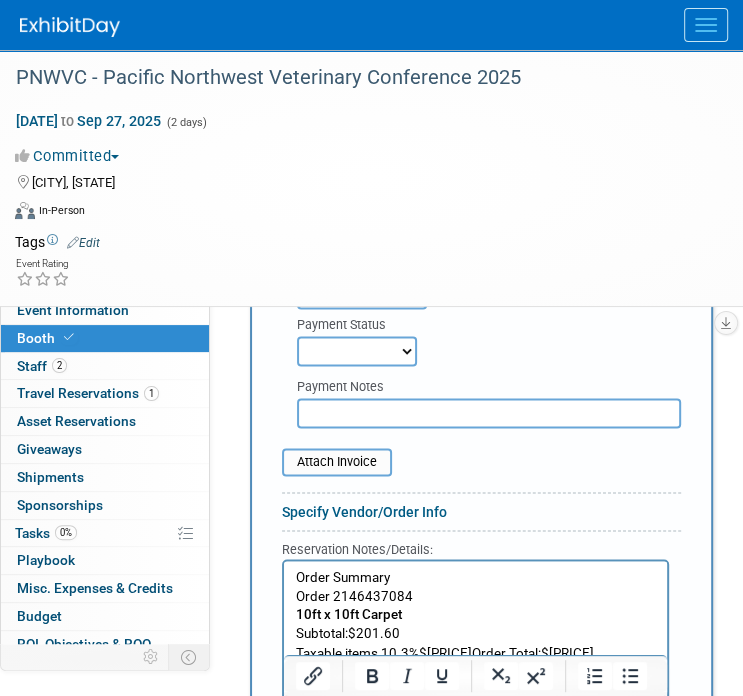 scroll, scrollTop: 1204, scrollLeft: 0, axis: vertical 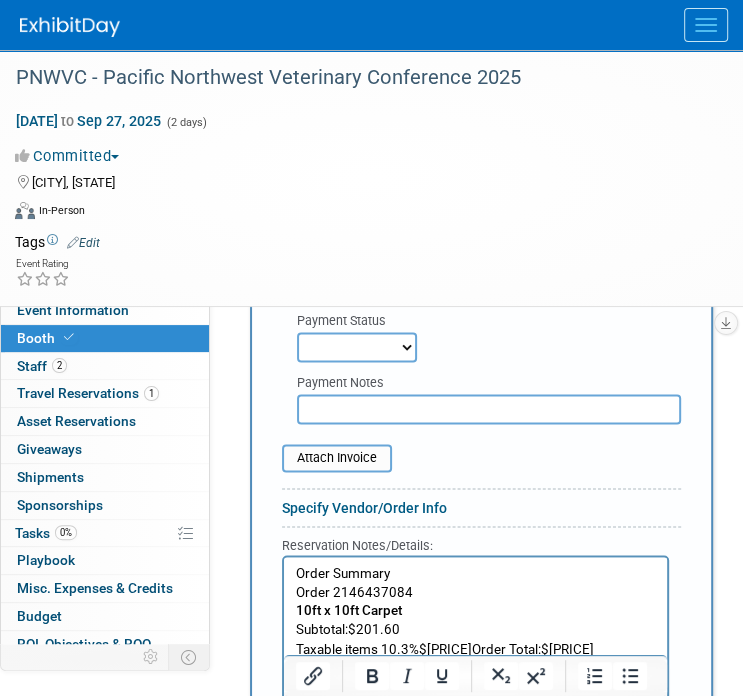click on "Taxable items 10.3%$20.76Order Total:$222.36" at bounding box center [476, 648] 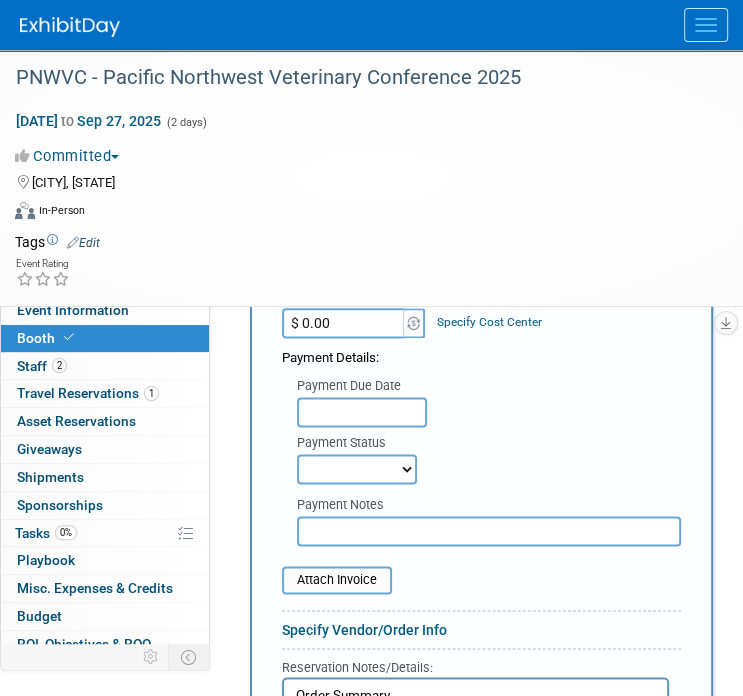 scroll, scrollTop: 1023, scrollLeft: 0, axis: vertical 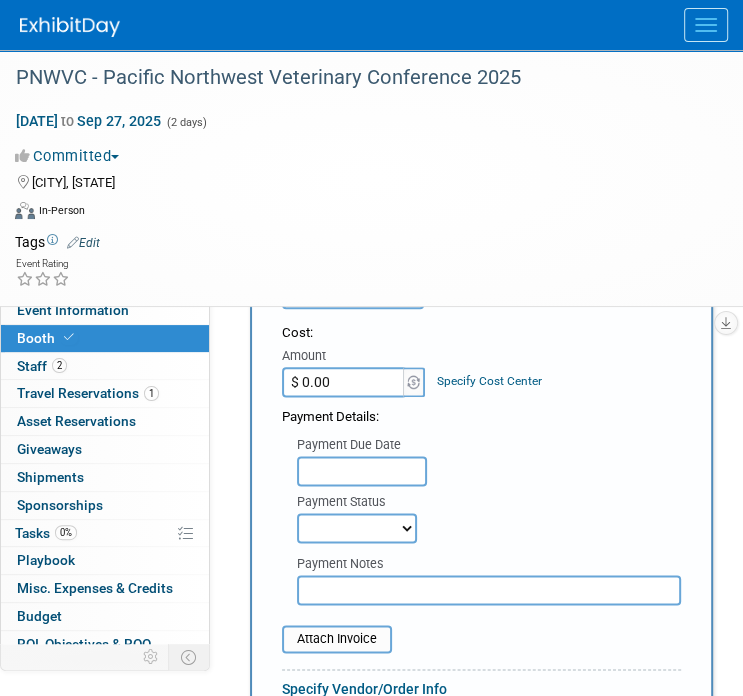 click on "$ 0.00" at bounding box center (344, 382) 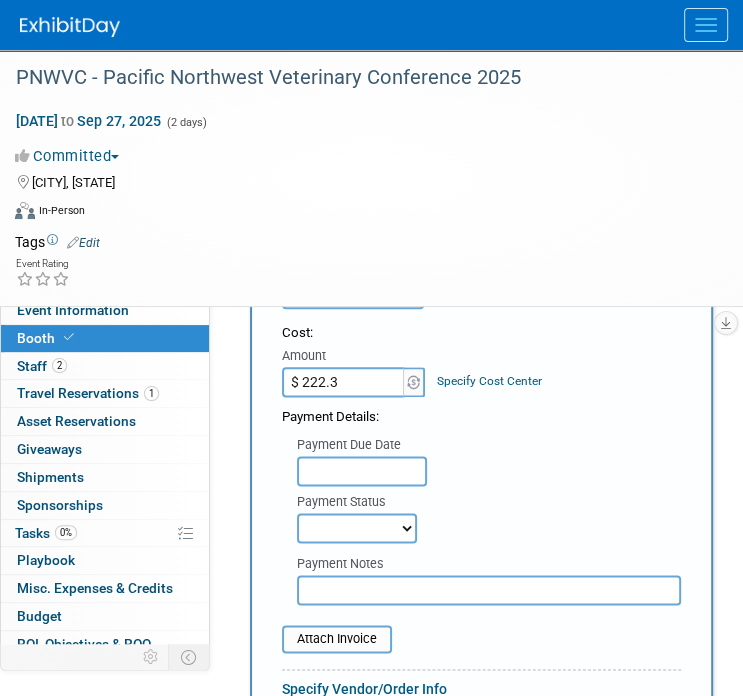 type on "$ 222.36" 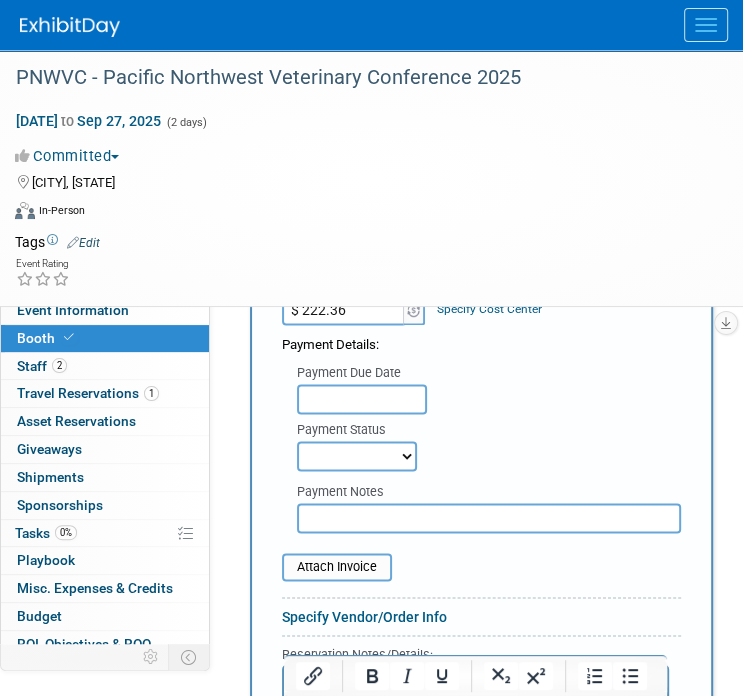 scroll, scrollTop: 1123, scrollLeft: 0, axis: vertical 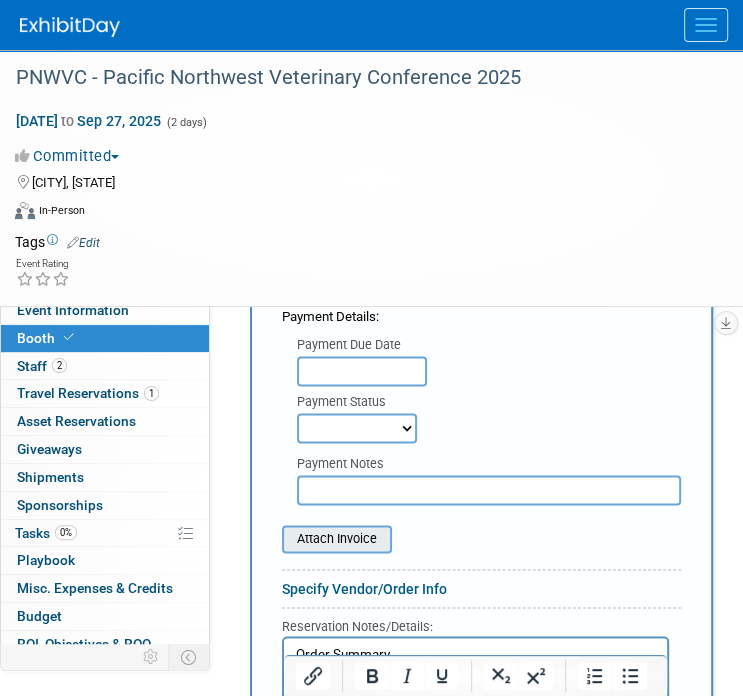 click at bounding box center [271, 539] 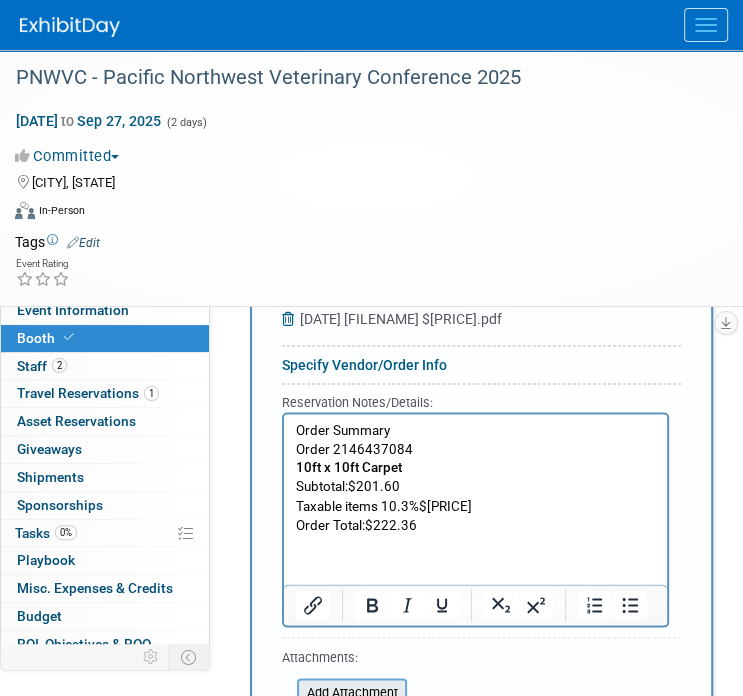 scroll, scrollTop: 1523, scrollLeft: 0, axis: vertical 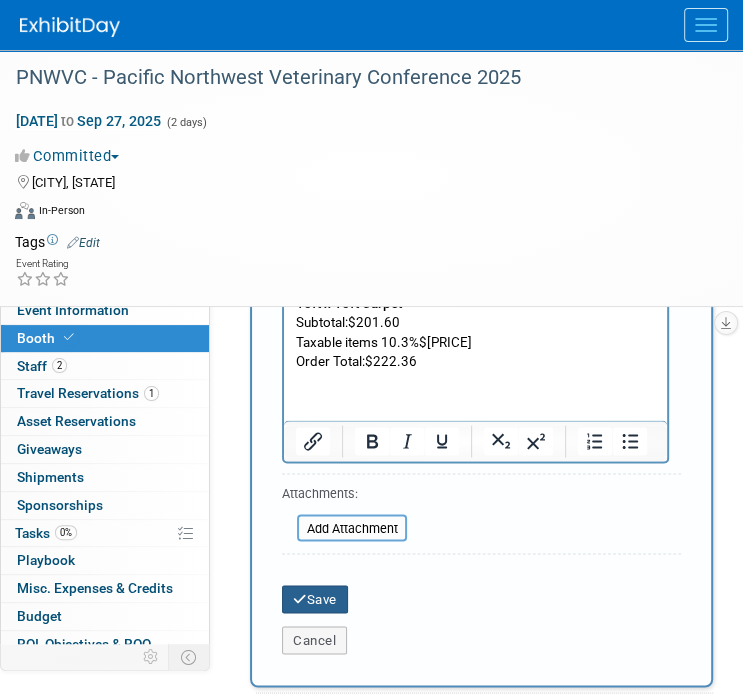 click on "Save" at bounding box center [315, 599] 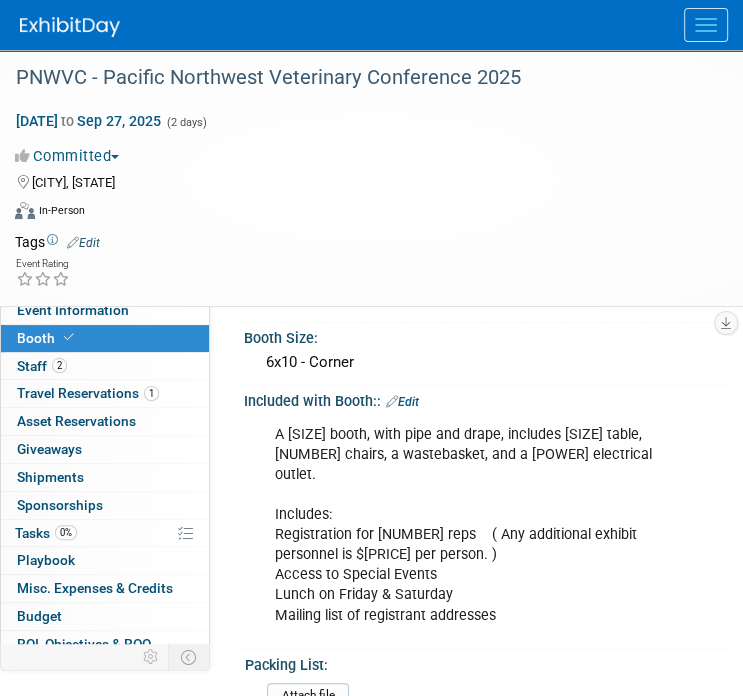 scroll, scrollTop: 162, scrollLeft: 0, axis: vertical 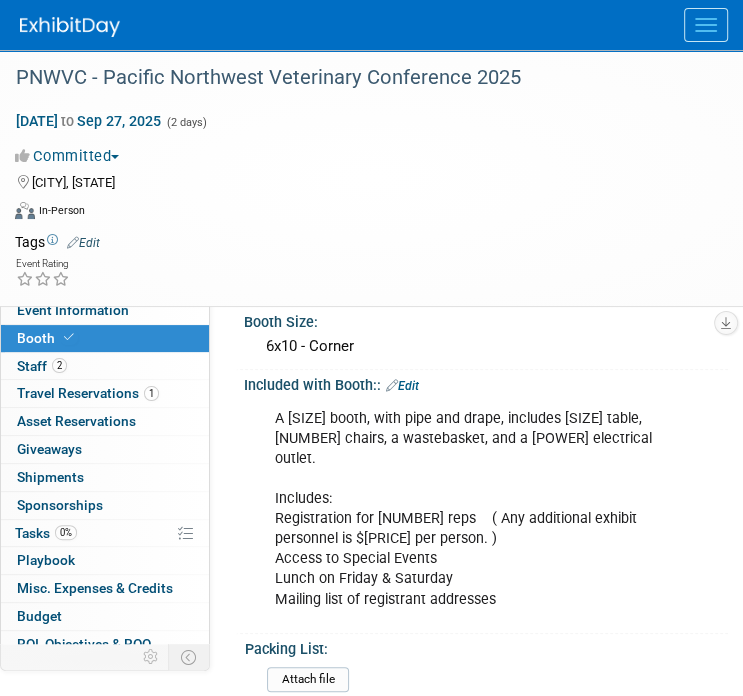 click at bounding box center [706, 25] 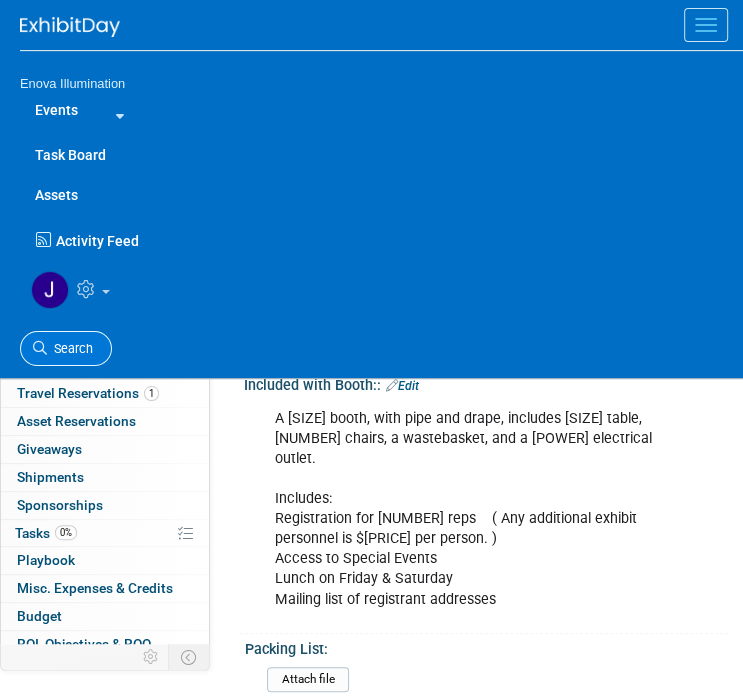click on "Search" at bounding box center [70, 348] 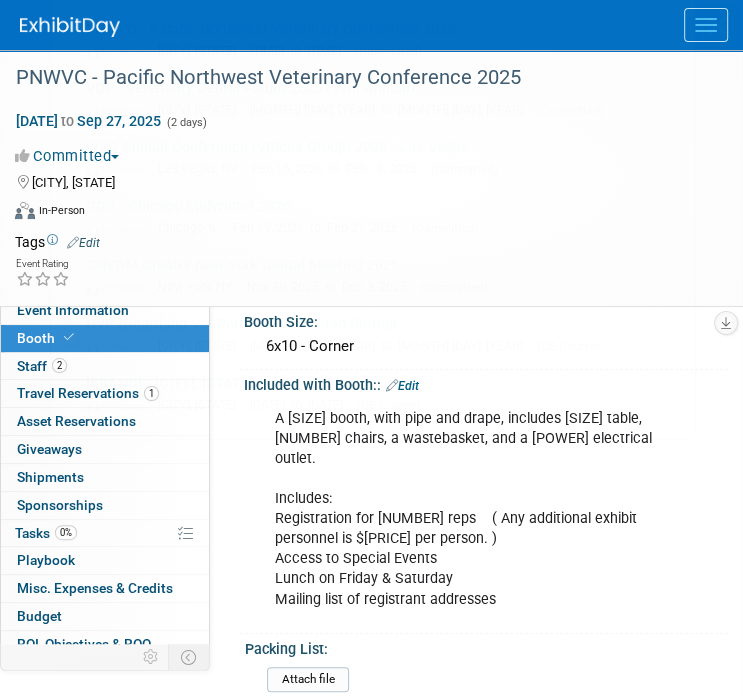 scroll, scrollTop: 0, scrollLeft: 0, axis: both 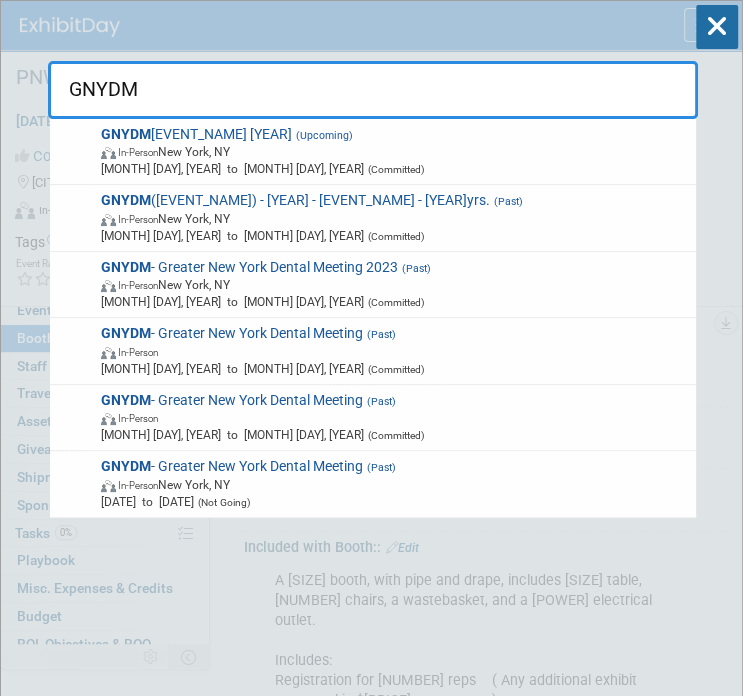 type on "GNYDM" 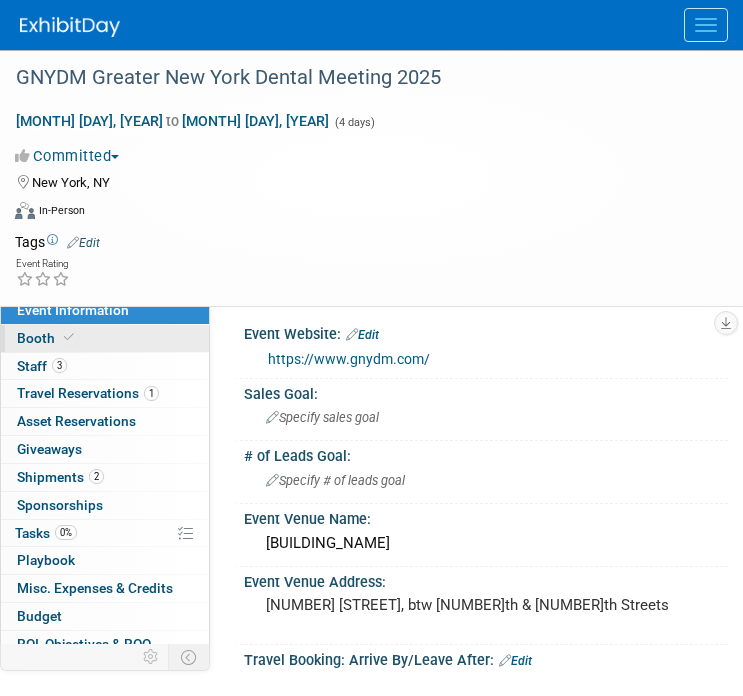 scroll, scrollTop: 0, scrollLeft: 0, axis: both 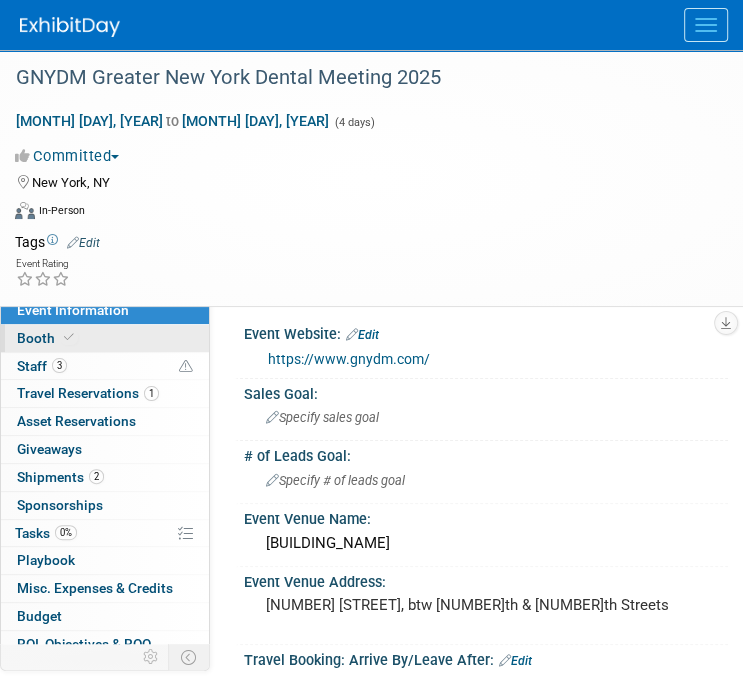 click on "Booth" at bounding box center (105, 338) 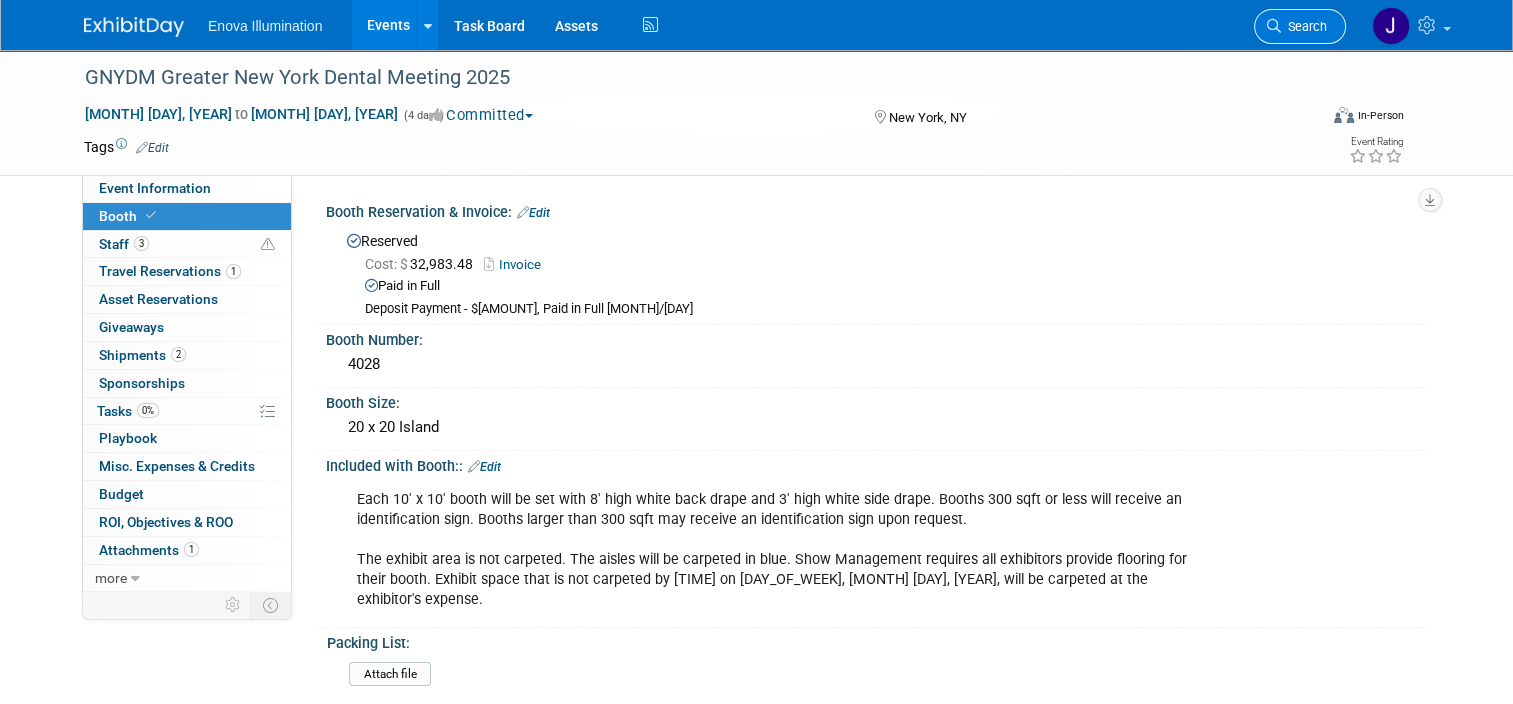click on "Search" at bounding box center (1304, 26) 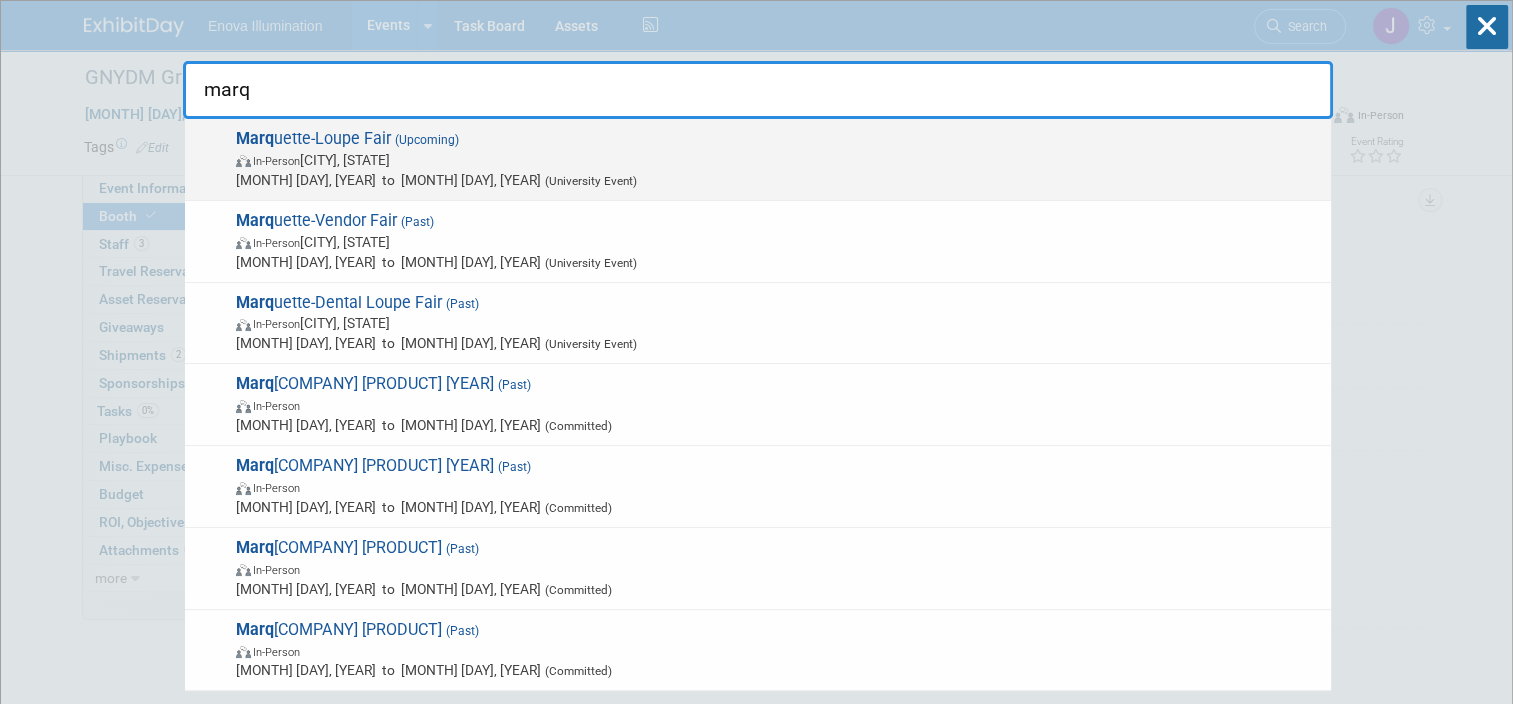type on "marq" 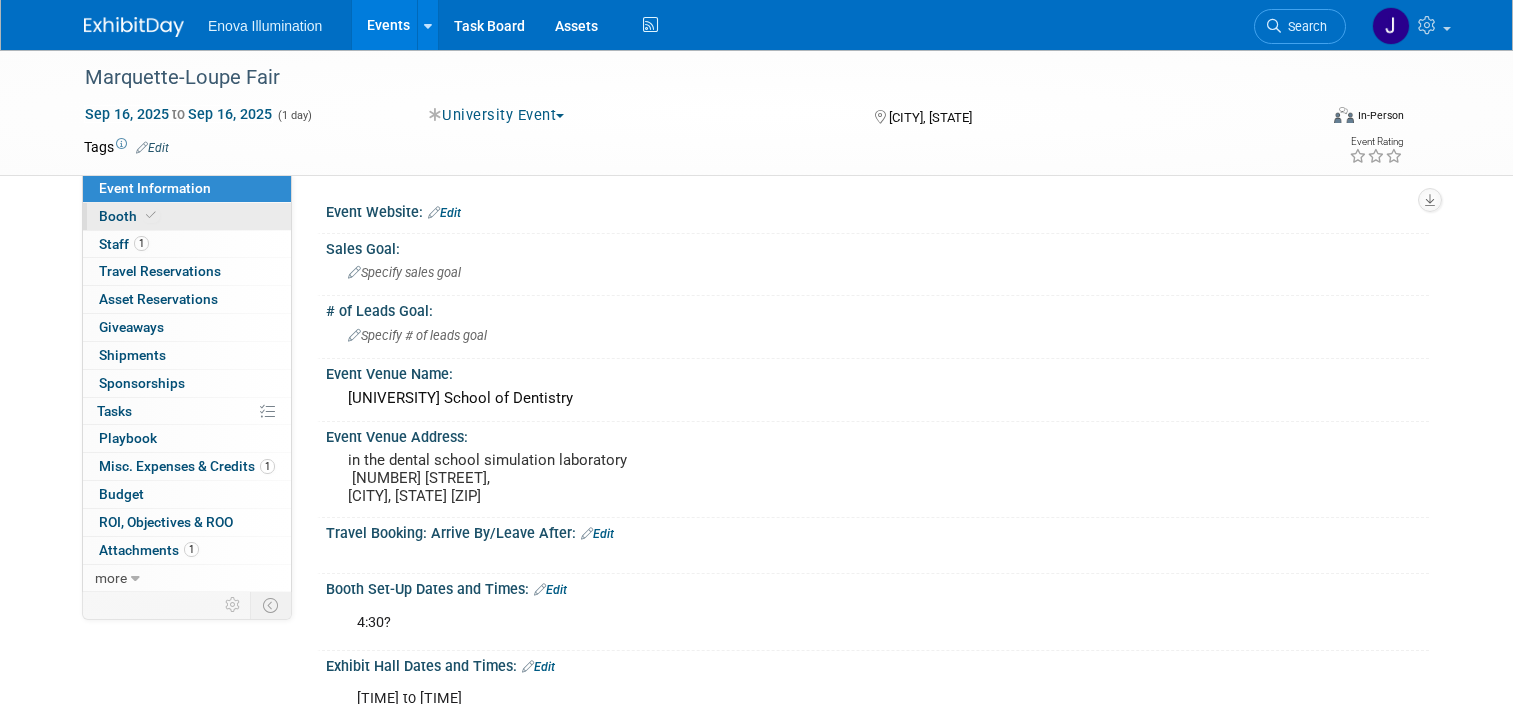 scroll, scrollTop: 0, scrollLeft: 0, axis: both 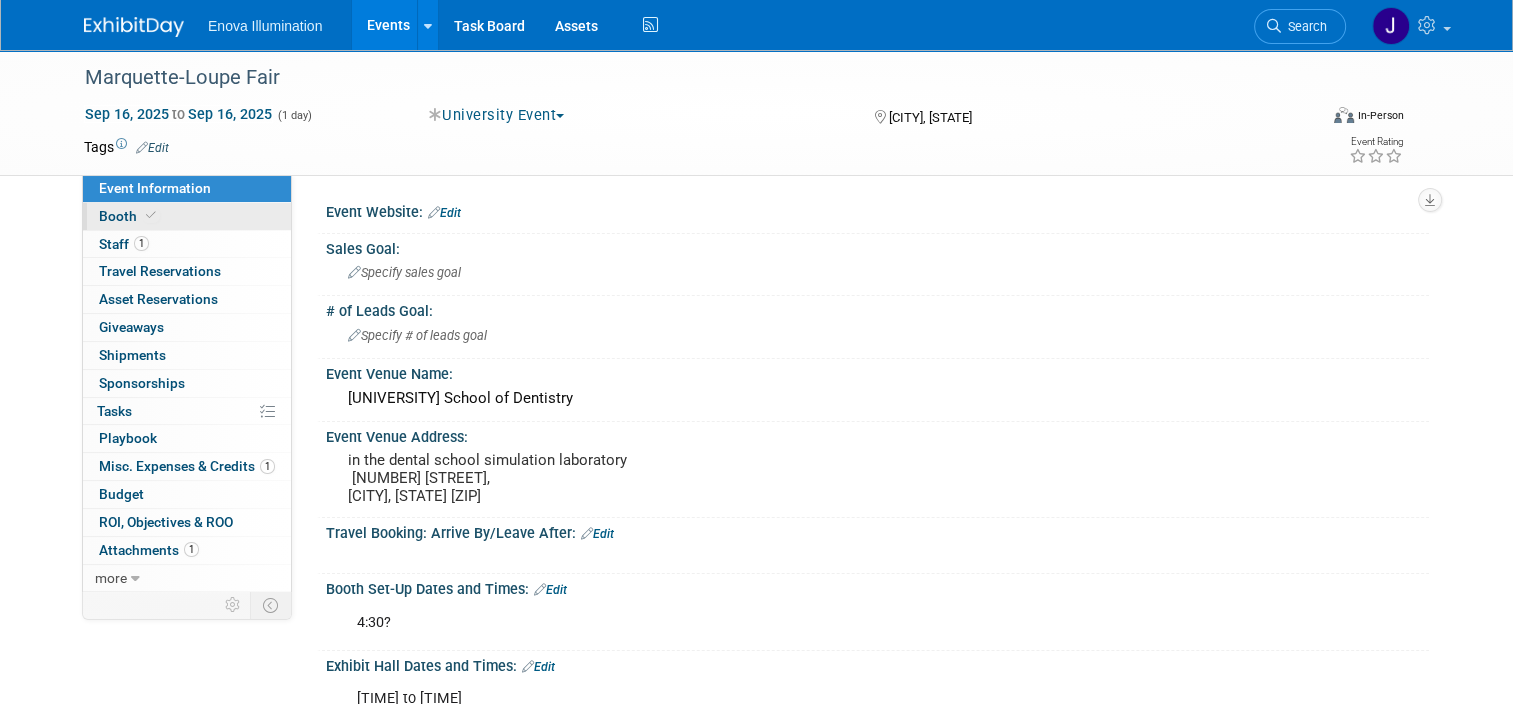 click on "Booth" at bounding box center [187, 216] 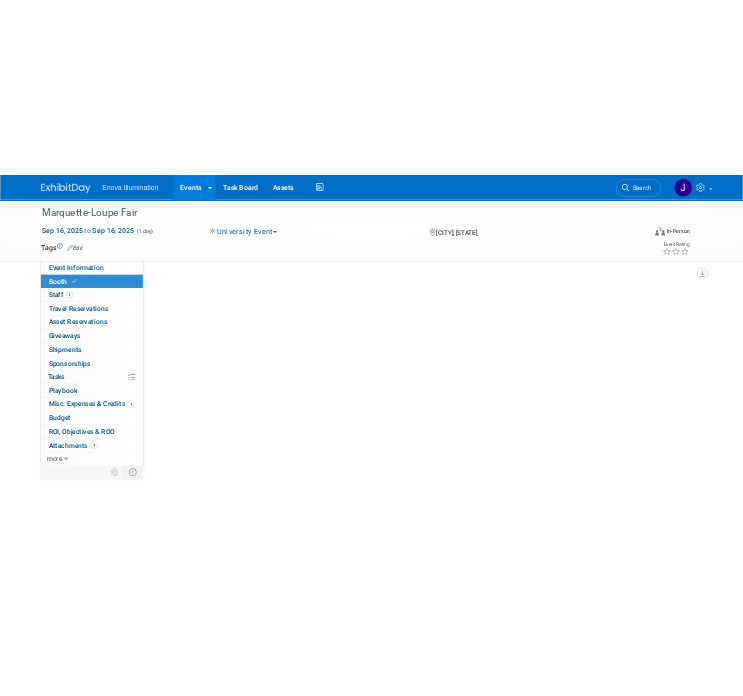 scroll, scrollTop: 0, scrollLeft: 0, axis: both 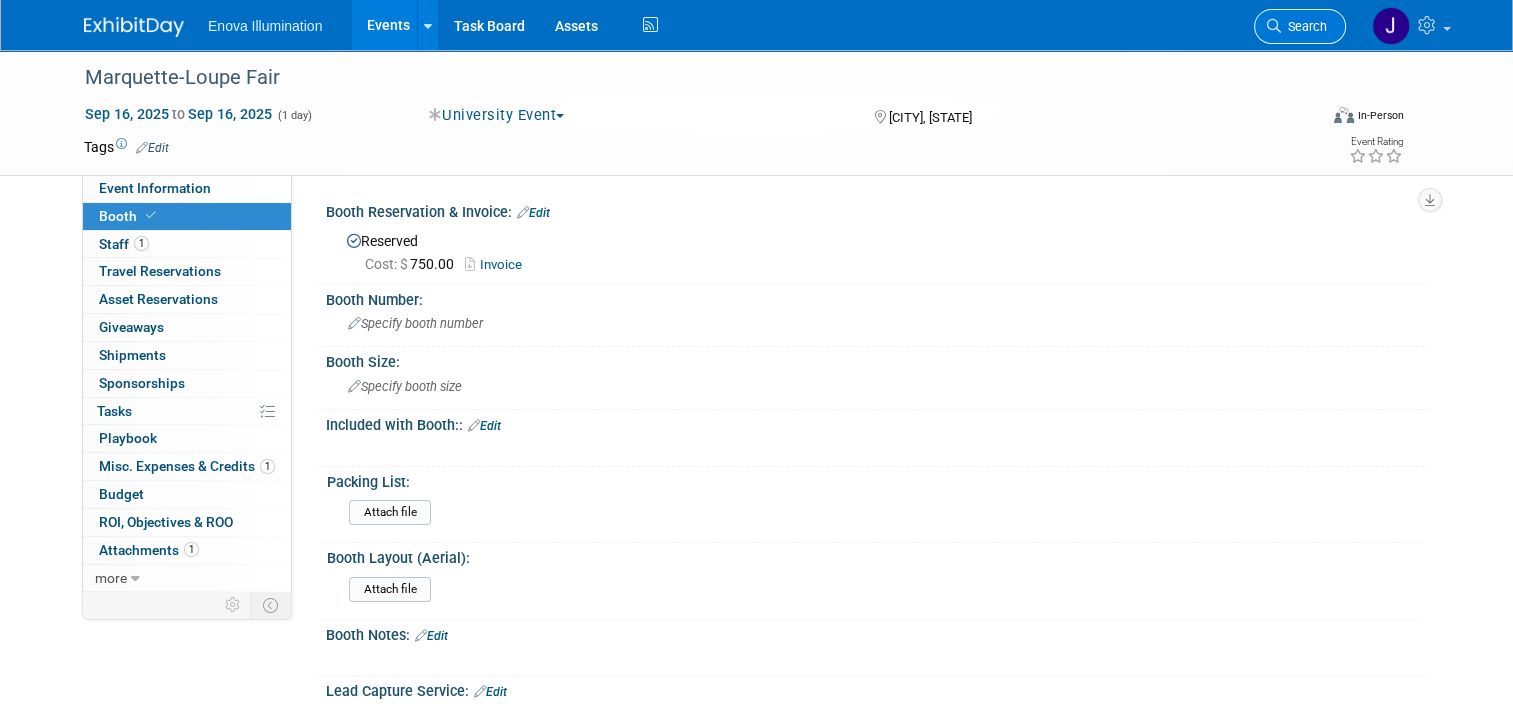 click on "Search" at bounding box center (1304, 26) 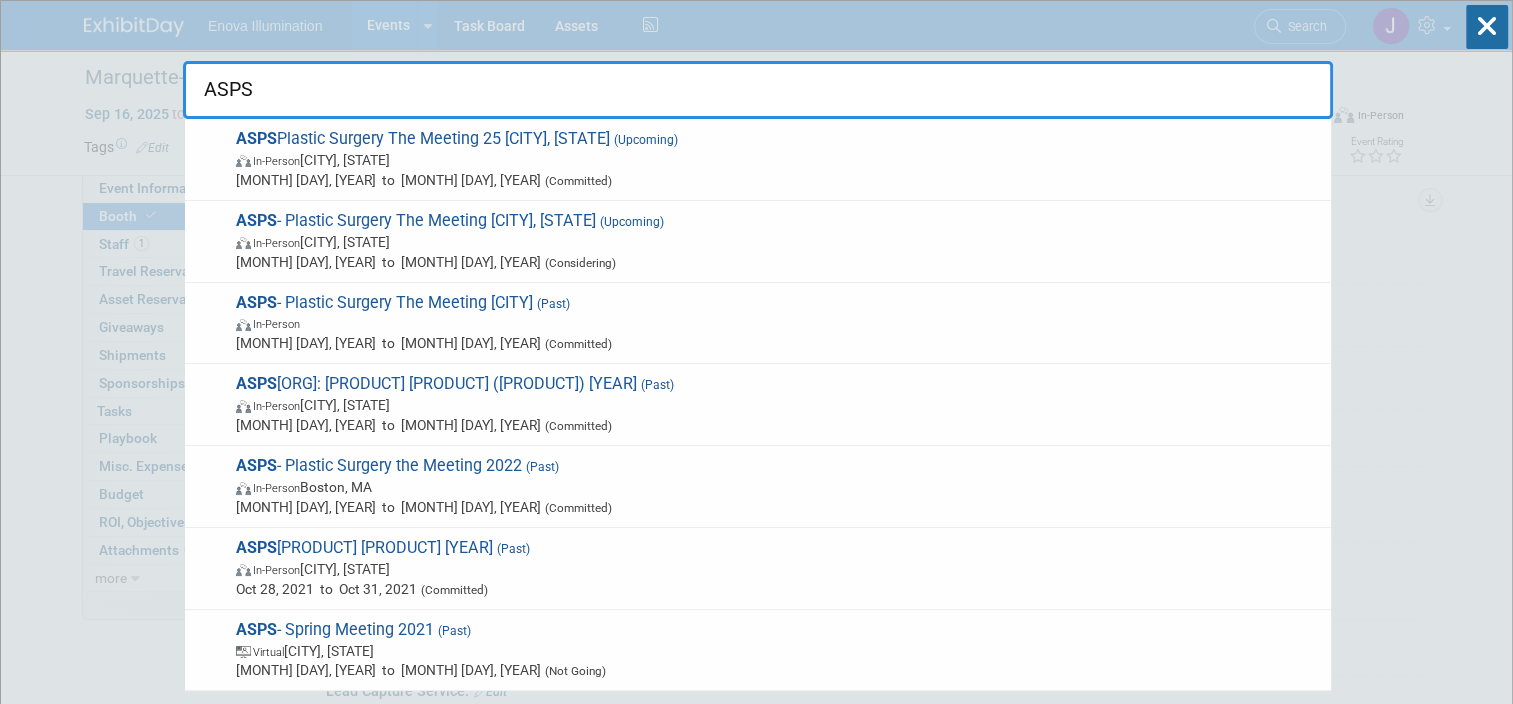 click on "ASPS" at bounding box center (758, 90) 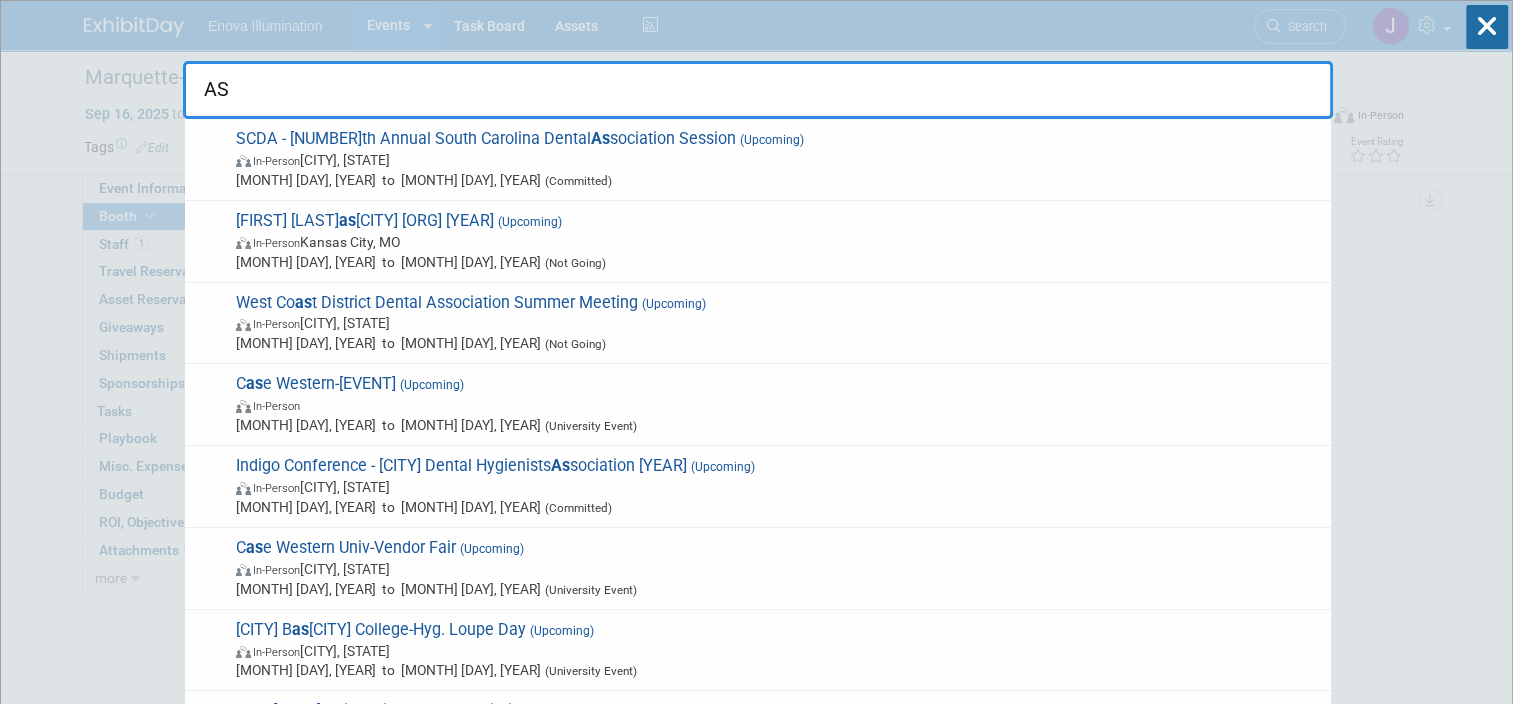 type on "A" 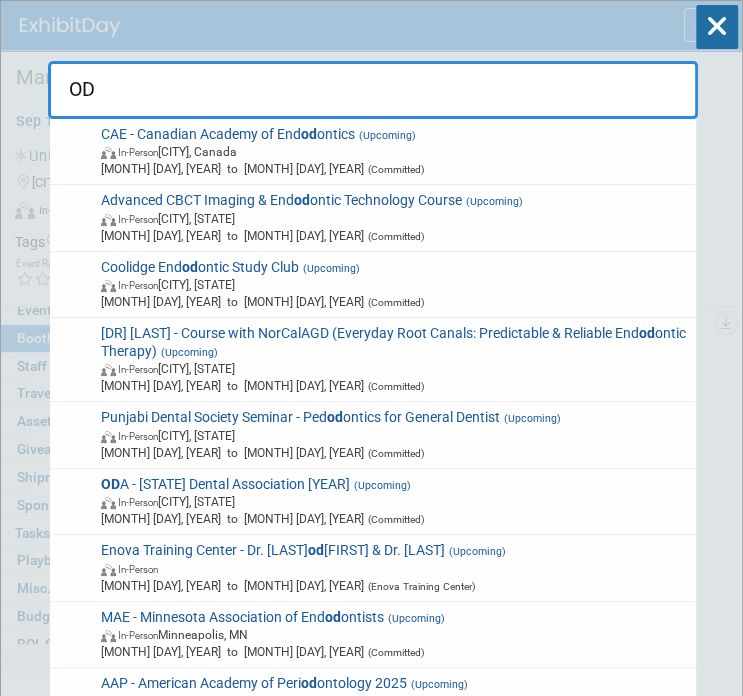 type on "O" 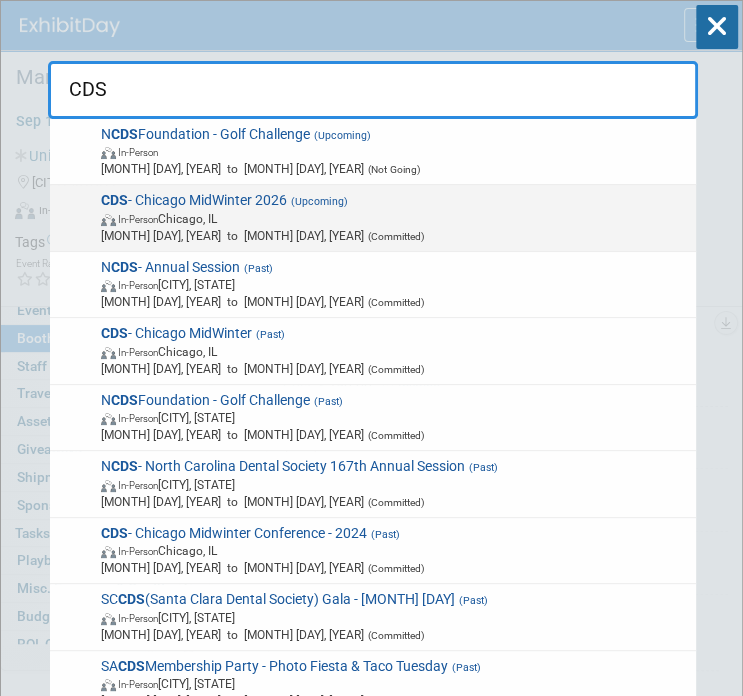 type on "CDS" 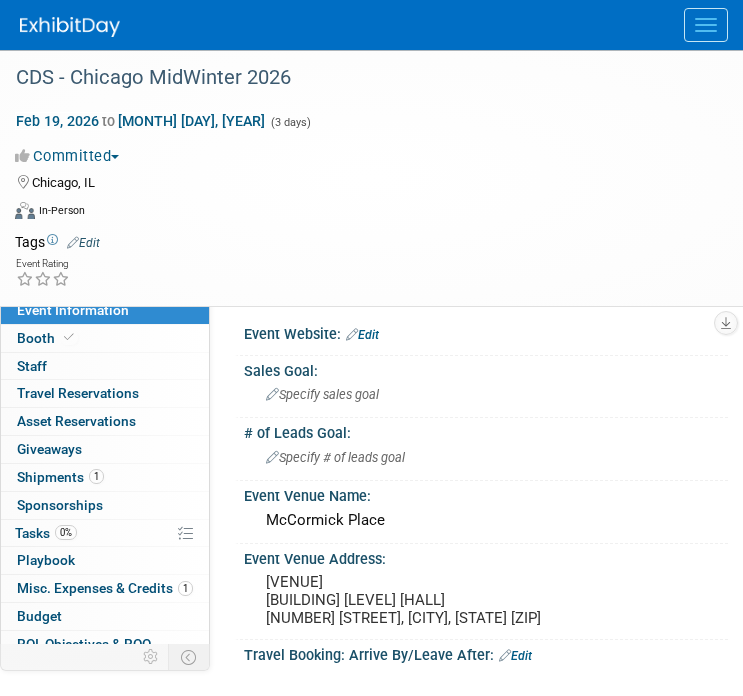 scroll, scrollTop: 0, scrollLeft: 0, axis: both 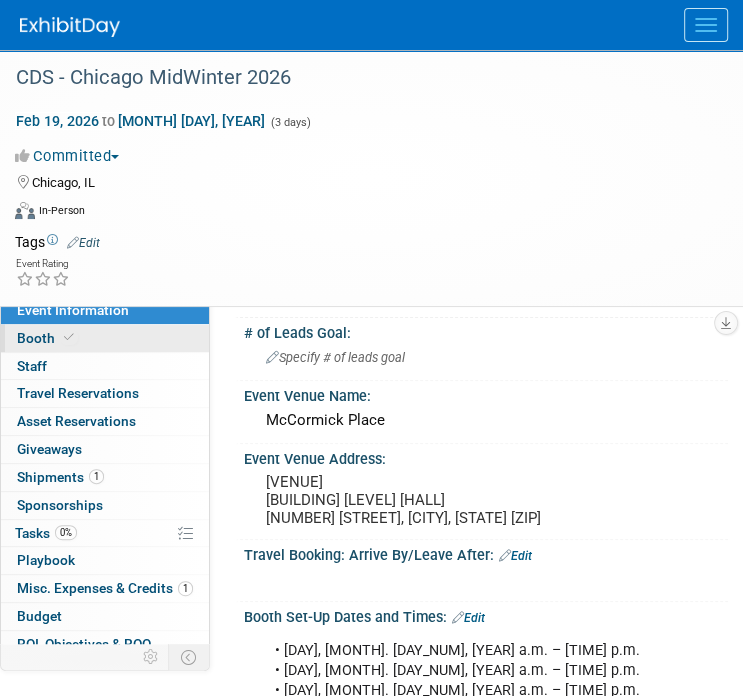 click on "Booth" at bounding box center (105, 338) 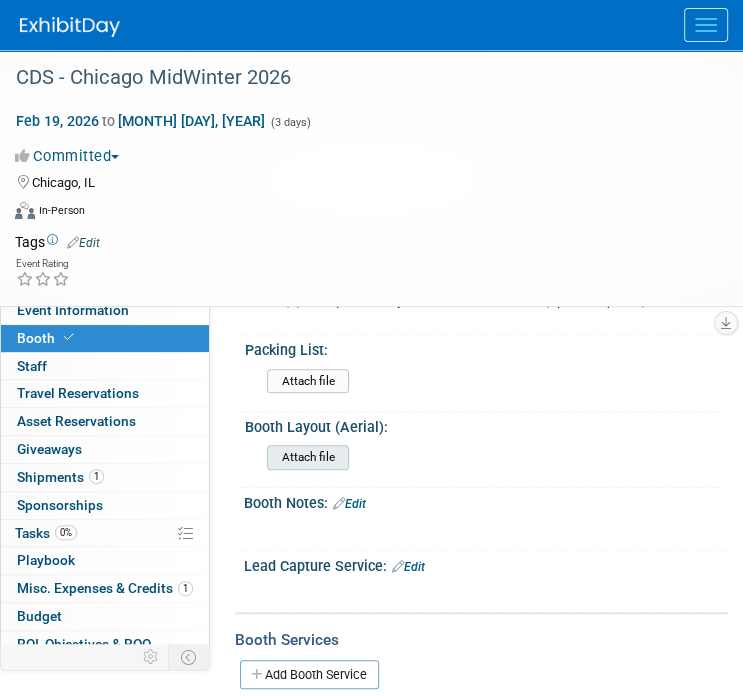 scroll, scrollTop: 395, scrollLeft: 0, axis: vertical 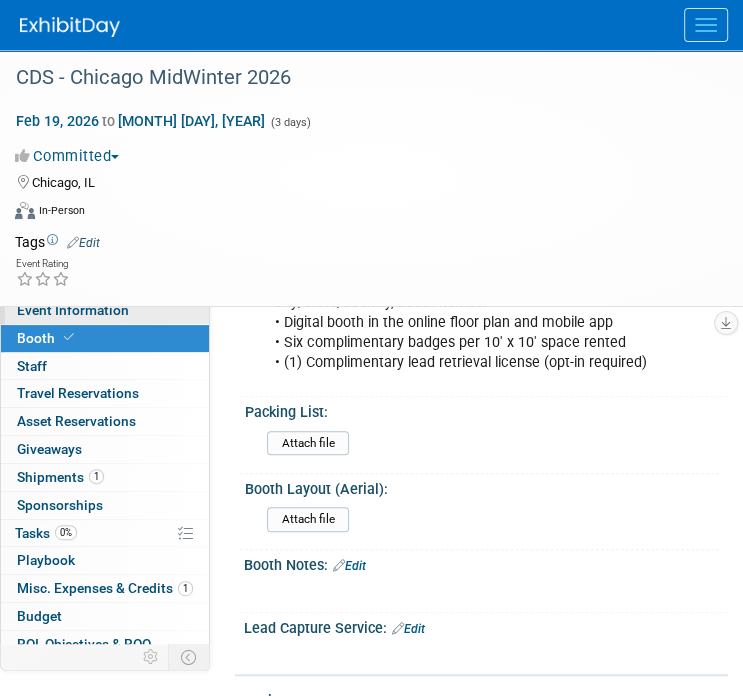 click on "Event Information" at bounding box center [73, 310] 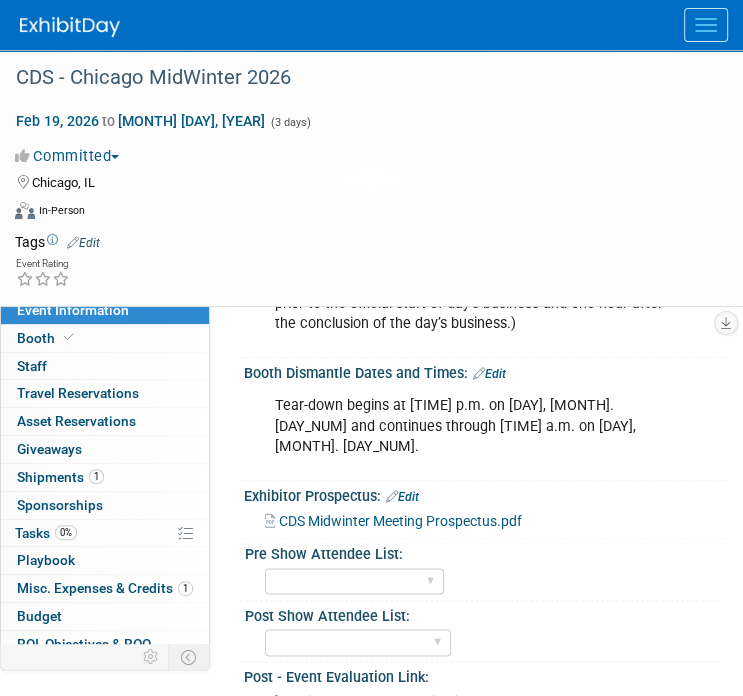 scroll, scrollTop: 900, scrollLeft: 0, axis: vertical 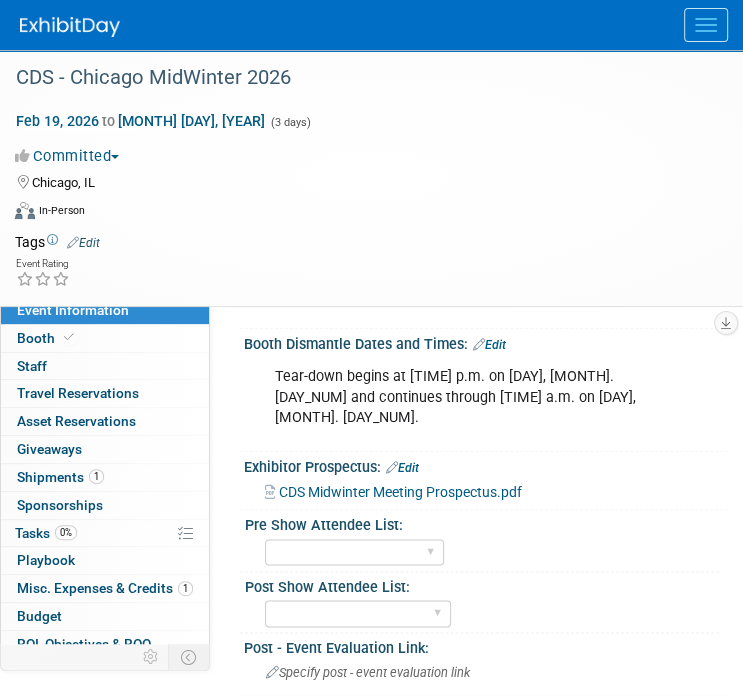 click on "Edit" at bounding box center (413, 712) 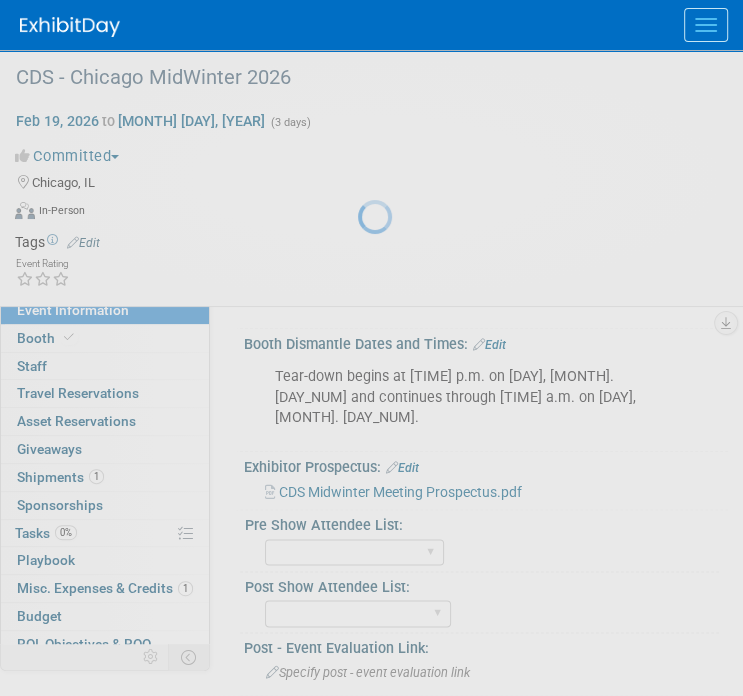 scroll, scrollTop: 923, scrollLeft: 0, axis: vertical 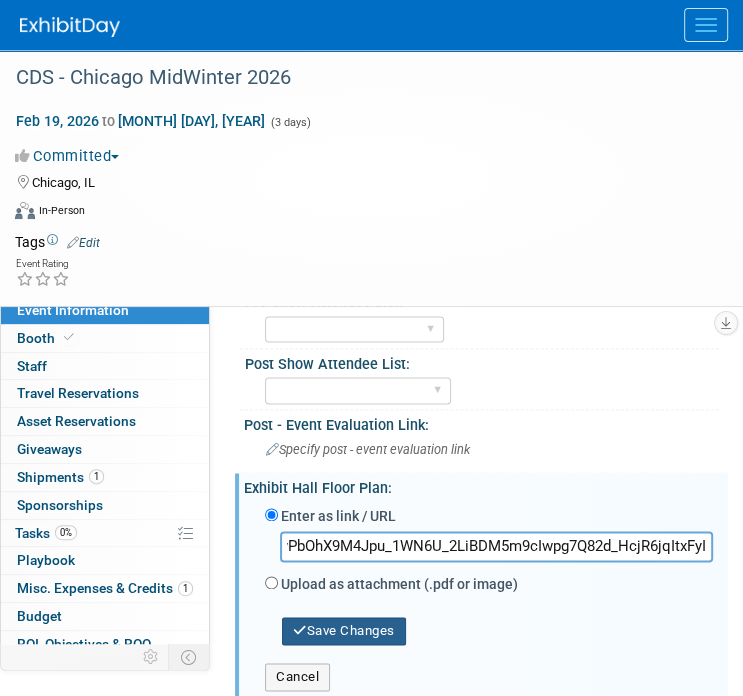 type on "https://us-west-2.protection.sophos.com/?d=rs6.net&u=aHR0cHM6Ly9uNWk1bjhjYWIuY2MucnM2Lm5ldC90bi5qc3A_Zj0wMDFSVzZFdmgwcTVnei1vYkJidlNwUU5jd1liczhTejJoWEswekQtSFJTdUI2TXZQVlhJTFF6dXhIVUduVWxMOHMtWmpzMGhvelhlUm15bGc1eGdLLVM1SGJseUdpRXBHak13UzRLcmNiczRoZFBuZ2cwb055Wk1wQTNQaWdpTmlINTRhblowN2g3NkozWUdwdmpscXZHel9xaXJaMkRYVGl6SGxpb3FGeFNTdEU9JmM9cmQzSEt1UUdqQnRBT2YwQ3RxUFpIS1F0XzdqTDFzVy1hRjVrQVNNUkFybkhkYjJvZjJZcXRRPT0mY2g9R3ZnVDNiVUROMHhWNU5nQmNXU011Zm4wWUdpNXpJbllpcTBTNWUyZl9pQk9jdDlTVlNuTGl3PT0=&i=NjQ5Y2ExNmE2MTU5ZWY1MTYwMWZkYmUy&t=Yjl6UE1rL2tuZnZlRVNHaFVxZEZFWFRxcEh3dEJIcDdVZGdoZDJyMEUwND0=&h=b877264b86bb4195a97f878850c46475&s=AVNPUEhUT0NFTkNSWVBUSVZmv917dfne6x2Bp1auHFU8OPxhoXW_VUJSCZ0vSoxSfqvROS5-39NW3OcCwAv2_TdvNTaA-8Q1yyOvPbOhX9M4Jpu_1WN6U_2LiBDM5m9cIwpg7Q82d_HcjR6jqItxFyI" 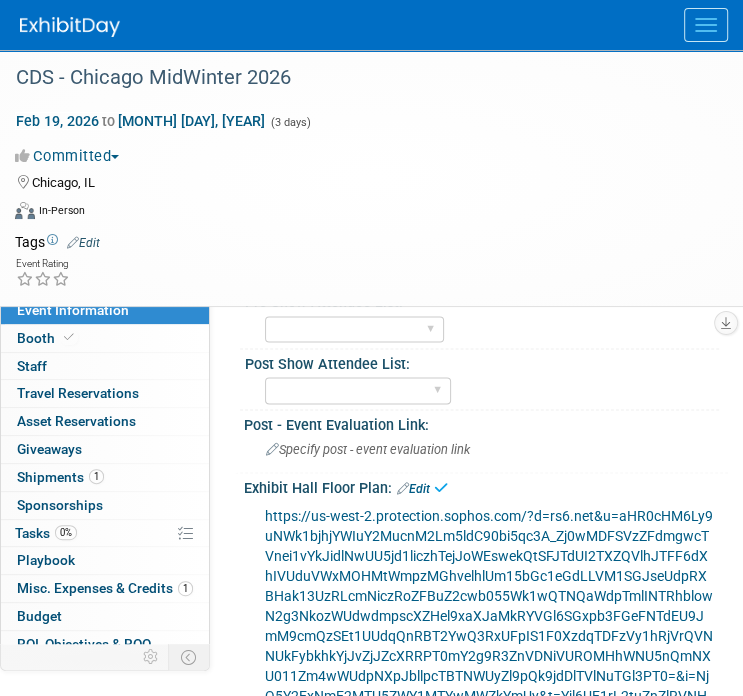 click on "https://us-west-2.protection.sophos.com/?d=rs6.net&u=aHR0cHM6Ly9uNWk1bjhjYWIuY2MucnM2Lm5ldC90bi5qc3A_Zj0wMDFSVzZFdmgwcTVnei1vYkJidlNwUU5jd1liczhTejJoWEswekQtSFJTdUI2TXZQVlhJTFF6dXhIVUduVWxMOHMtWmpzMGhvelhlUm15bGc1eGdLLVM1SGJseUdpRXBHak13UzRLcmNiczRoZFBuZ2cwb055Wk1wQTNQaWdpTmlINTRhblowN2g3NkozWUdwdmpscXZHel9xaXJaMkRYVGl6SGxpb3FGeFNTdEU9JmM9cmQzSEt1UUdqQnRBT2YwQ3RxUFpIS1F0XzdqTDFzVy1hRjVrQVNNUkFybkhkYjJvZjJZcXRRPT0mY2g9R3ZnVDNiVUROMHhWNU5nQmNXU011Zm4wWUdpNXpJbllpcTBTNWUyZl9pQk9jdDlTVlNuTGl3PT0=&i=NjQ5Y2ExNmE2MTU5ZWY1MTYwMWZkYmUy&t=Yjl6UE1rL2tuZnZlRVNHaFVxZEZFWFRxcEh3dEJIcDdVZGdoZDJyMEUwND0=&h=b877264b86bb4195a97f878850c46475&s=AVNPUEhUT0NFTkNSWVBUSVZmv917dfne6x2Bp1auHFU8OPxhoXW_VUJSCZ0vSoxSfqvROS5-39NW3OcCwAv2_TdvNTaA-8Q1yyOvPbOhX9M4Jpu_1WN6U_2LiBDM5m9cIwpg7Q82d_HcjR6jqItxFyI" at bounding box center [489, 656] 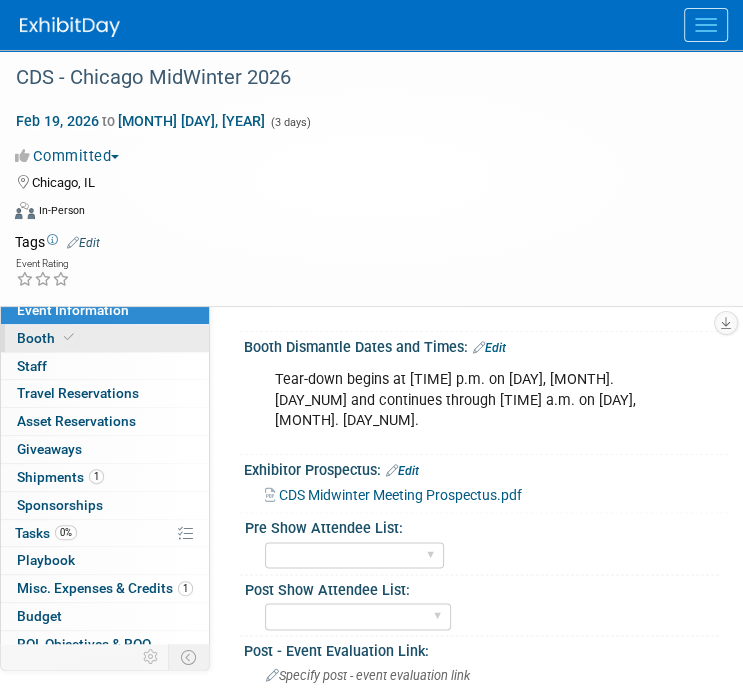 scroll, scrollTop: 723, scrollLeft: 0, axis: vertical 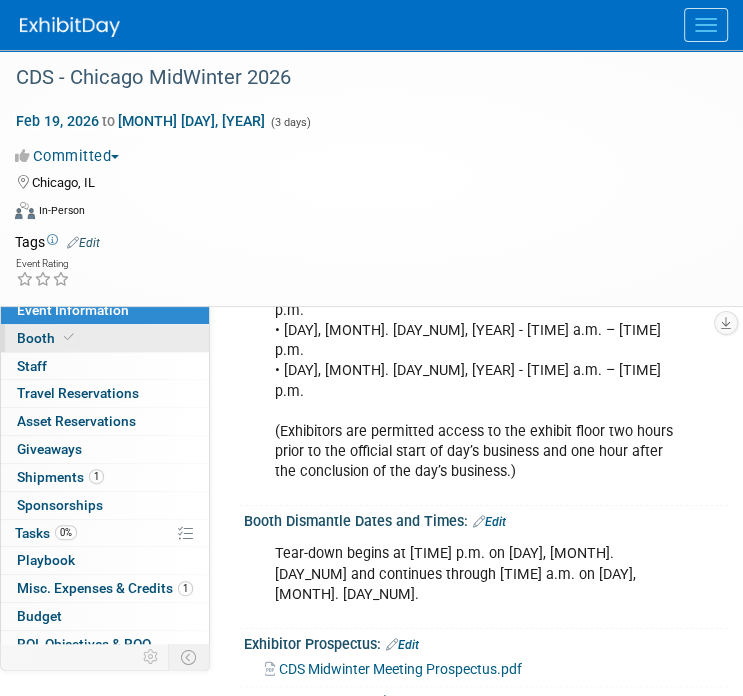 click on "Booth" at bounding box center [105, 338] 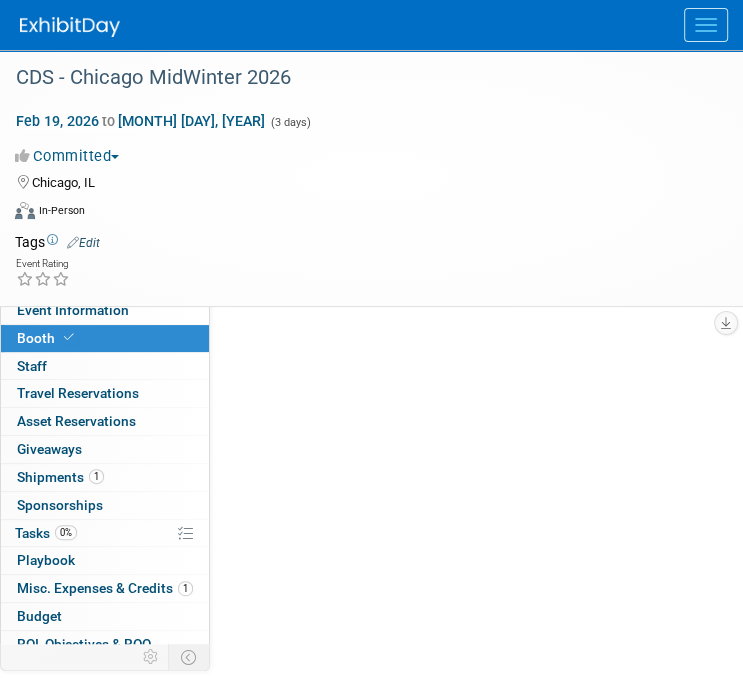 scroll, scrollTop: 0, scrollLeft: 0, axis: both 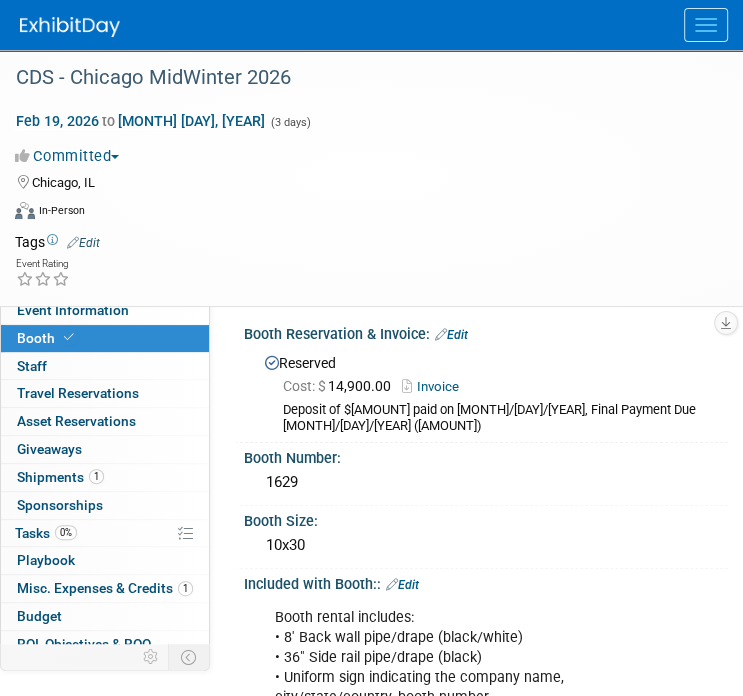 click on "Invoice" at bounding box center [435, 386] 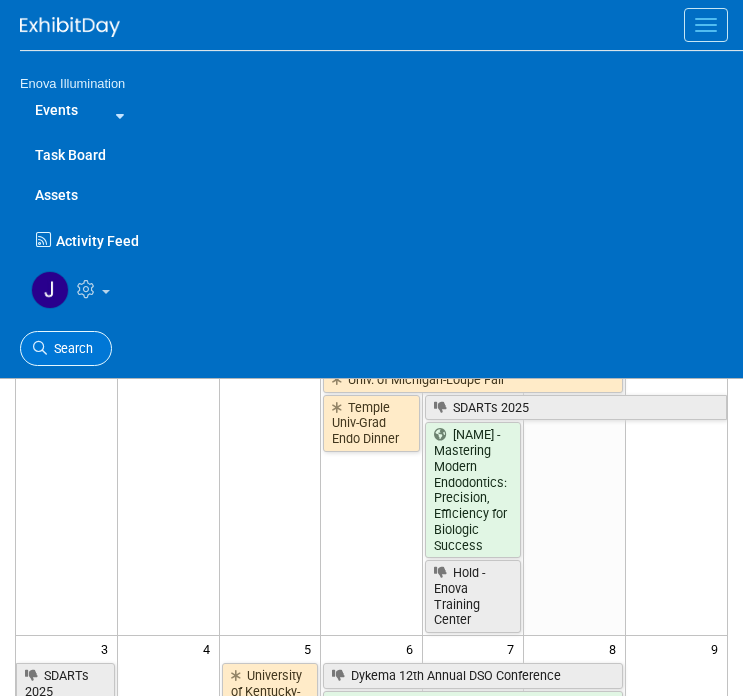 scroll, scrollTop: 0, scrollLeft: 0, axis: both 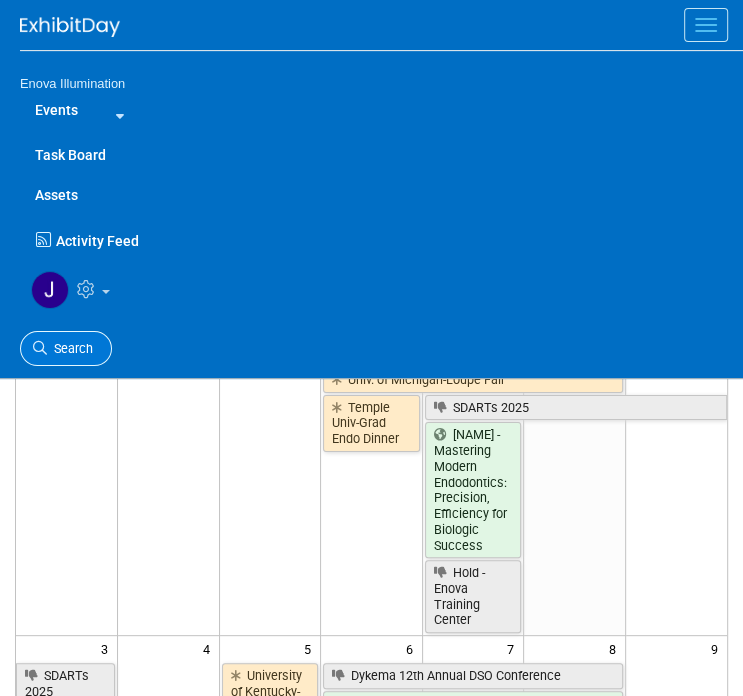 click on "Search" at bounding box center (66, 348) 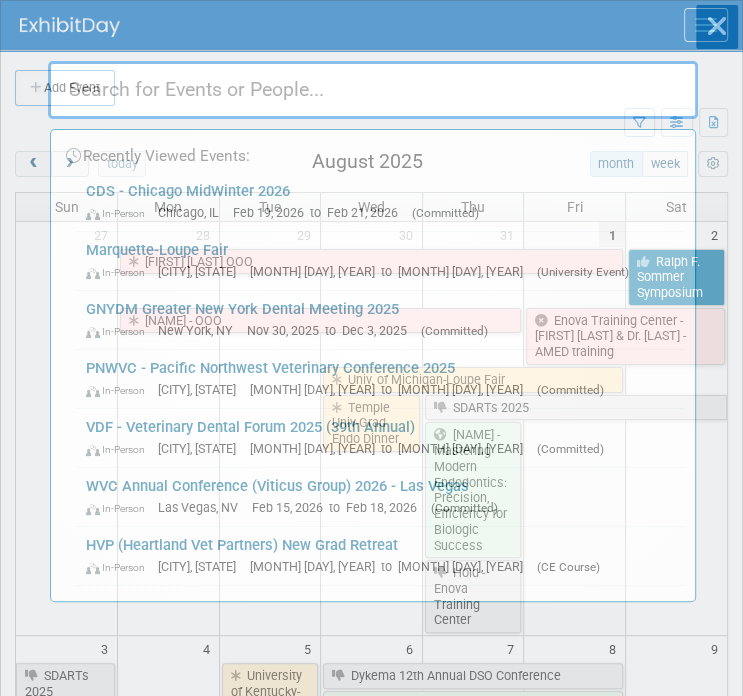 scroll, scrollTop: 0, scrollLeft: 0, axis: both 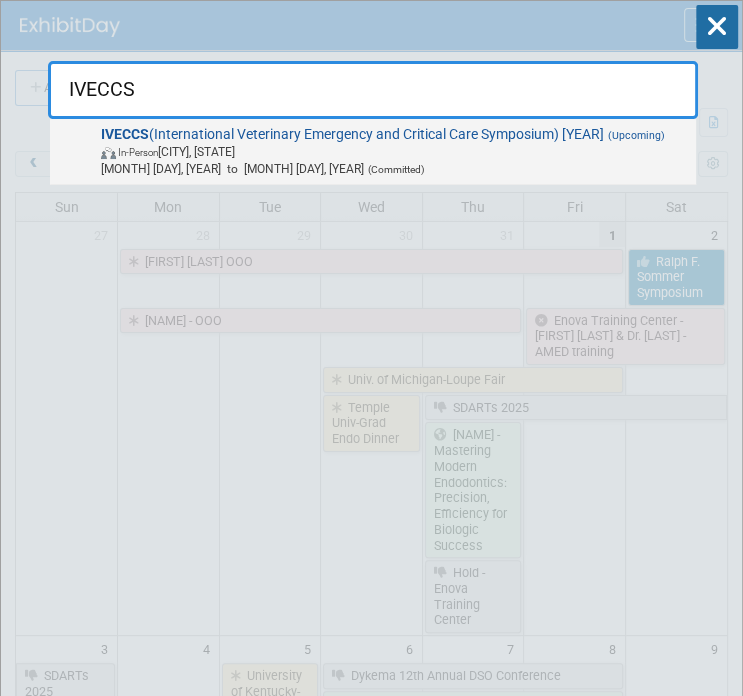 type on "IVECCS" 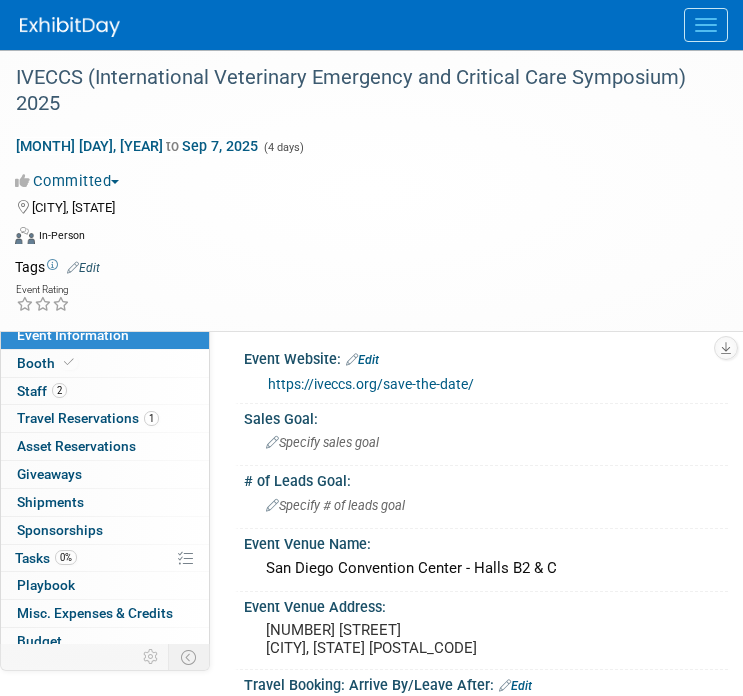 scroll, scrollTop: 0, scrollLeft: 0, axis: both 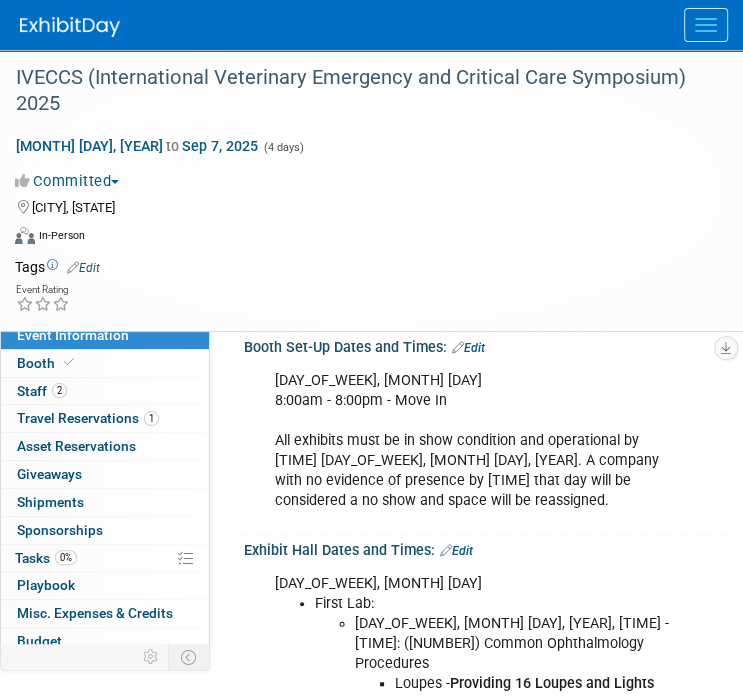 click on "Edit" at bounding box center [468, 348] 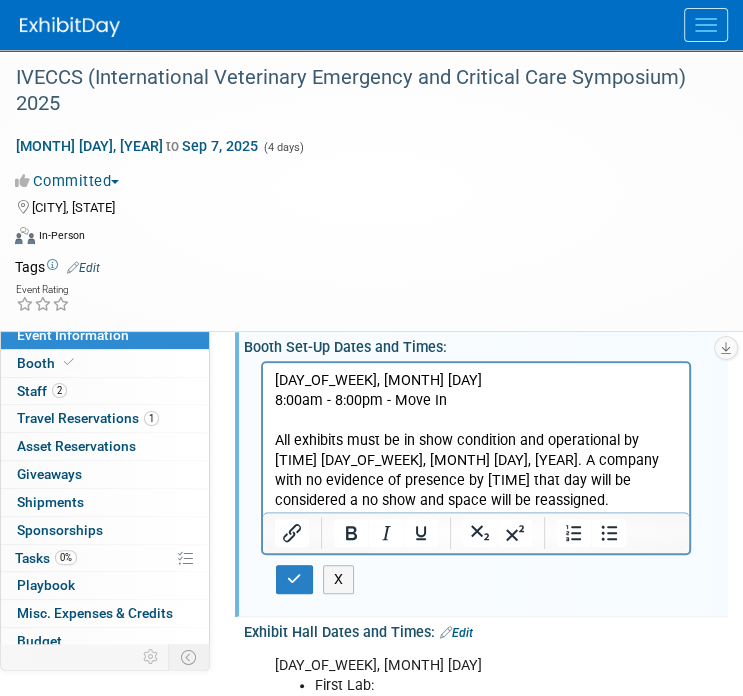 scroll, scrollTop: 0, scrollLeft: 0, axis: both 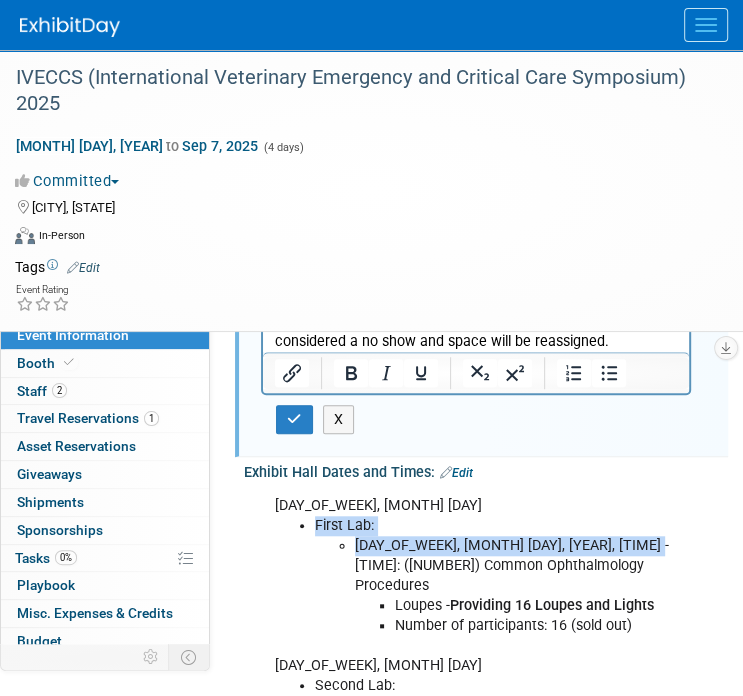 drag, startPoint x: 318, startPoint y: 523, endPoint x: 655, endPoint y: 543, distance: 337.59296 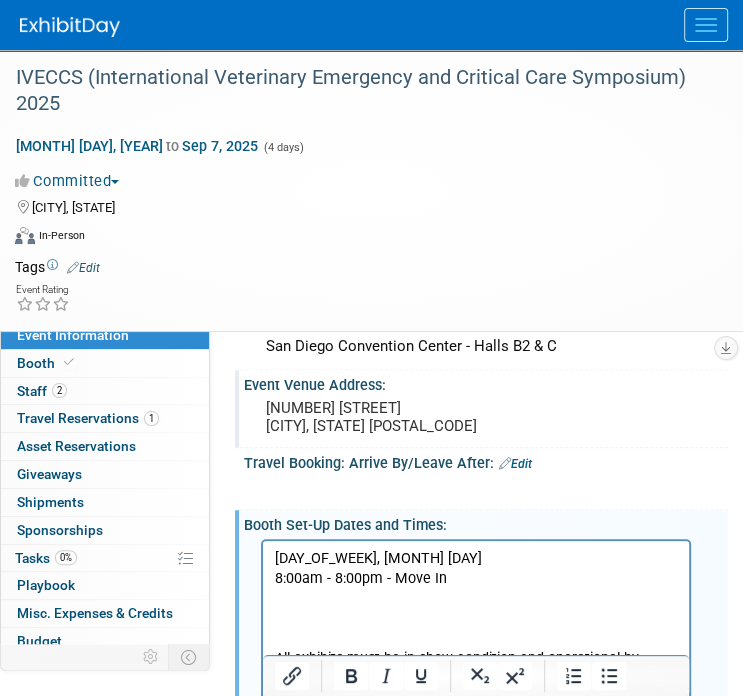 scroll, scrollTop: 200, scrollLeft: 0, axis: vertical 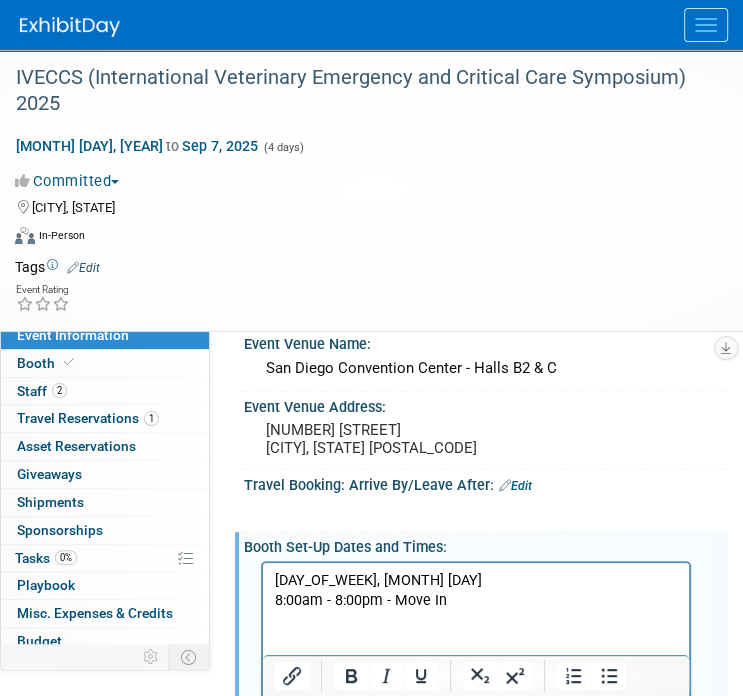 click on "All exhibits must be in show condition and operational by 8 am Friday, September 5, 2025. A company with no evidence of presence by 9 am that day will be considered a no show and space will be reassigned." at bounding box center (476, 690) 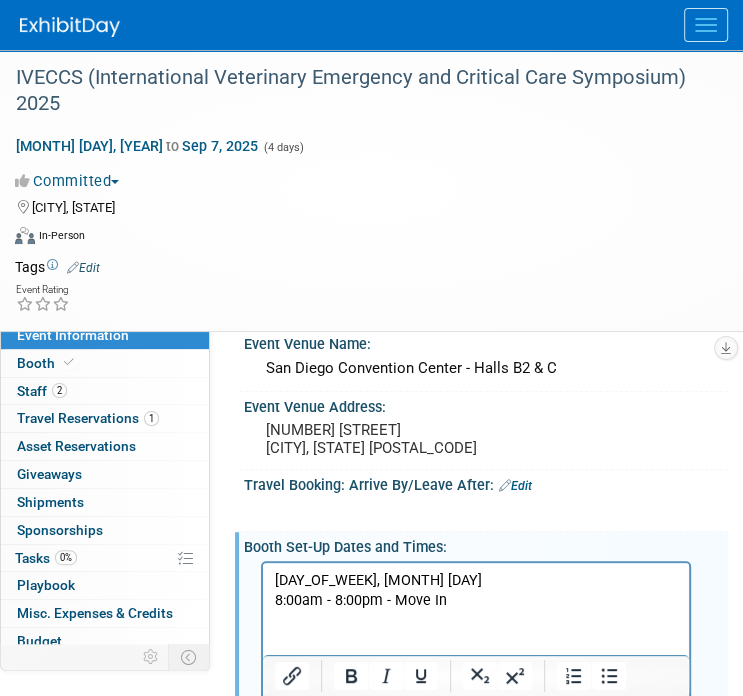 paste 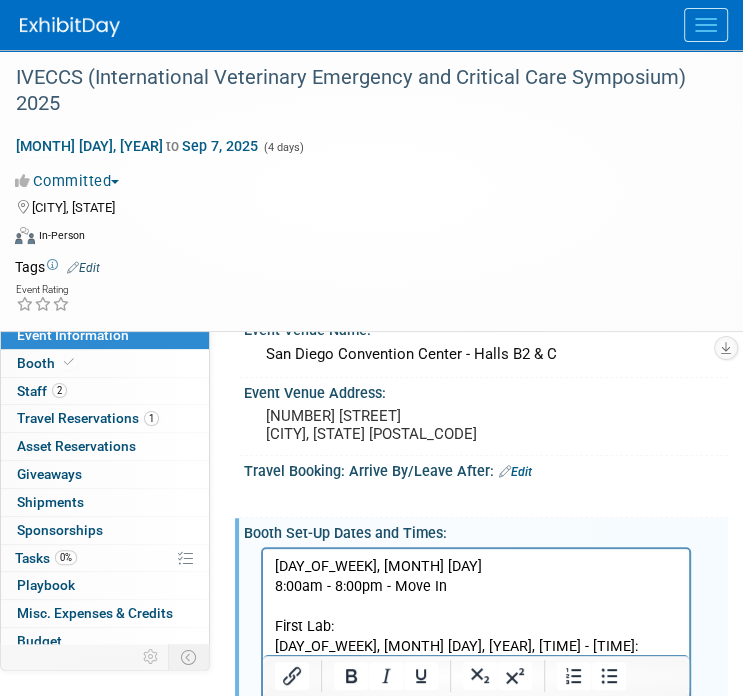 click on "First Lab: Thursday, September 4, 1:30pm - 5:30pm: (194) All exhibits must be in show condition and operational by 8 am Friday, September 5, 2025. A company with no evidence of presence by 9 am that day will be considered a no show and space will be reassigned." at bounding box center [476, 696] 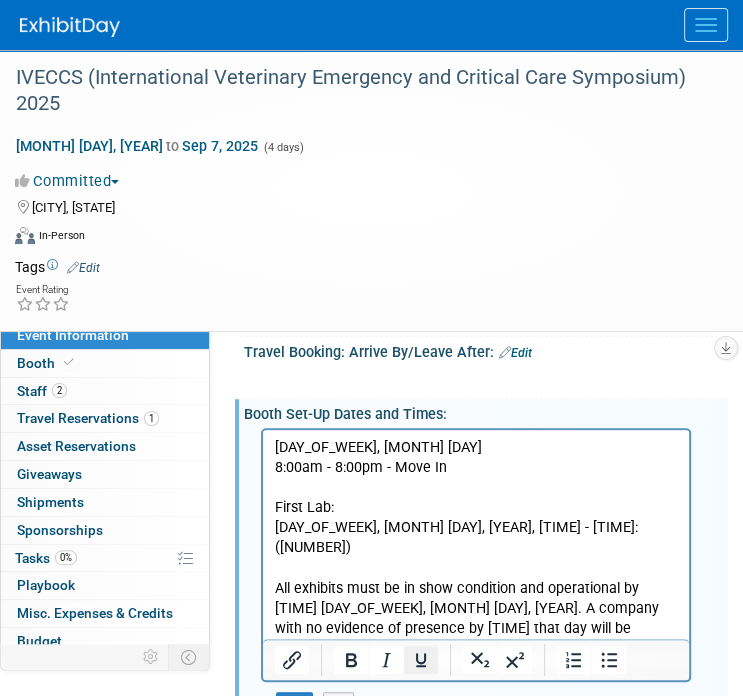 scroll, scrollTop: 414, scrollLeft: 0, axis: vertical 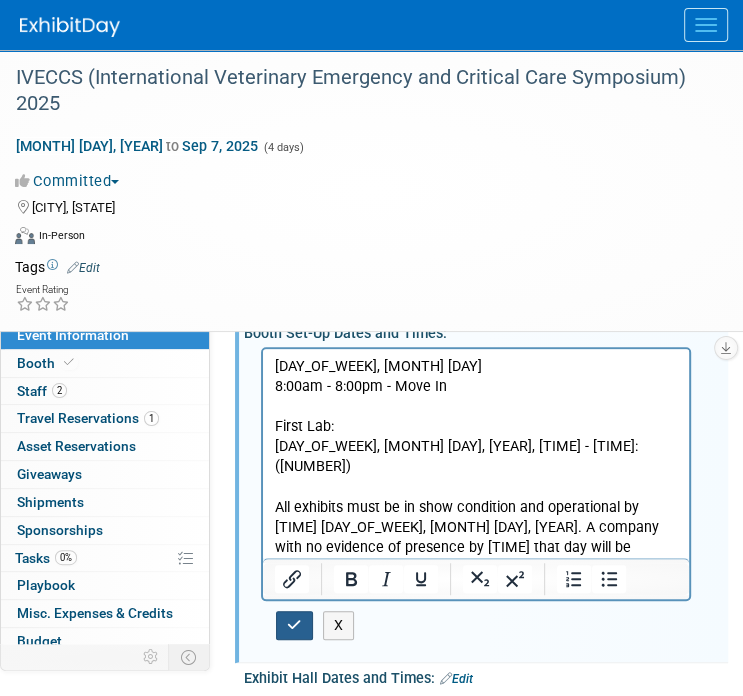click at bounding box center (294, 625) 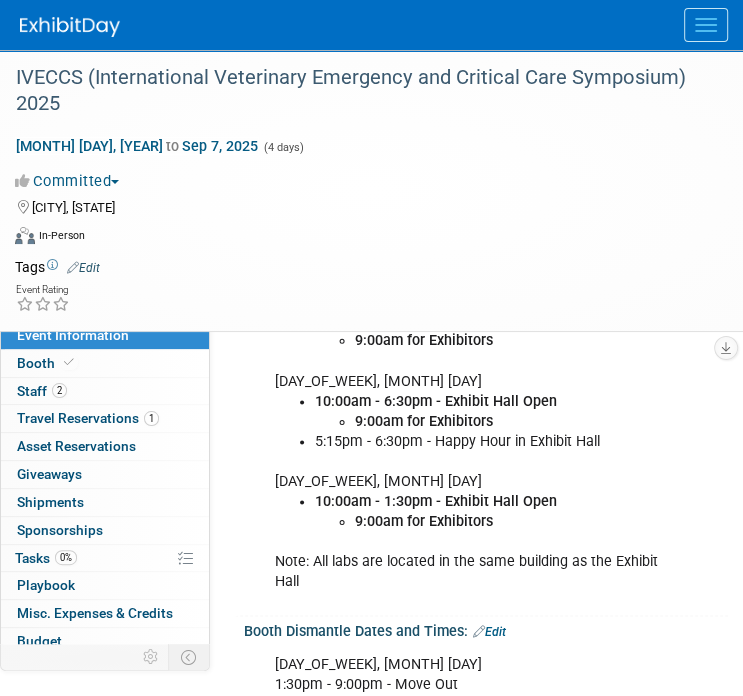 scroll, scrollTop: 1114, scrollLeft: 0, axis: vertical 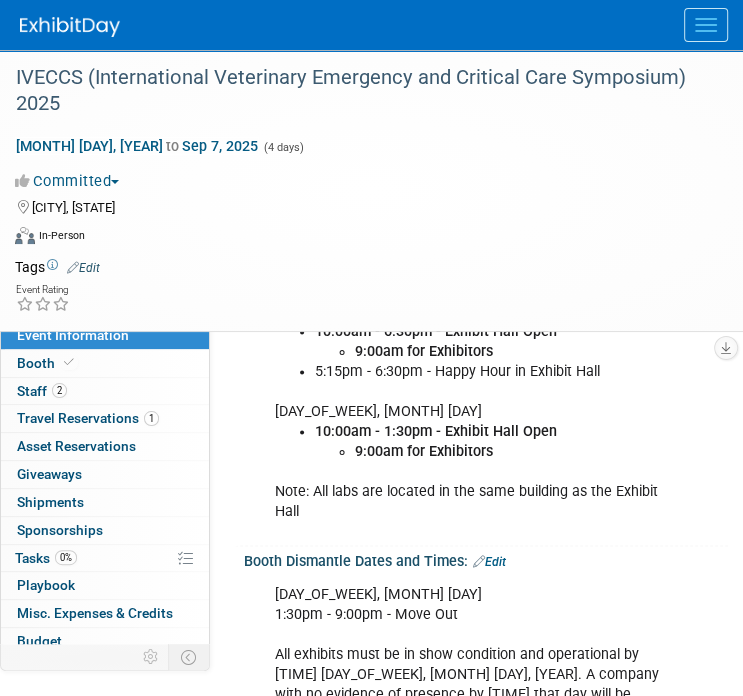 click at bounding box center [706, 31] 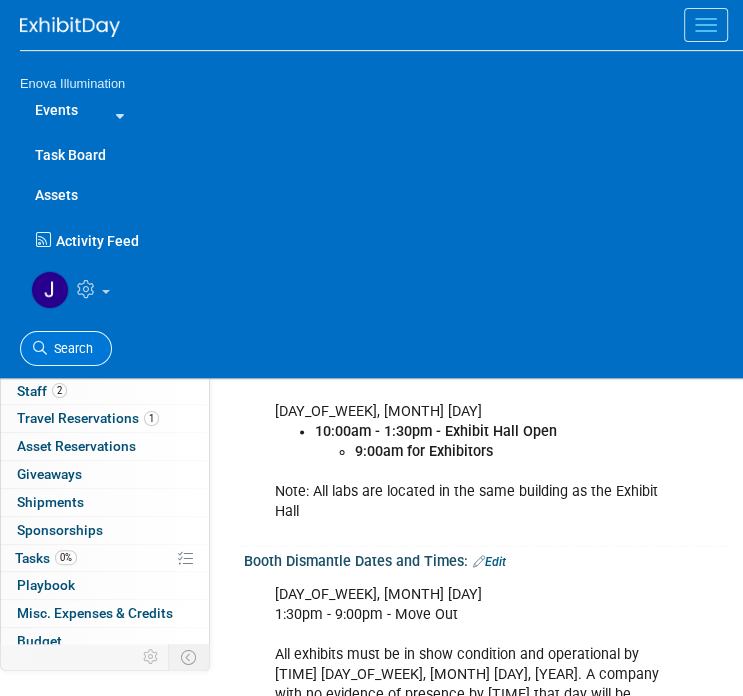 click on "Search" at bounding box center [70, 348] 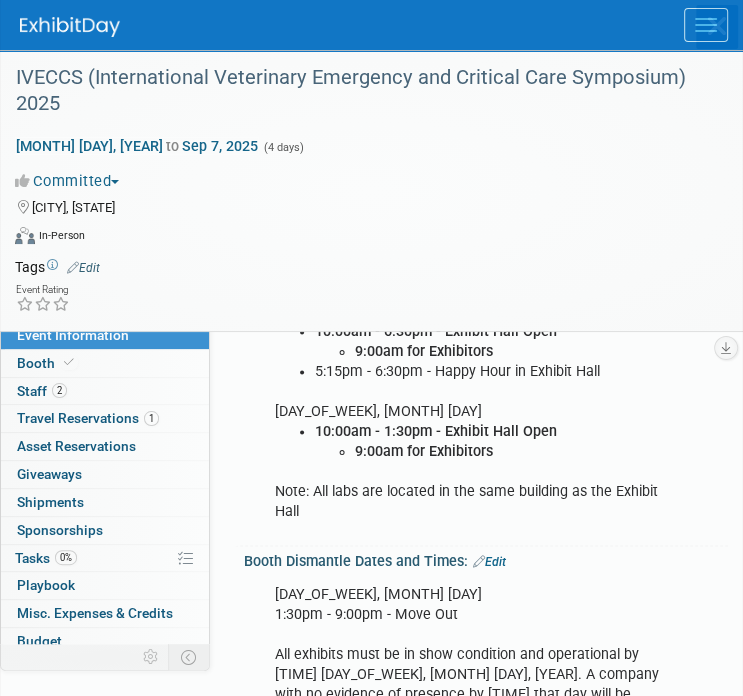 scroll, scrollTop: 0, scrollLeft: 0, axis: both 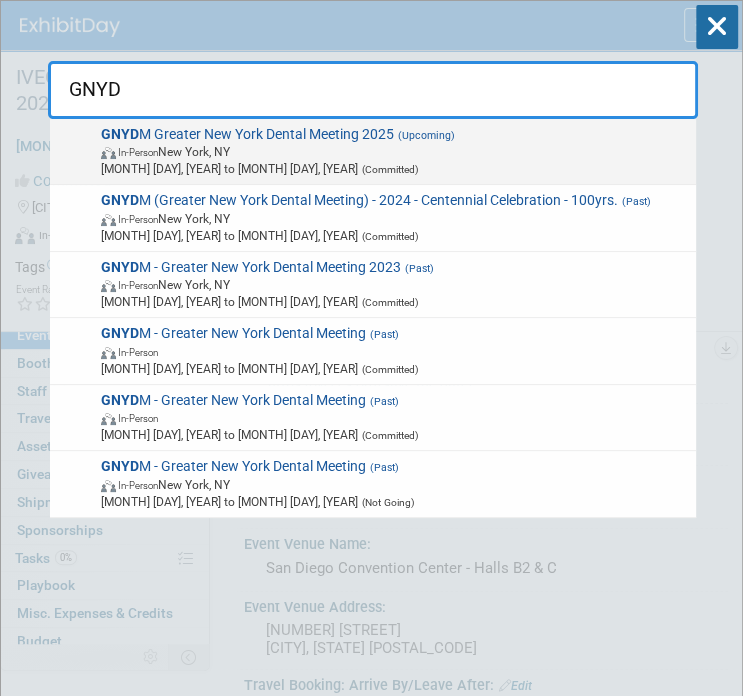 type on "GNYD" 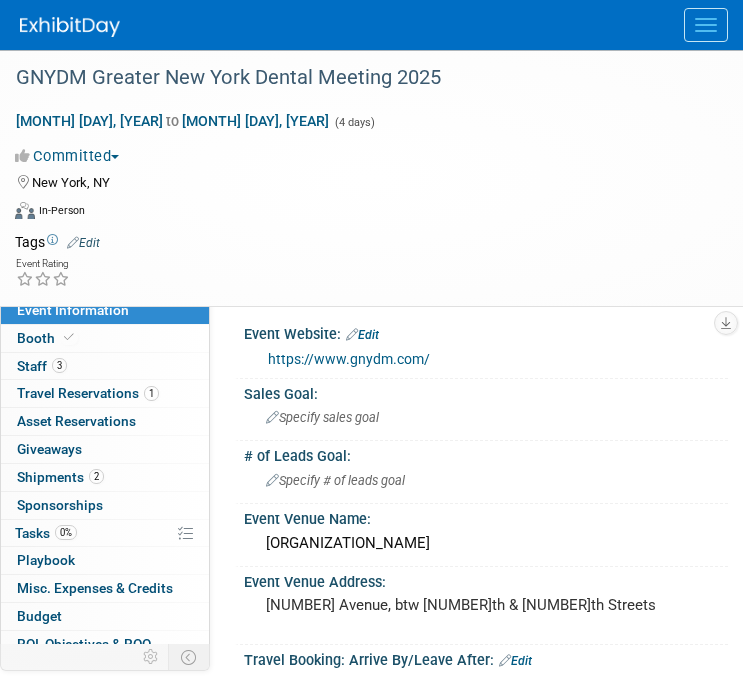 scroll, scrollTop: 0, scrollLeft: 0, axis: both 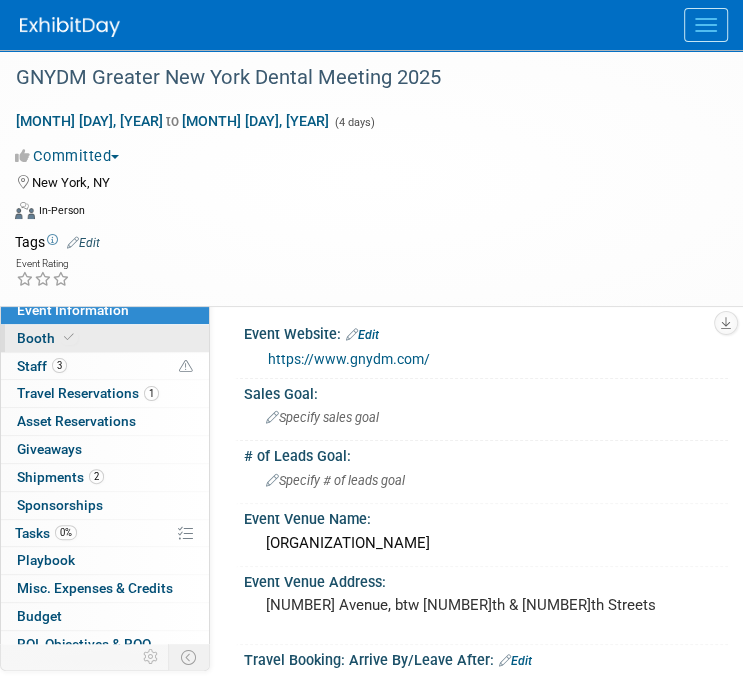 click on "Booth" at bounding box center (105, 338) 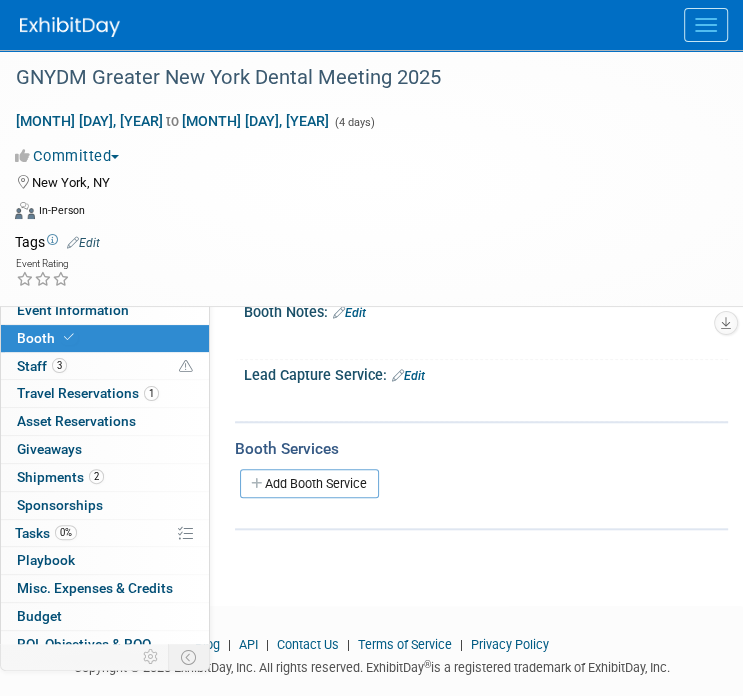 scroll, scrollTop: 739, scrollLeft: 0, axis: vertical 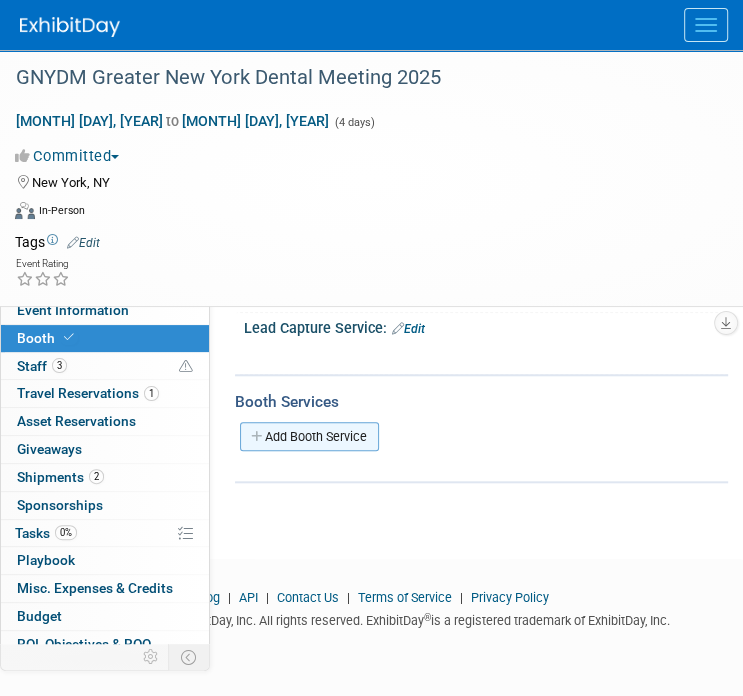 click on "Add Booth Service" at bounding box center [309, 436] 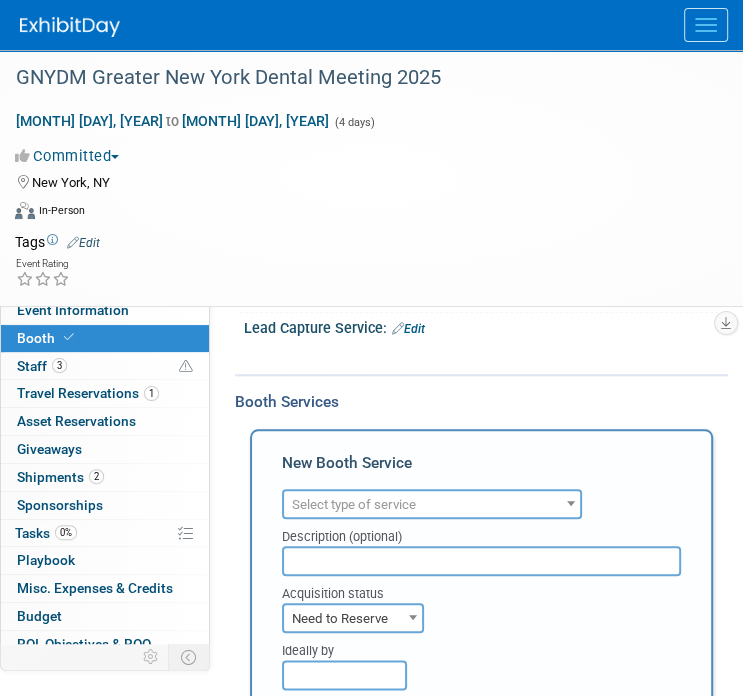 scroll, scrollTop: 0, scrollLeft: 0, axis: both 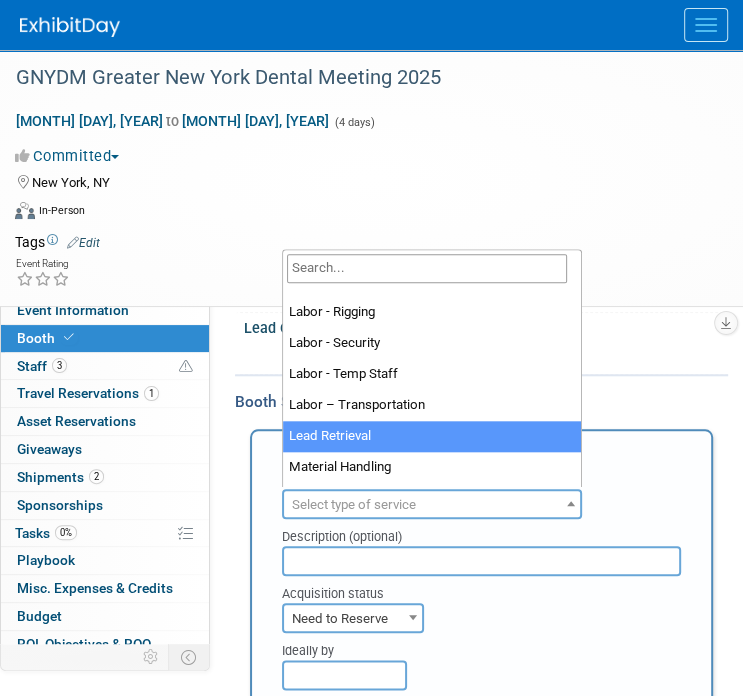 select on "7" 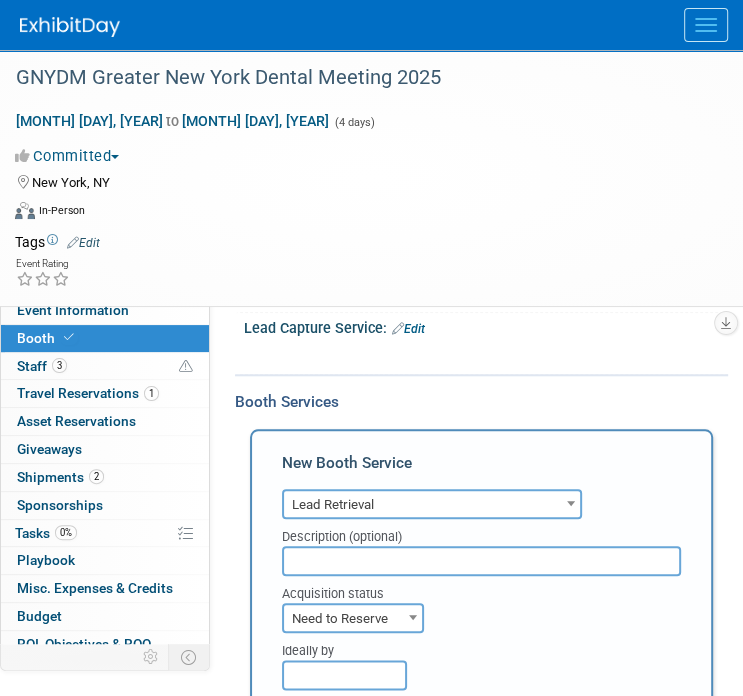 click at bounding box center (481, 561) 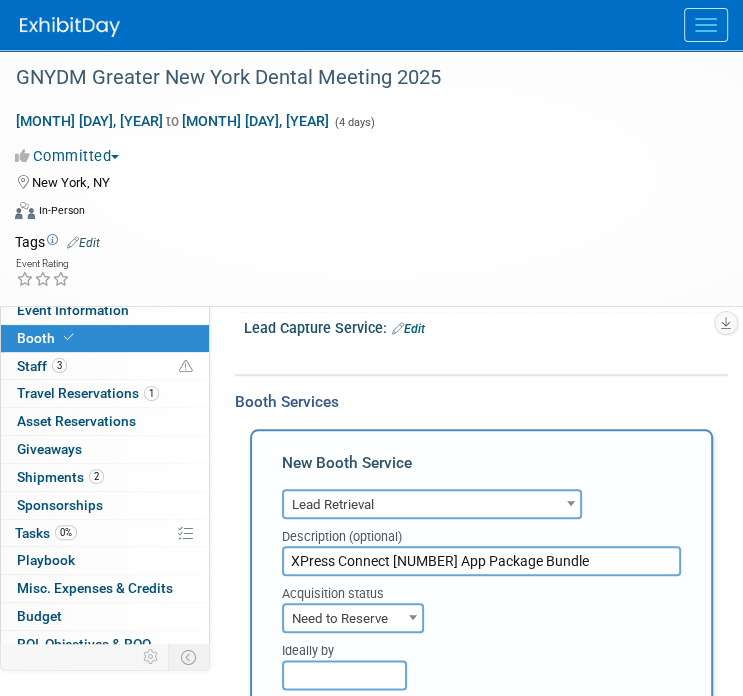 type on "XPress Connect [NUMBER] App Package Bundle" 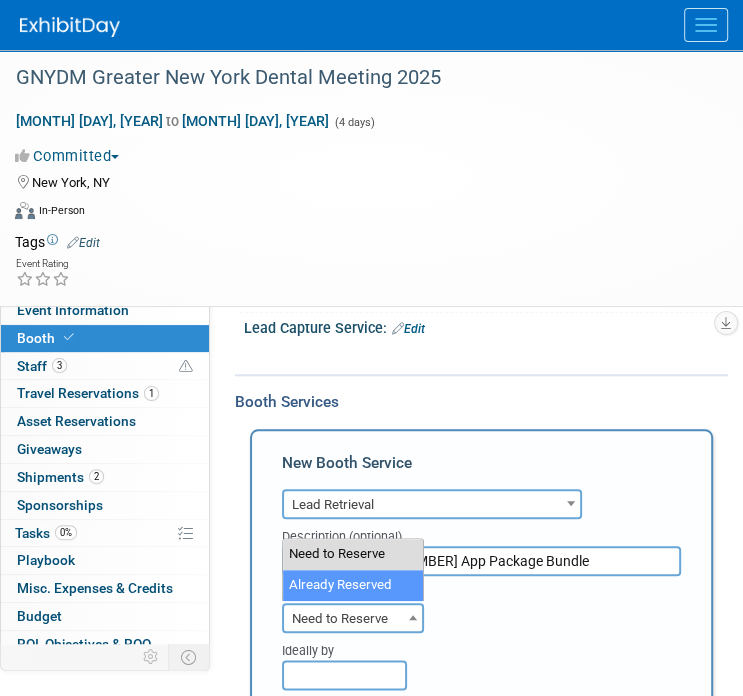 select on "2" 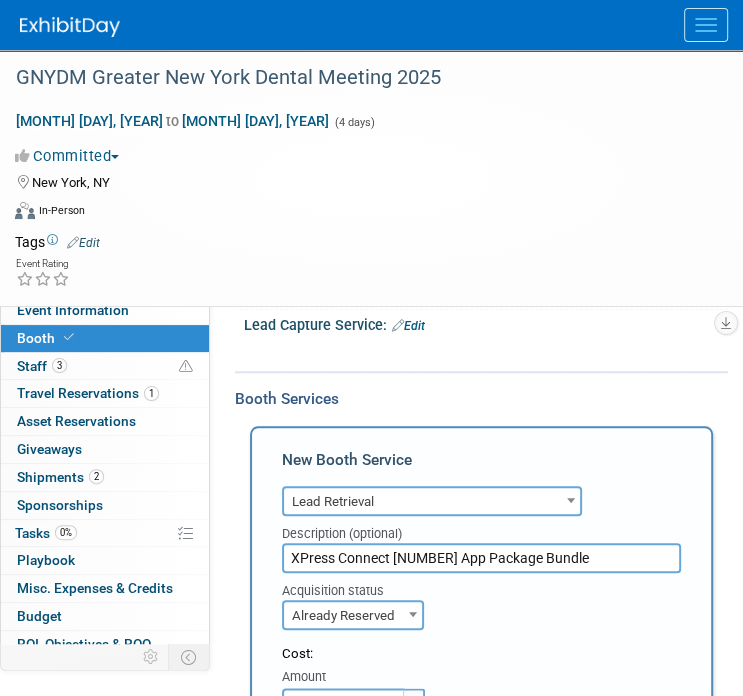 scroll, scrollTop: 839, scrollLeft: 0, axis: vertical 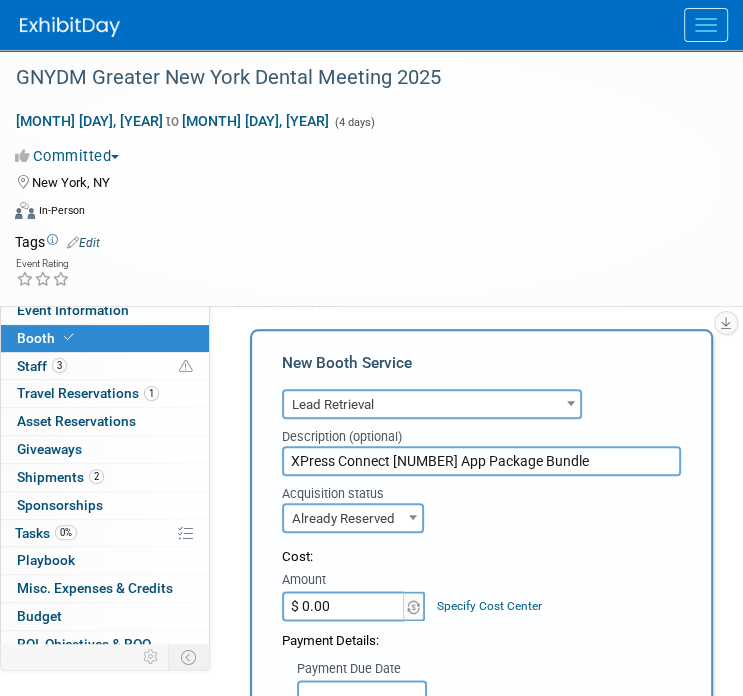 click on "$ 0.00" at bounding box center (344, 606) 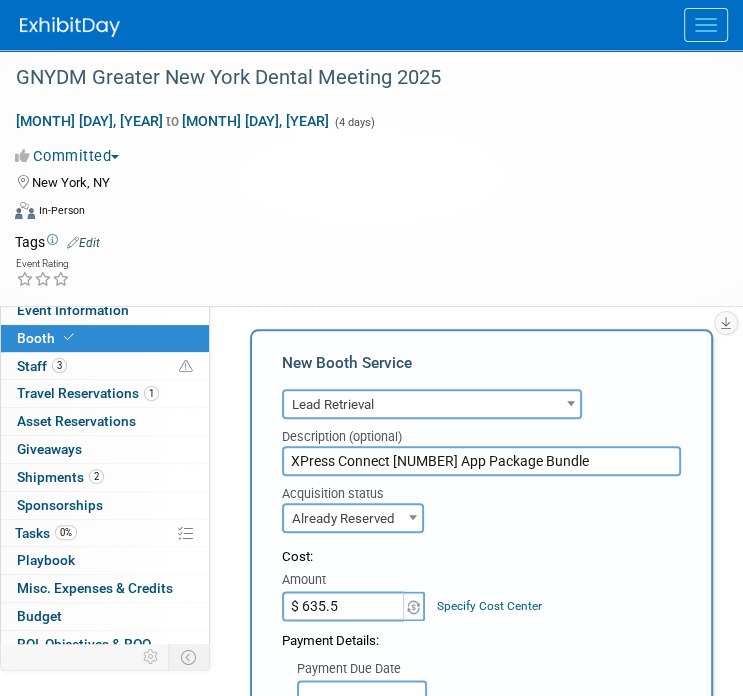 type on "$ 635.59" 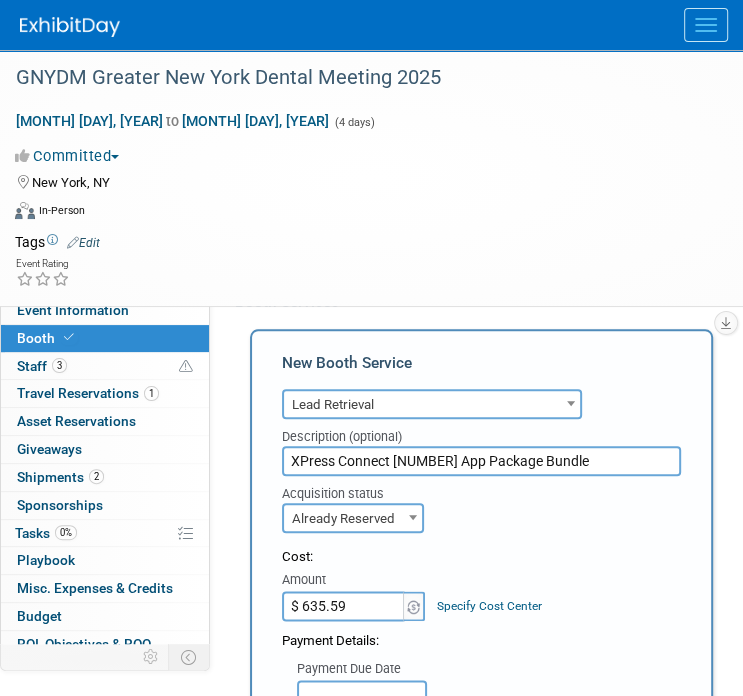 scroll, scrollTop: 1039, scrollLeft: 0, axis: vertical 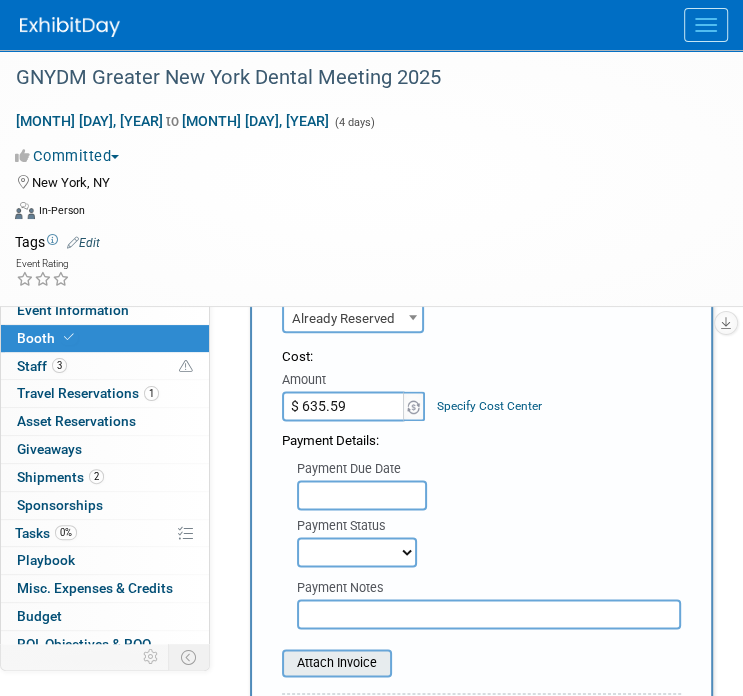 click at bounding box center [271, 663] 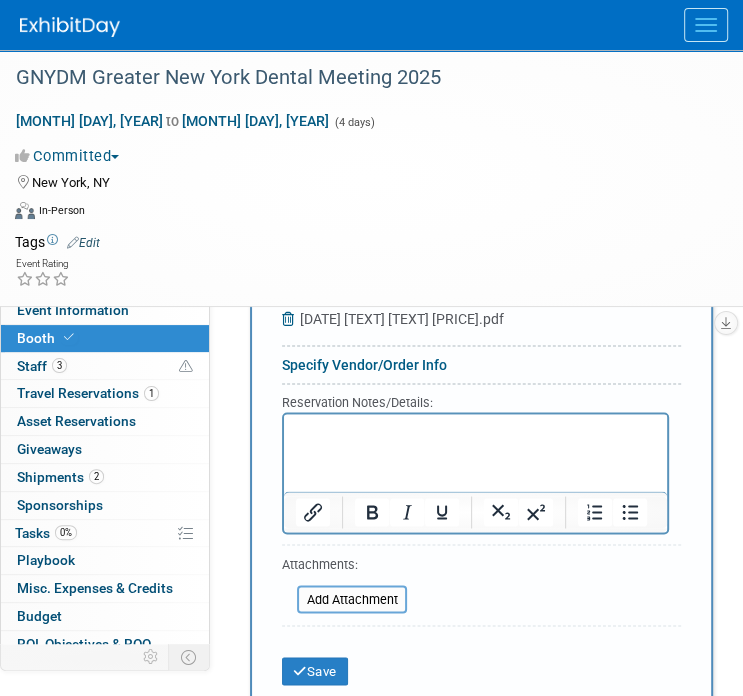 scroll, scrollTop: 1339, scrollLeft: 0, axis: vertical 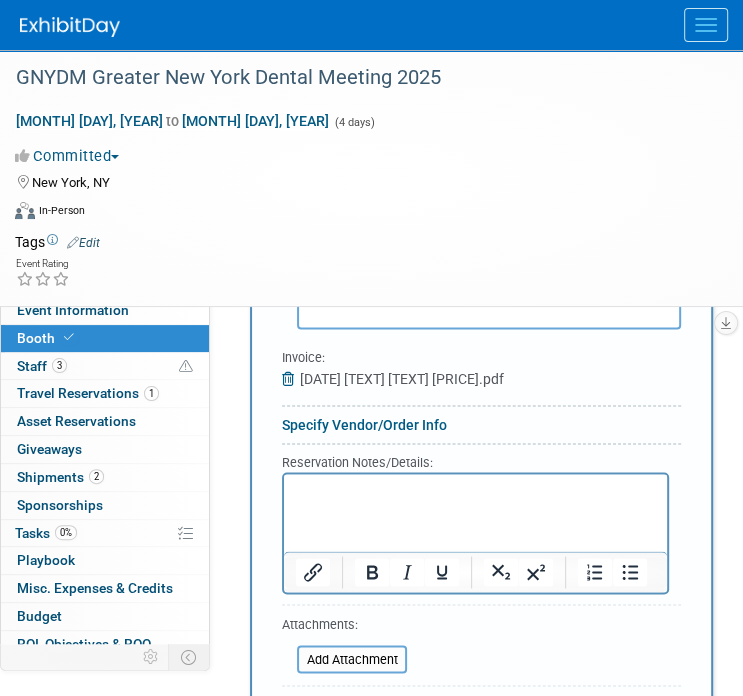 click at bounding box center [476, 491] 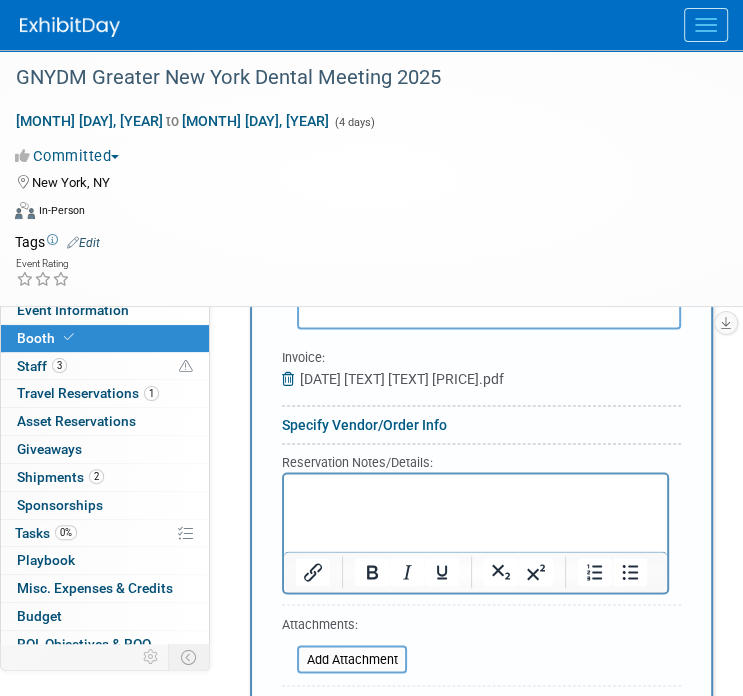 paste 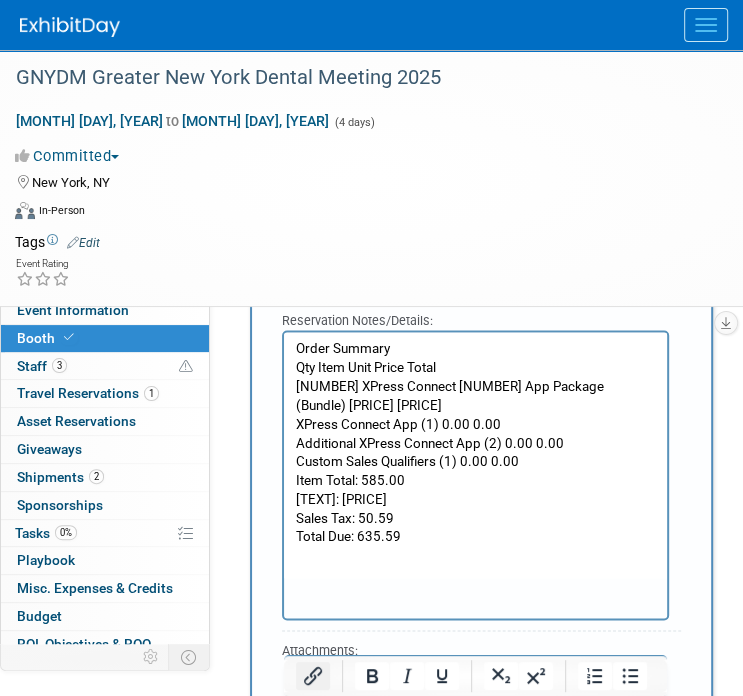 scroll, scrollTop: 1550, scrollLeft: 0, axis: vertical 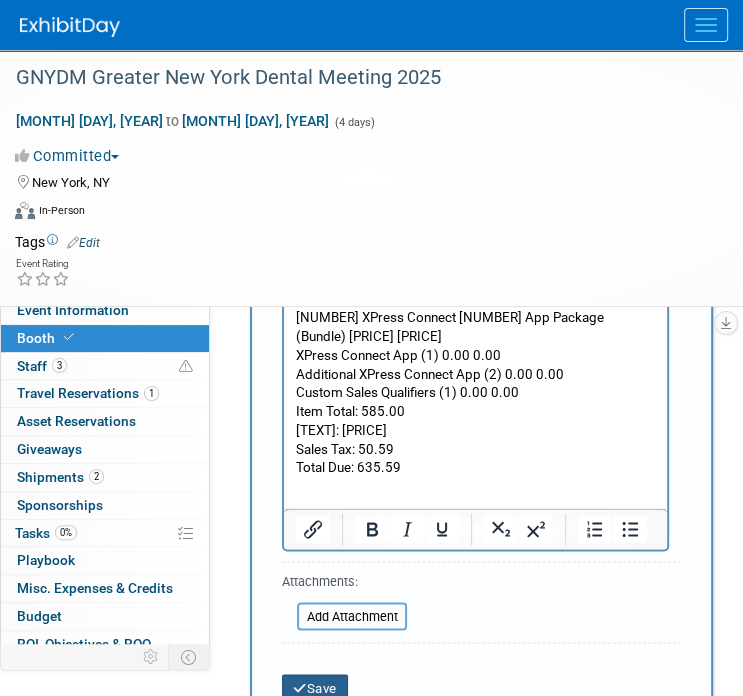 click on "Save" at bounding box center (315, 688) 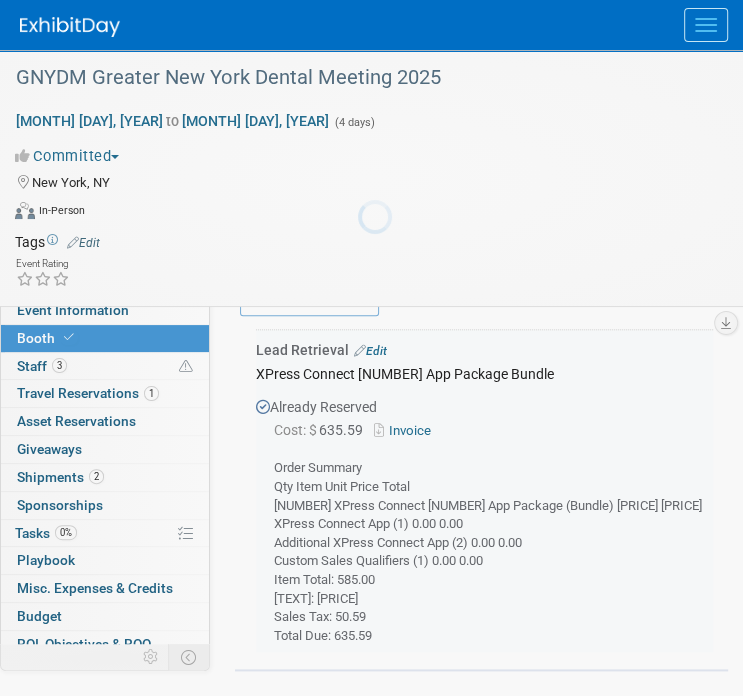 scroll, scrollTop: 868, scrollLeft: 0, axis: vertical 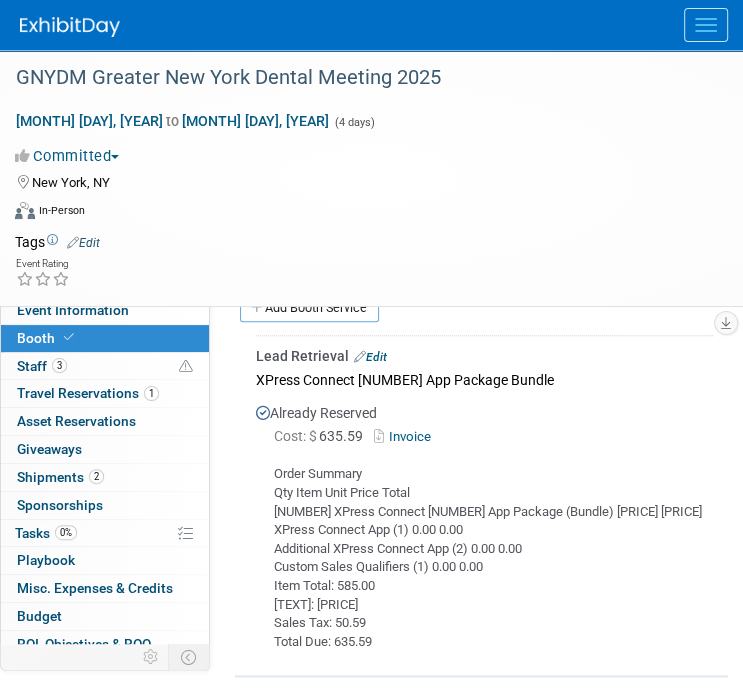 click at bounding box center [381, 25] 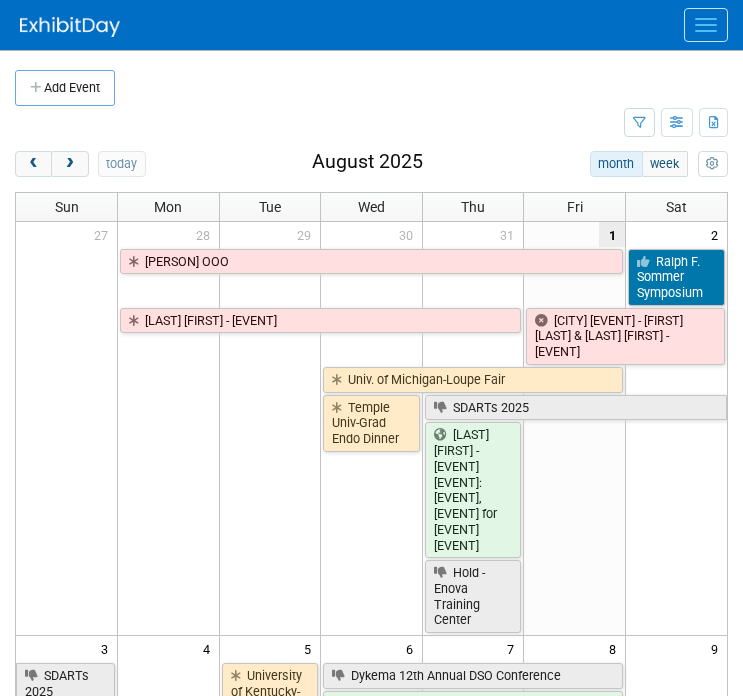scroll, scrollTop: 0, scrollLeft: 0, axis: both 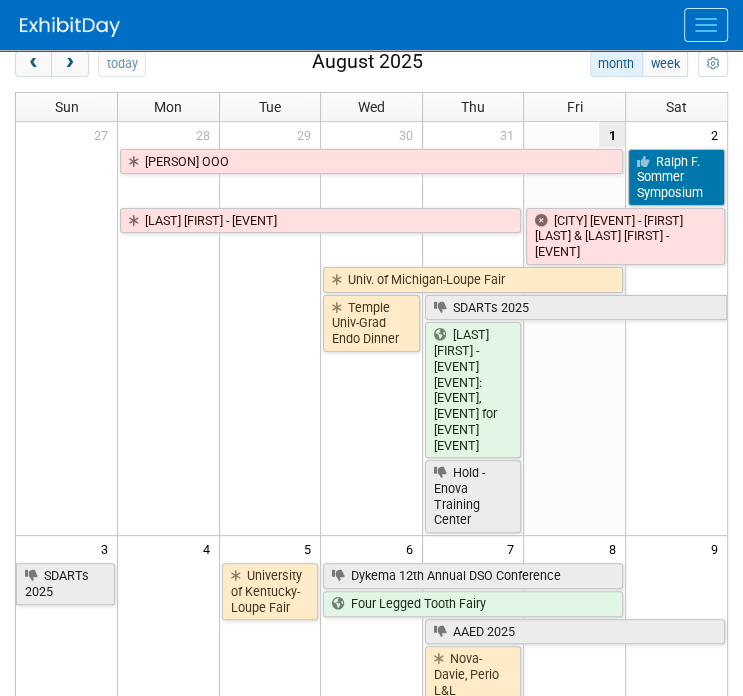 click at bounding box center (706, 25) 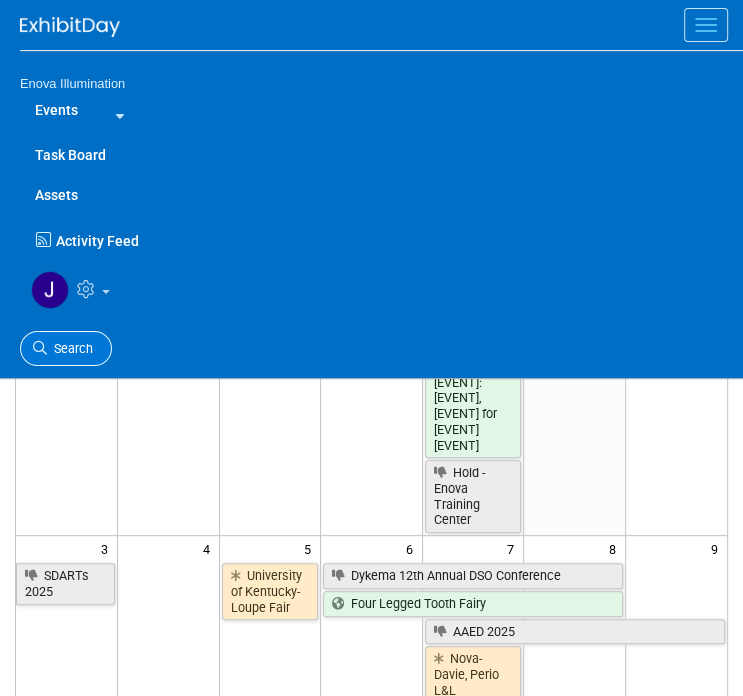 click on "Search" at bounding box center [66, 348] 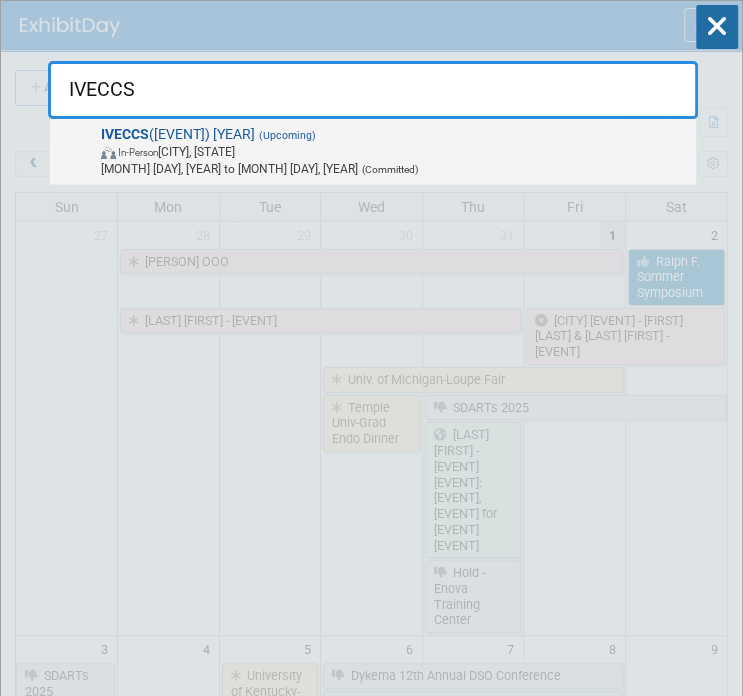 type on "IVECCS" 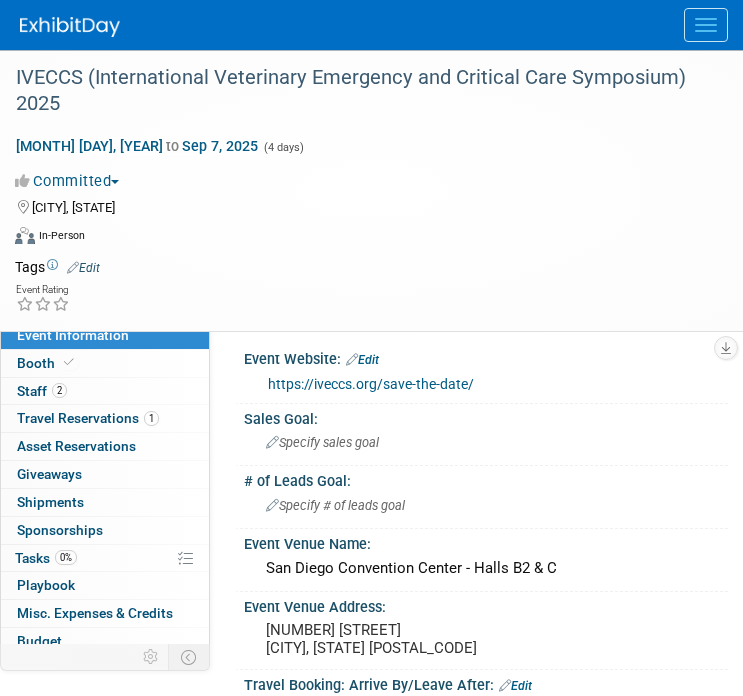 scroll, scrollTop: 0, scrollLeft: 0, axis: both 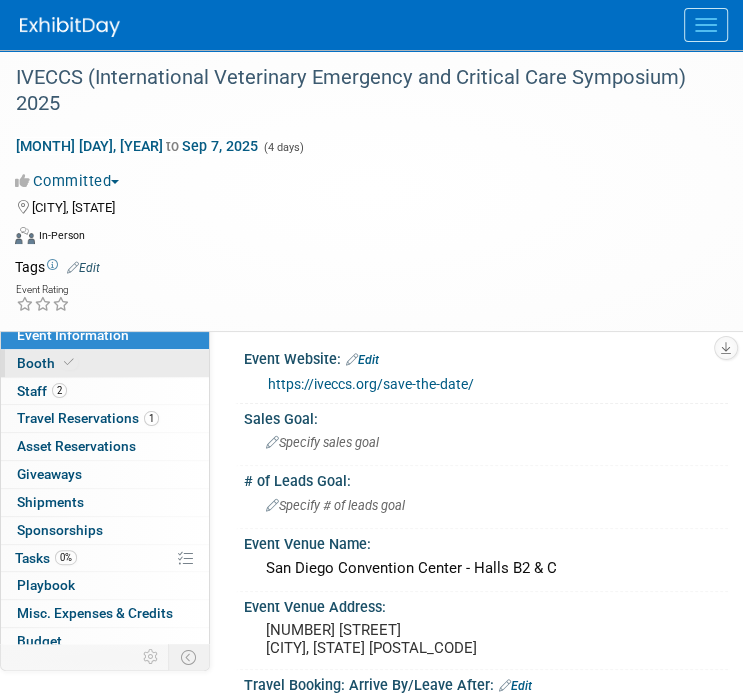 click on "Booth" at bounding box center (105, 363) 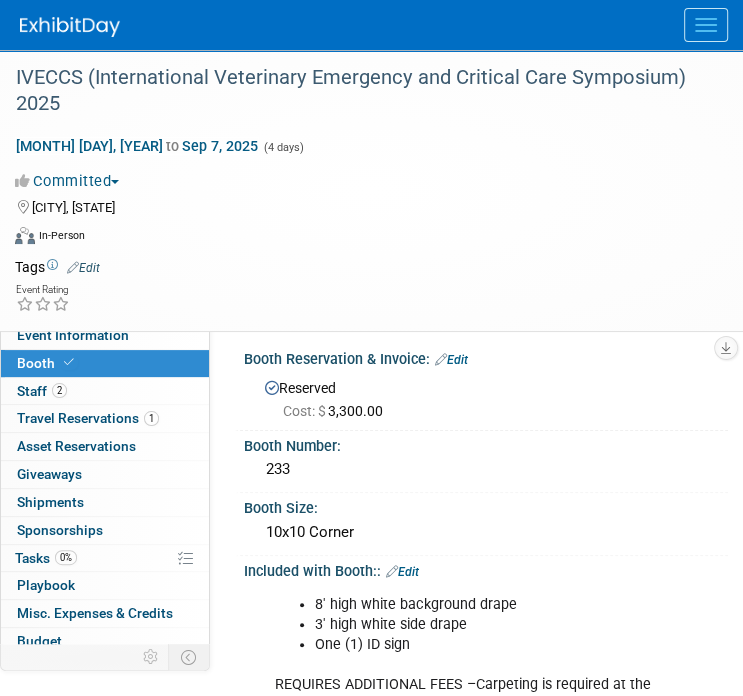 click at bounding box center [706, 31] 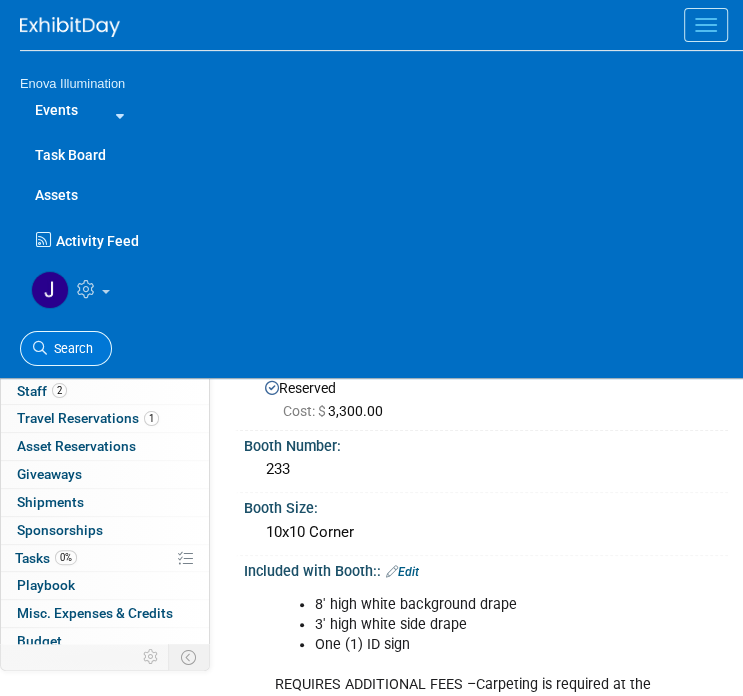 click on "Search" at bounding box center (66, 348) 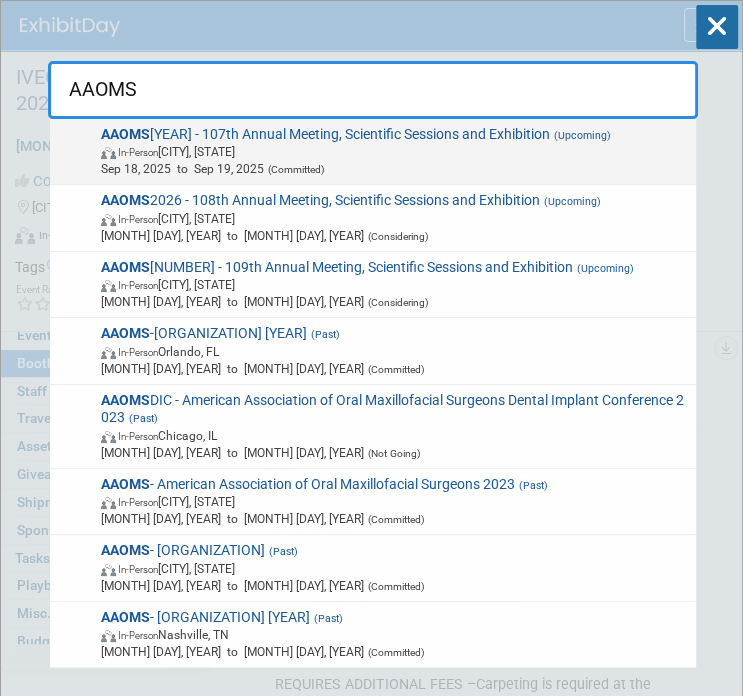 type on "AAOMS" 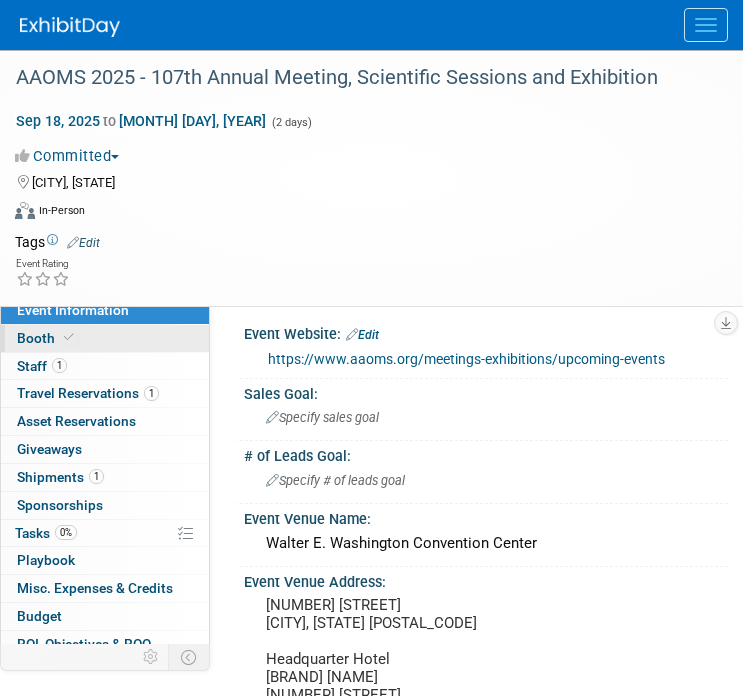 scroll, scrollTop: 0, scrollLeft: 0, axis: both 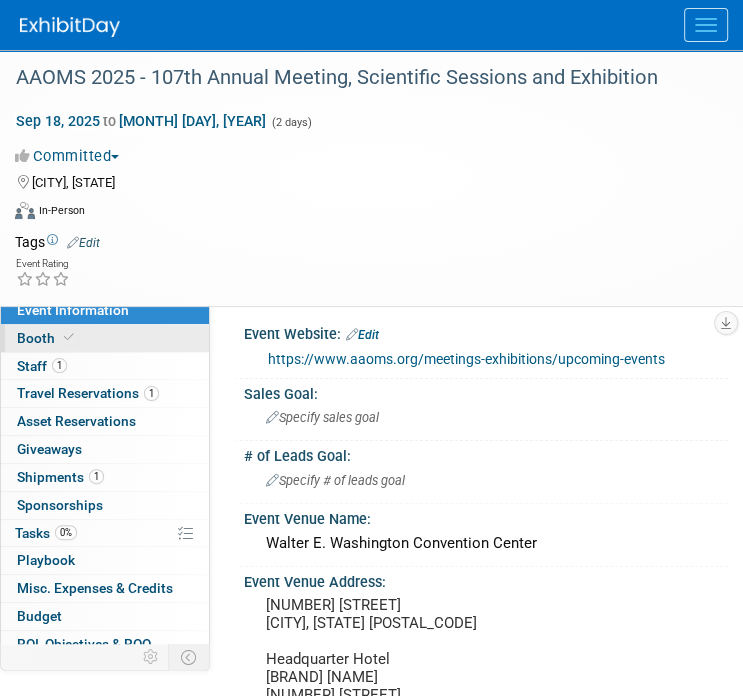 click on "Booth" at bounding box center [47, 338] 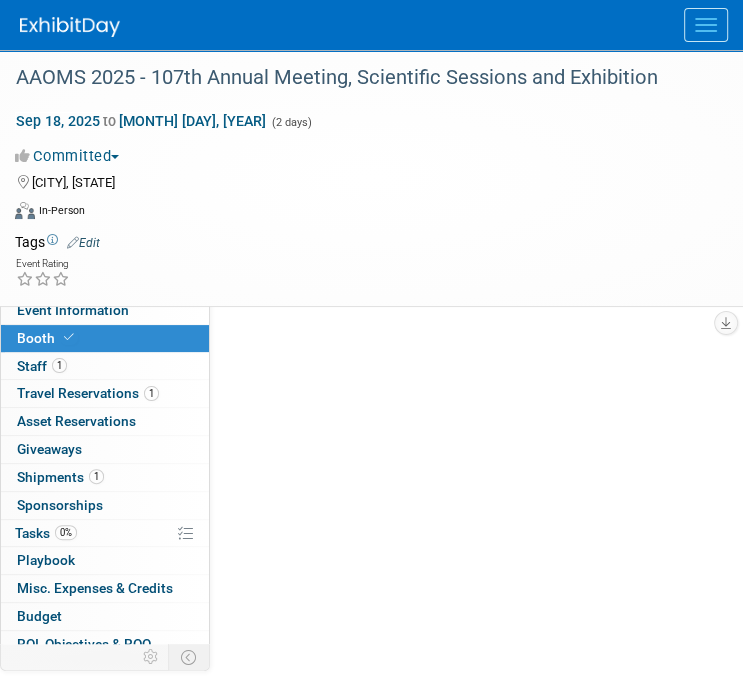 scroll, scrollTop: 0, scrollLeft: 0, axis: both 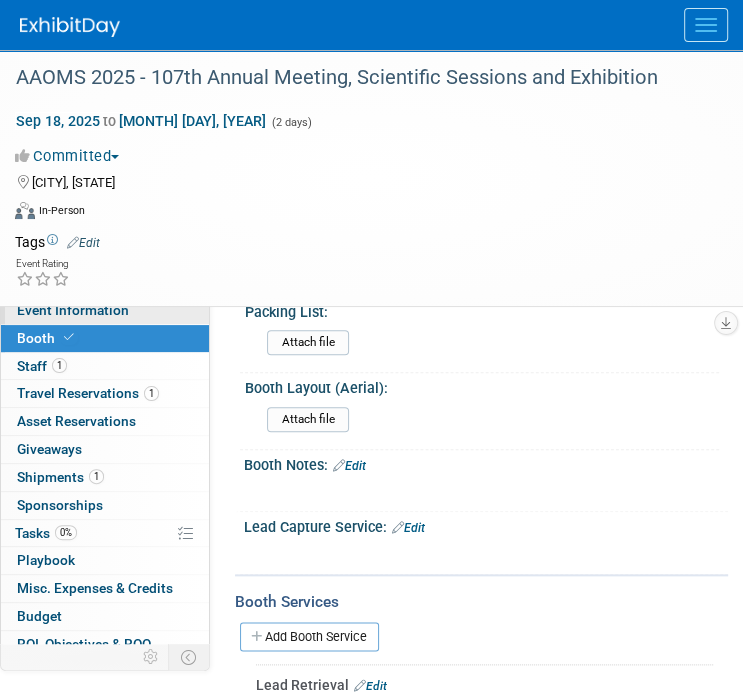 click on "Event Information" at bounding box center (105, 310) 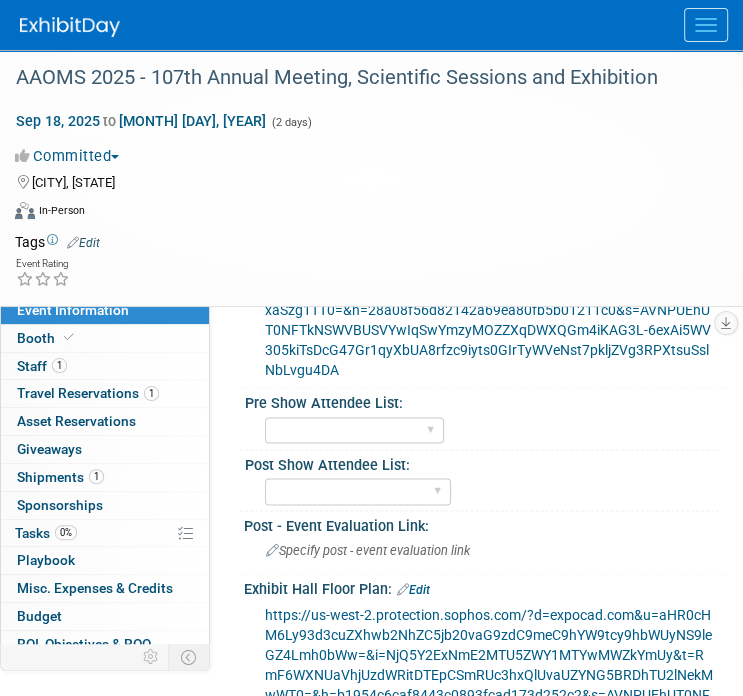 scroll, scrollTop: 1100, scrollLeft: 0, axis: vertical 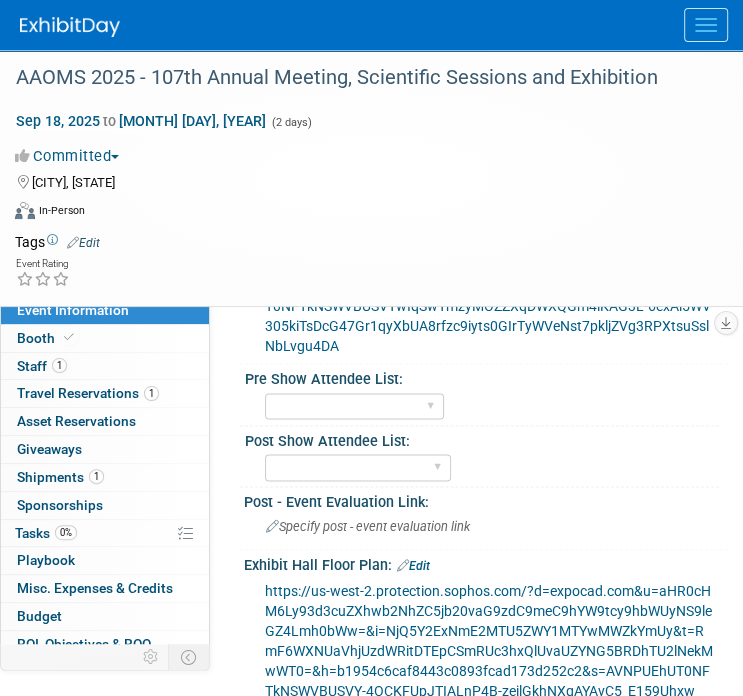 click on "https://us-west-2.protection.sophos.com/?d=expocad.com&u=aHR0cHM6Ly93d3cuZXhwb2NhZC5jb20vaG9zdC9meC9hYW9tcy9hbWUyNS9leGZ4Lmh0bWw=&i=NjQ5Y2ExNmE2MTU5ZWY1MTYwMWZkYmUy&t=RmF6WXNUaVhjUzdWRitDTEpCSmRUc3hxQlUvaUZYNG5BRDhTU2lNekMwWT0=&h=b1954c6caf8443c0893fcad173d252c2&s=AVNPUEhUT0NFTkNSWVBUSVY-4OCKFUpJTIALnP4B-zeilGkhNXgAYAvC5_E159Uhxw" at bounding box center [489, 641] 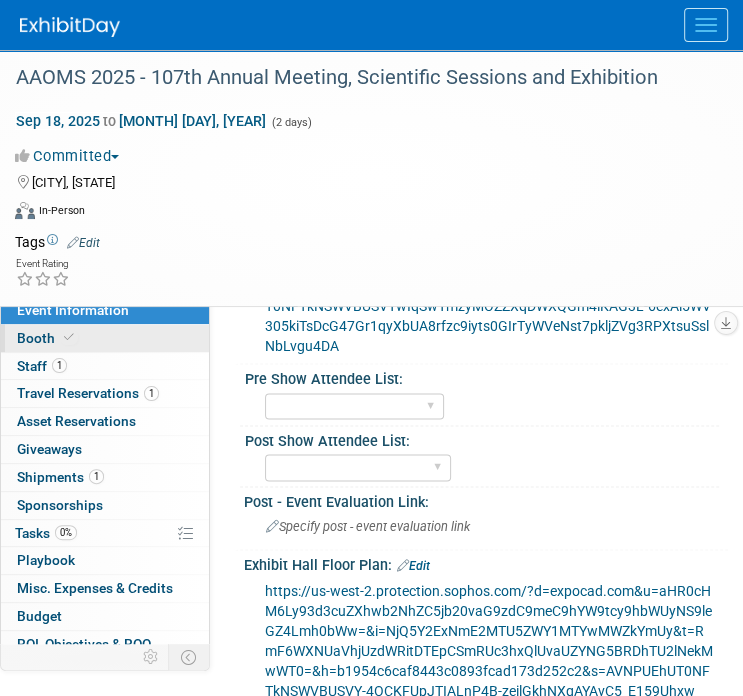 click on "Booth" at bounding box center (105, 338) 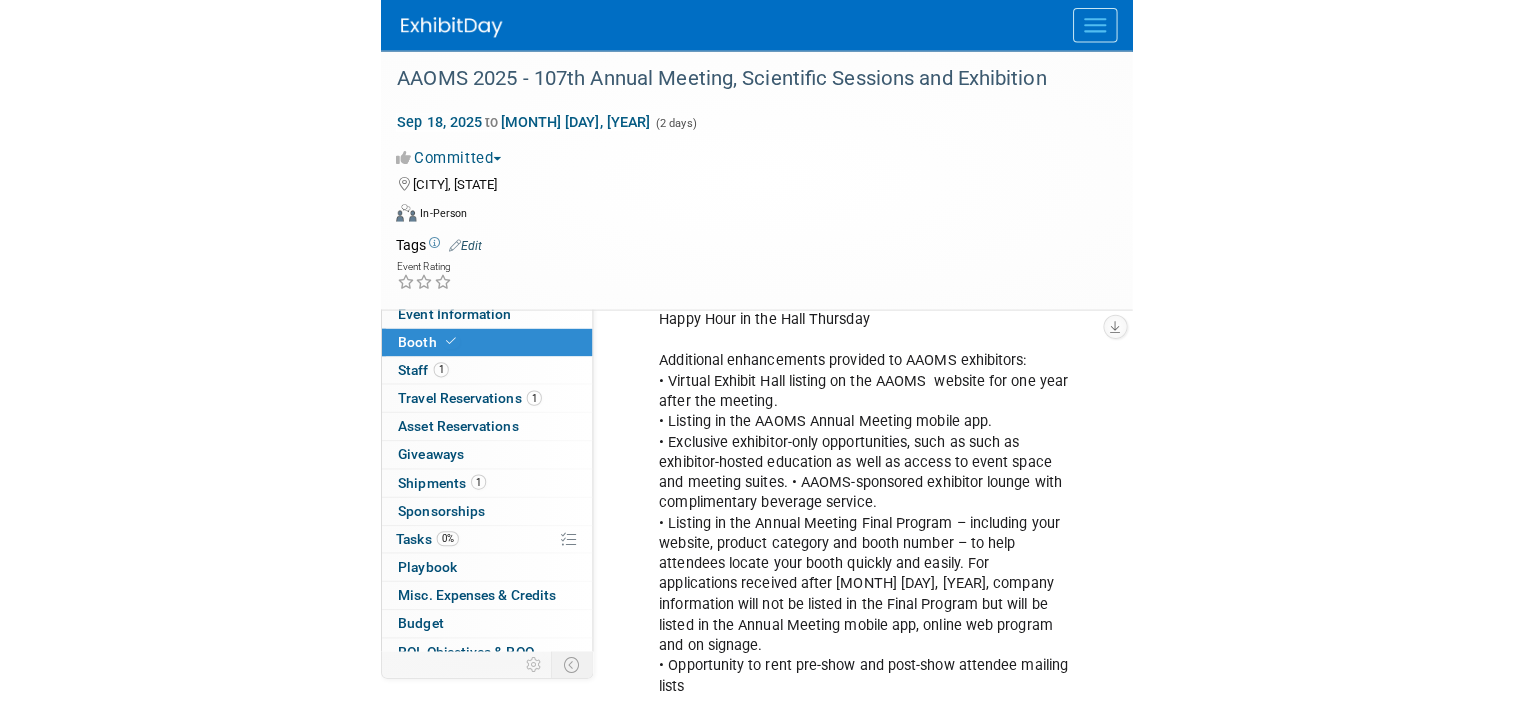 scroll, scrollTop: 400, scrollLeft: 0, axis: vertical 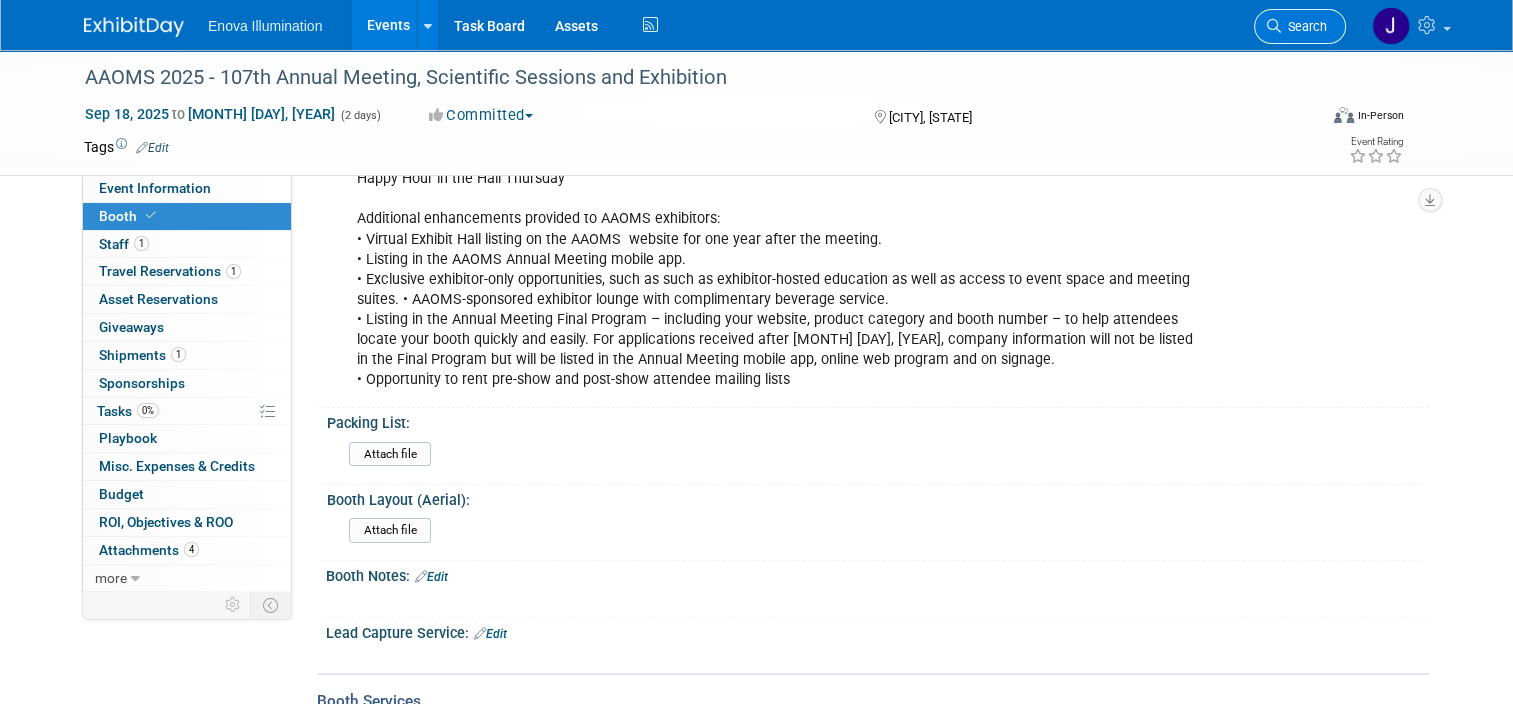 click on "Search" at bounding box center (1300, 26) 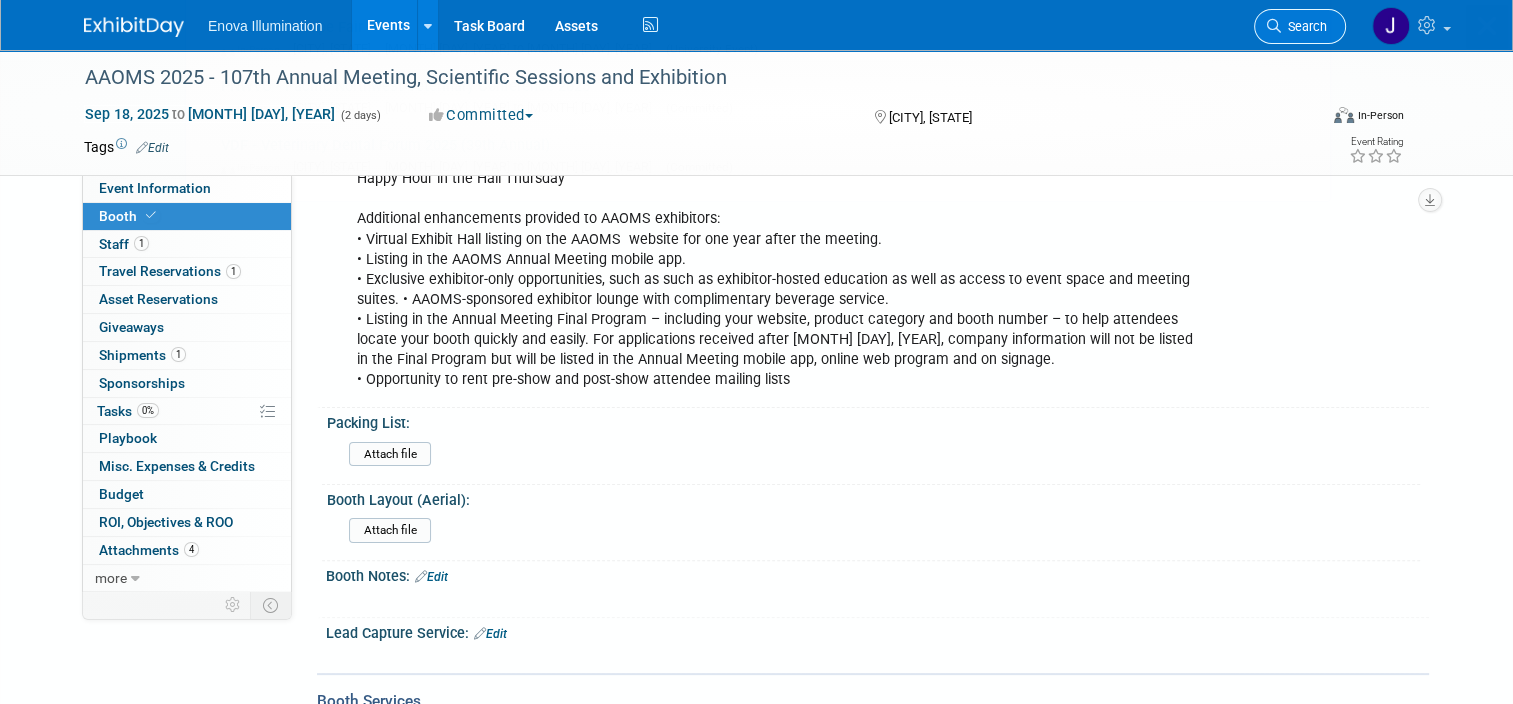 scroll, scrollTop: 0, scrollLeft: 0, axis: both 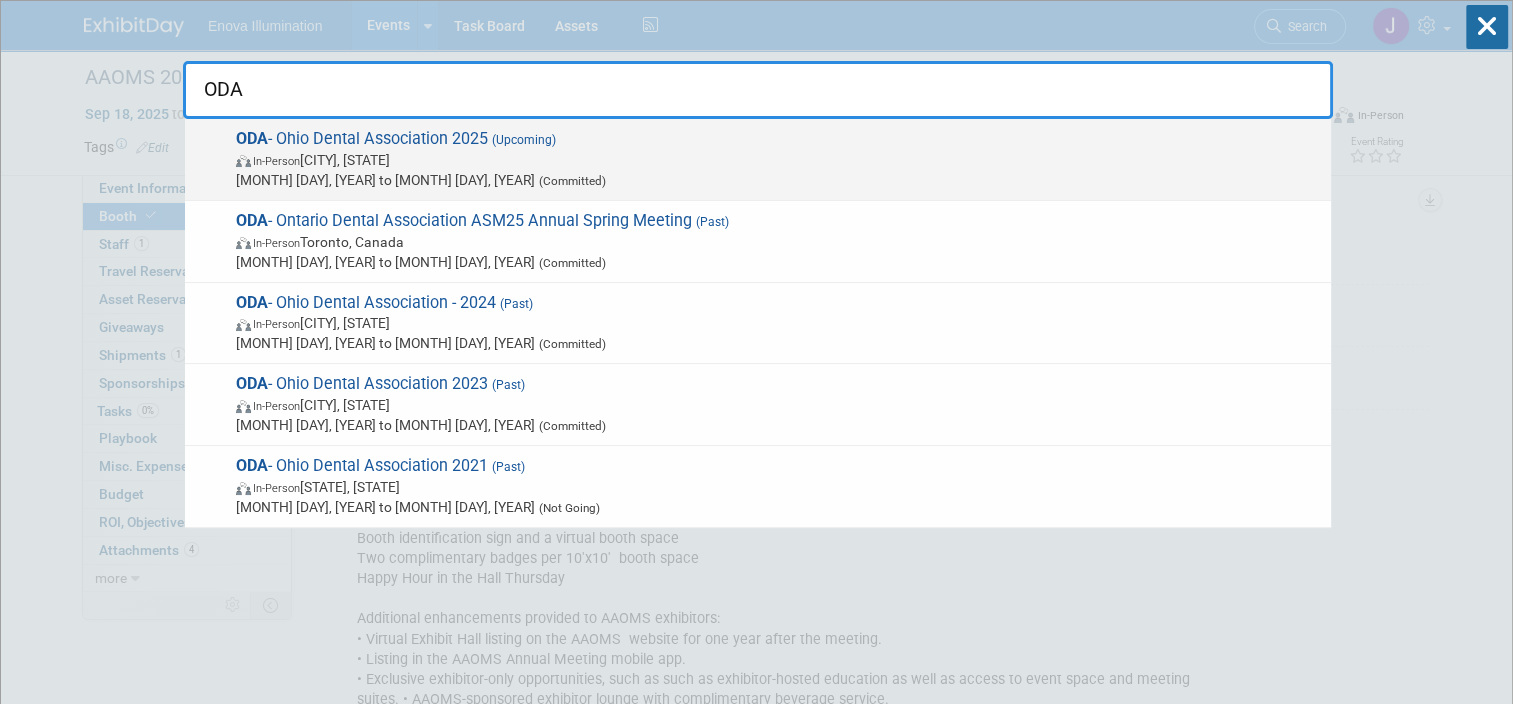 type on "ODA" 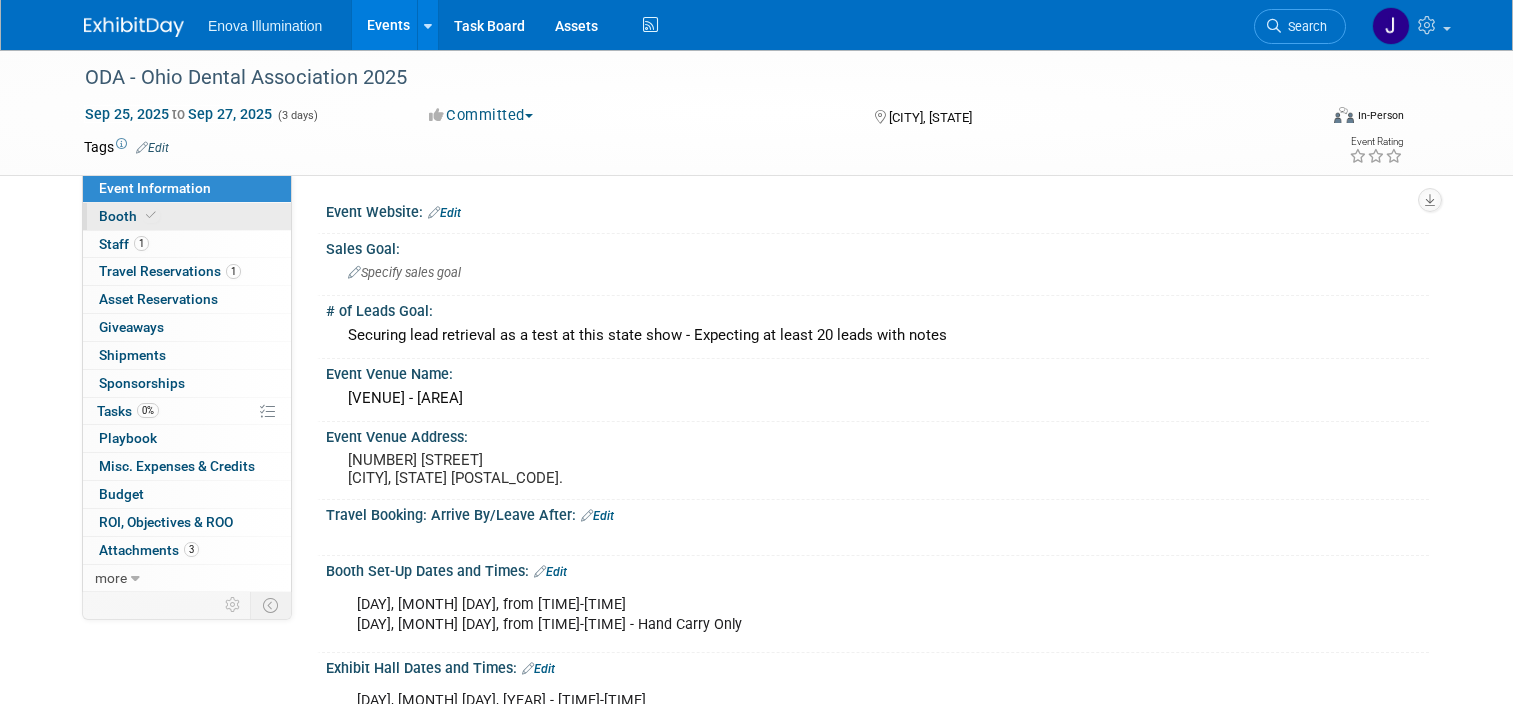scroll, scrollTop: 0, scrollLeft: 0, axis: both 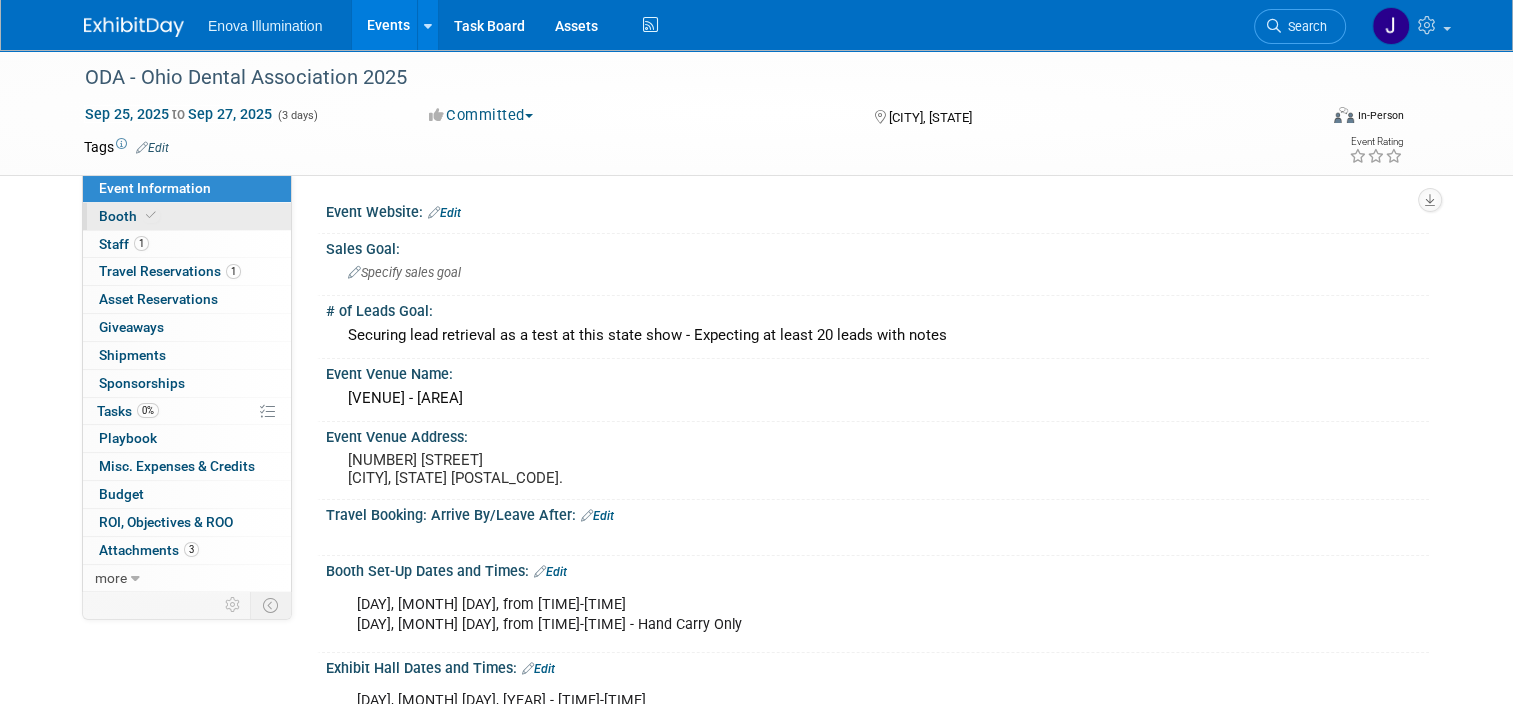 click on "Booth" at bounding box center [187, 216] 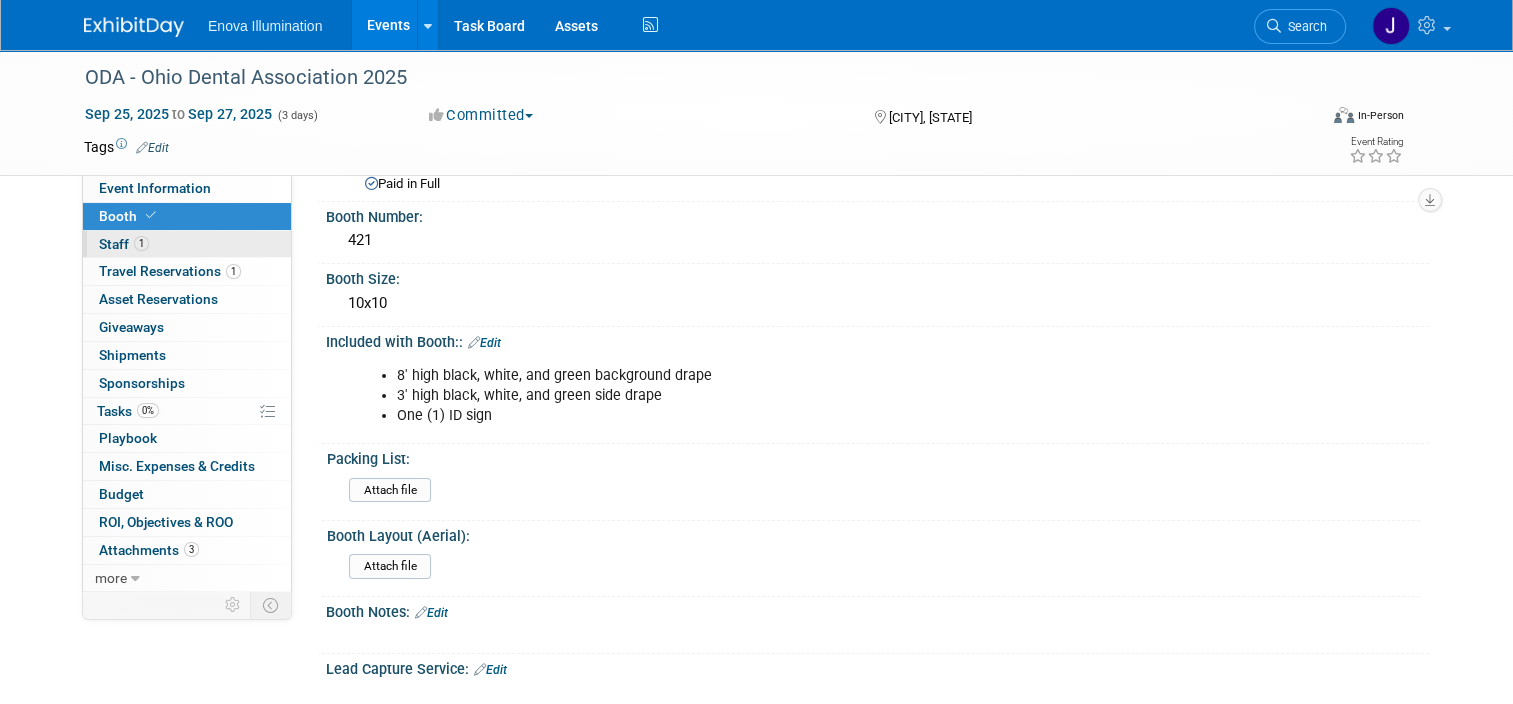 scroll, scrollTop: 100, scrollLeft: 0, axis: vertical 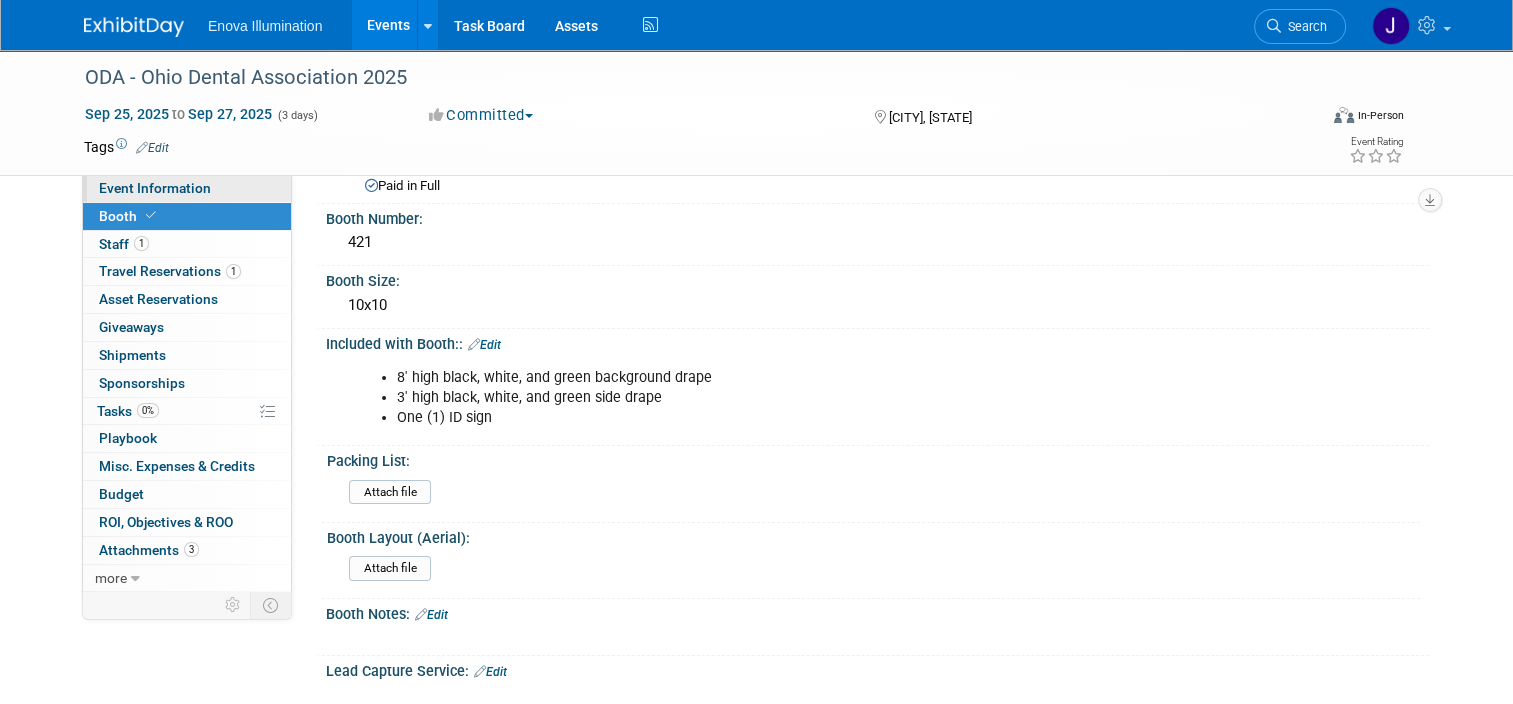 click on "Event Information" at bounding box center [187, 188] 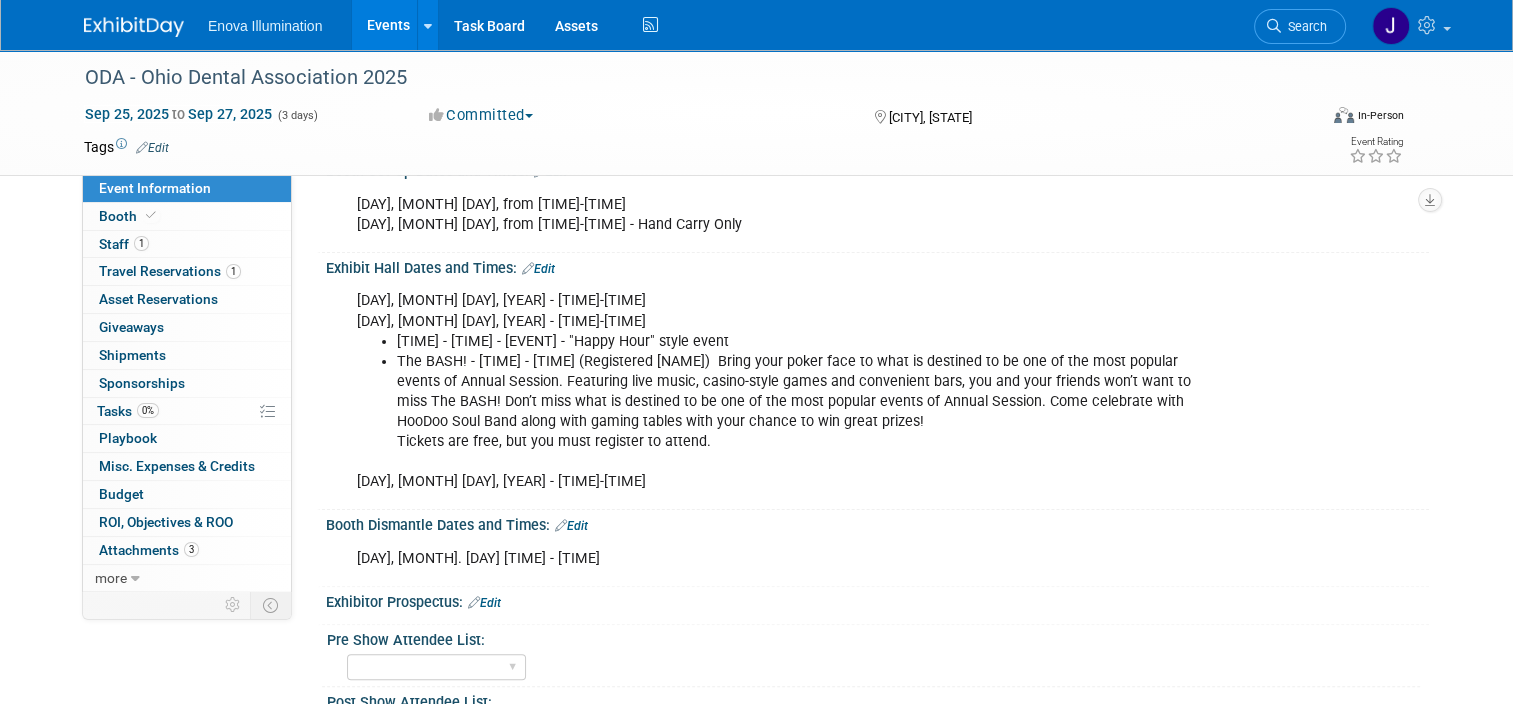 scroll, scrollTop: 600, scrollLeft: 0, axis: vertical 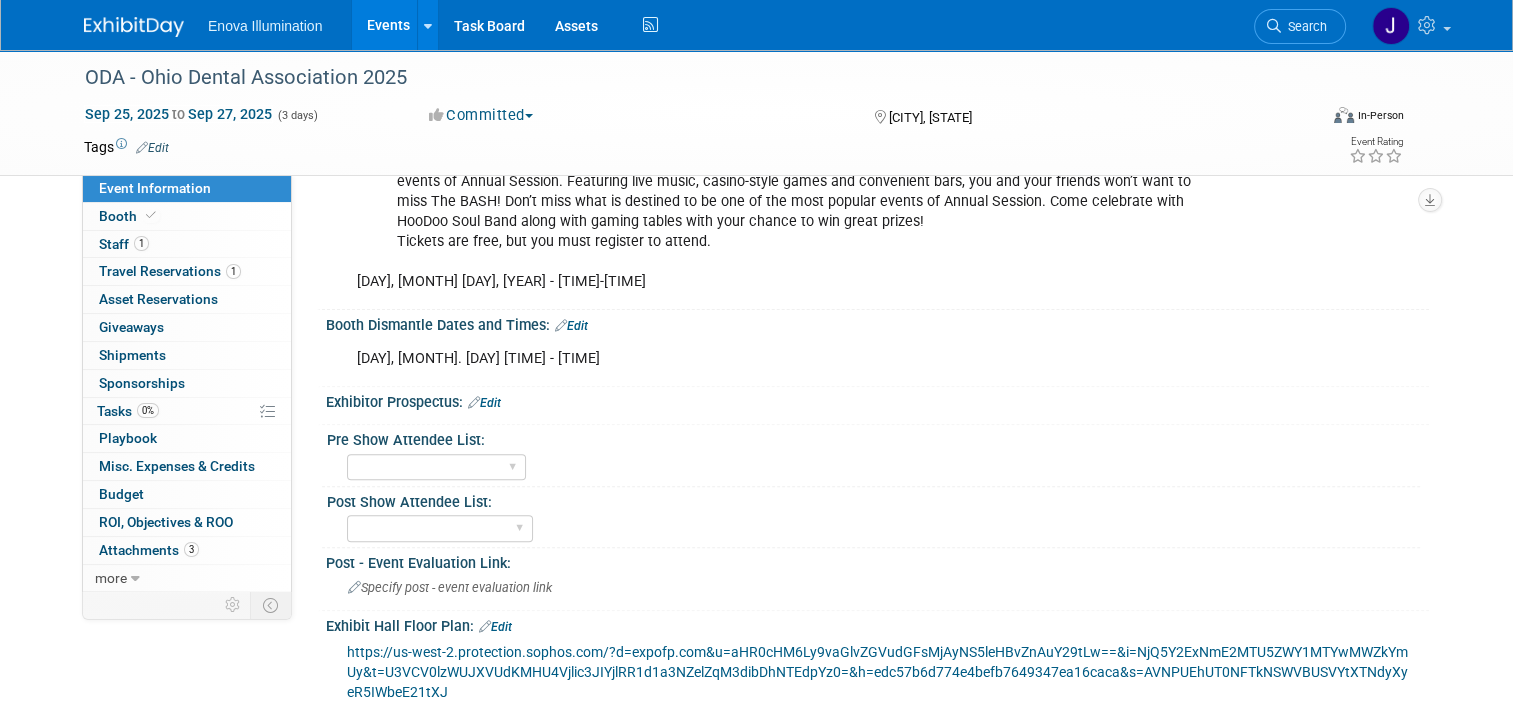 click on "https://us-west-2.protection.sophos.com/?d=expofp.com&u=aHR0cHM6Ly9vaGlvZGVudGFsMjAyNS5leHBvZnAuY29tLw==&i=NjQ5Y2ExNmE2MTU5ZWY1MTYwMWZkYmUy&t=U3VCV0lzWUJXVUdKMHU4Vjlic3JIYjlRR1d1a3NZelZqM3dibDhNTEdpYz0=&h=edc57b6d774e4befb7649347ea16caca&s=AVNPUEhUT0NFTkNSWVBUSVYtXTNdyXyeR5IWbeE21tXJ" at bounding box center (877, 672) 